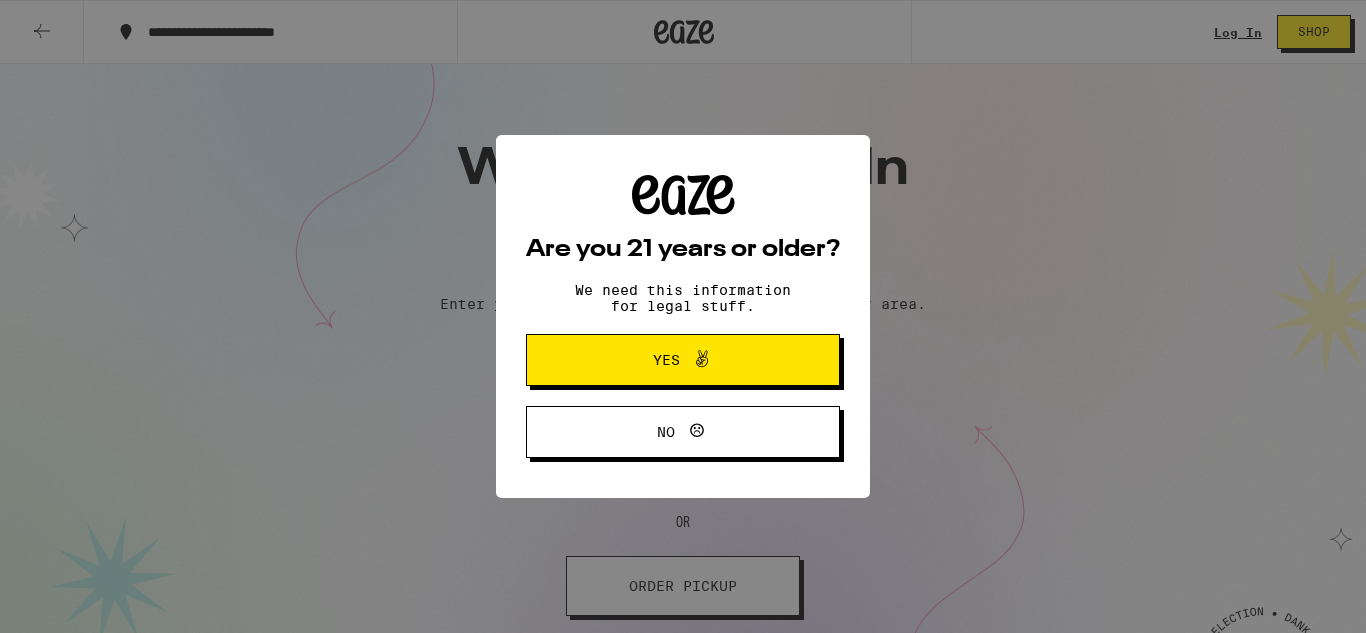 scroll, scrollTop: 0, scrollLeft: 0, axis: both 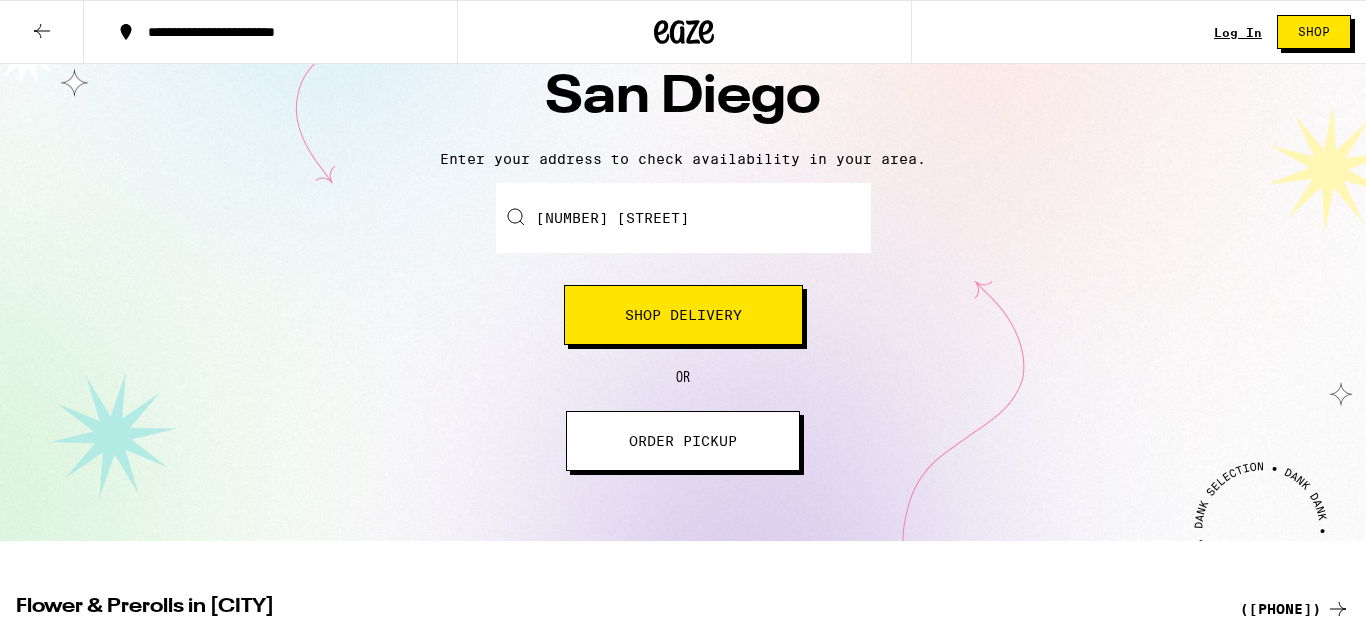 click on "Shop Delivery" at bounding box center [683, 315] 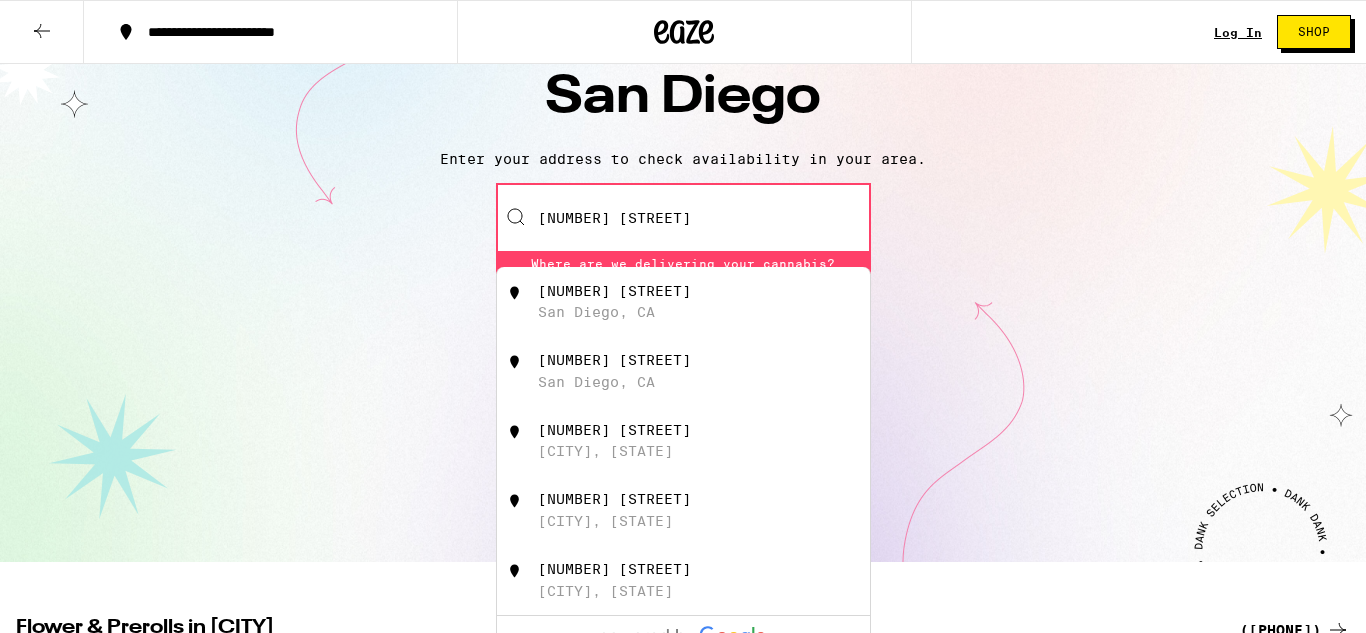 click on "[NUMBER] [STREET]" at bounding box center (614, 291) 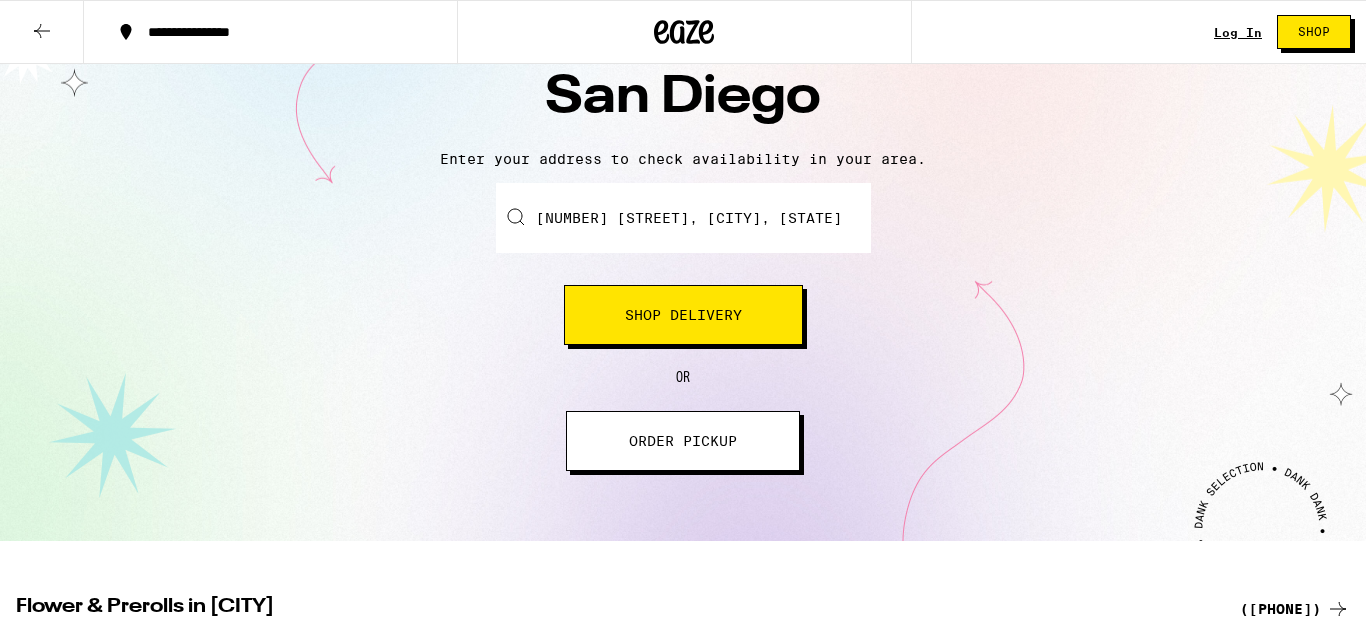 click on "Shop Delivery" at bounding box center [683, 315] 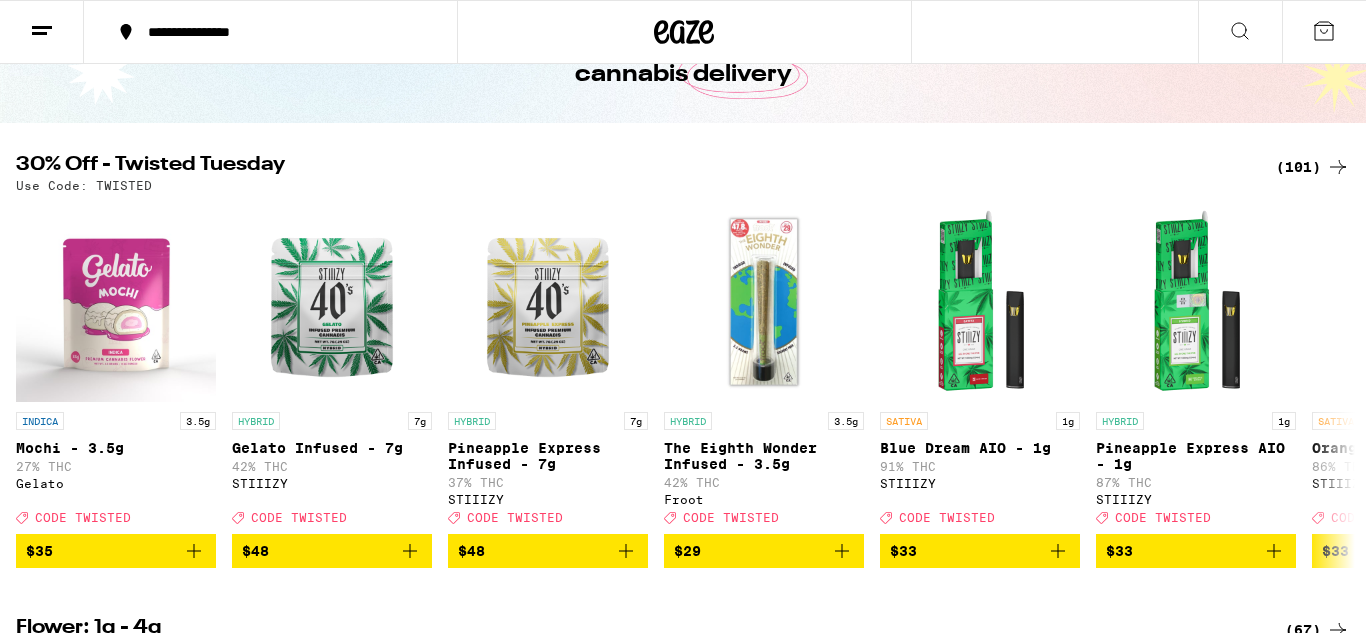 scroll, scrollTop: 0, scrollLeft: 0, axis: both 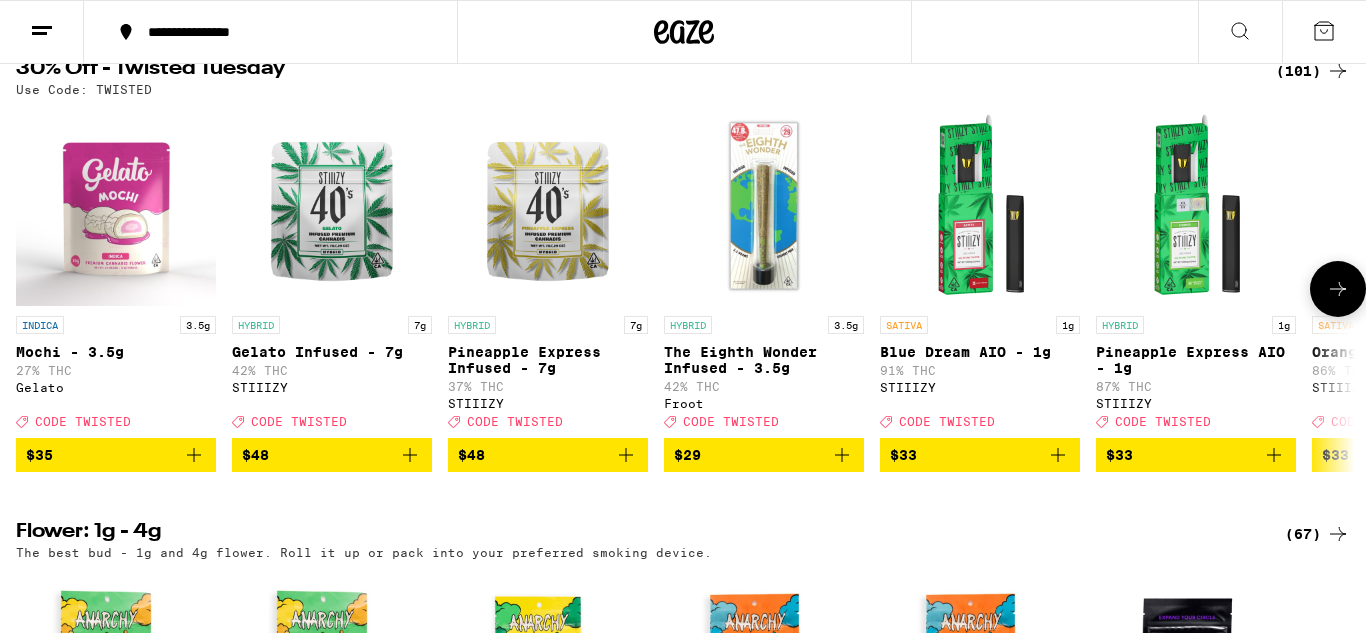 click 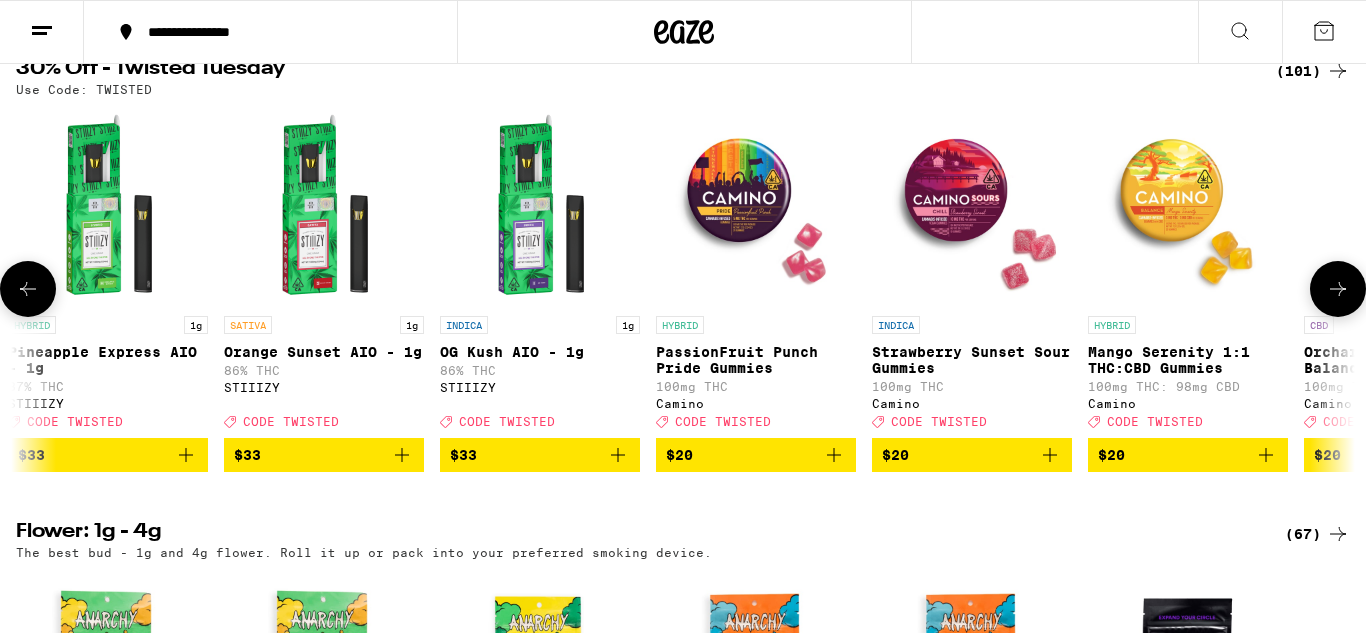 scroll, scrollTop: 0, scrollLeft: 1116, axis: horizontal 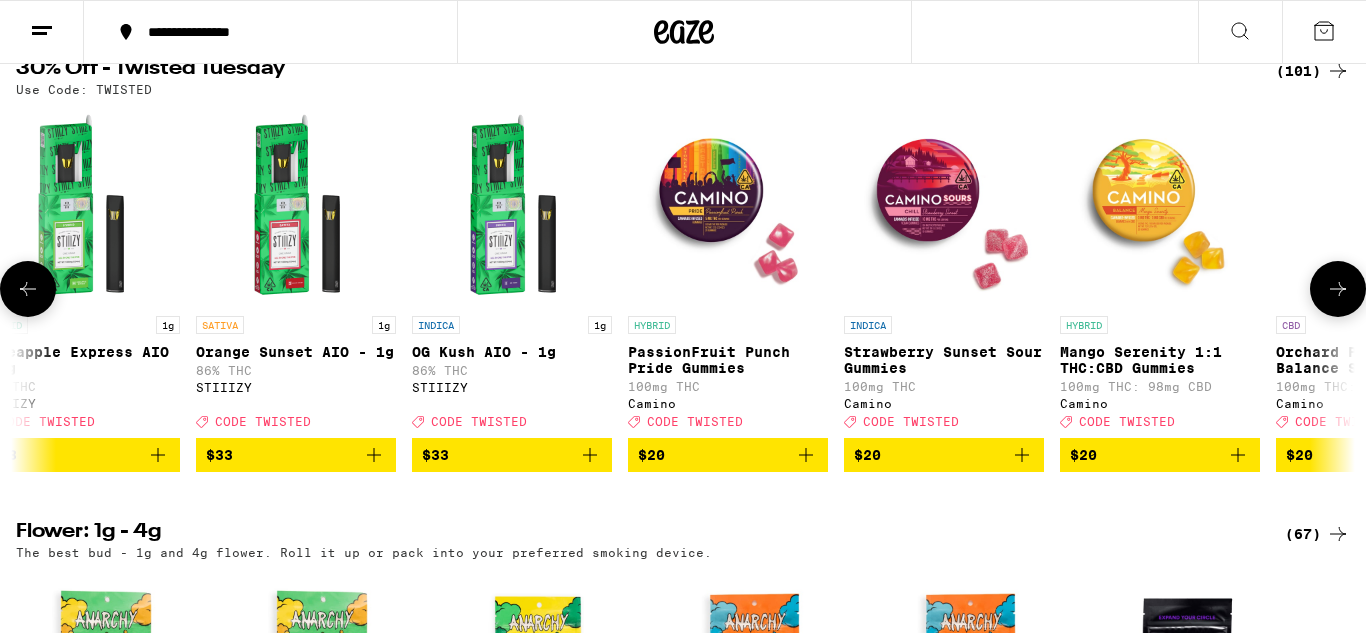 click 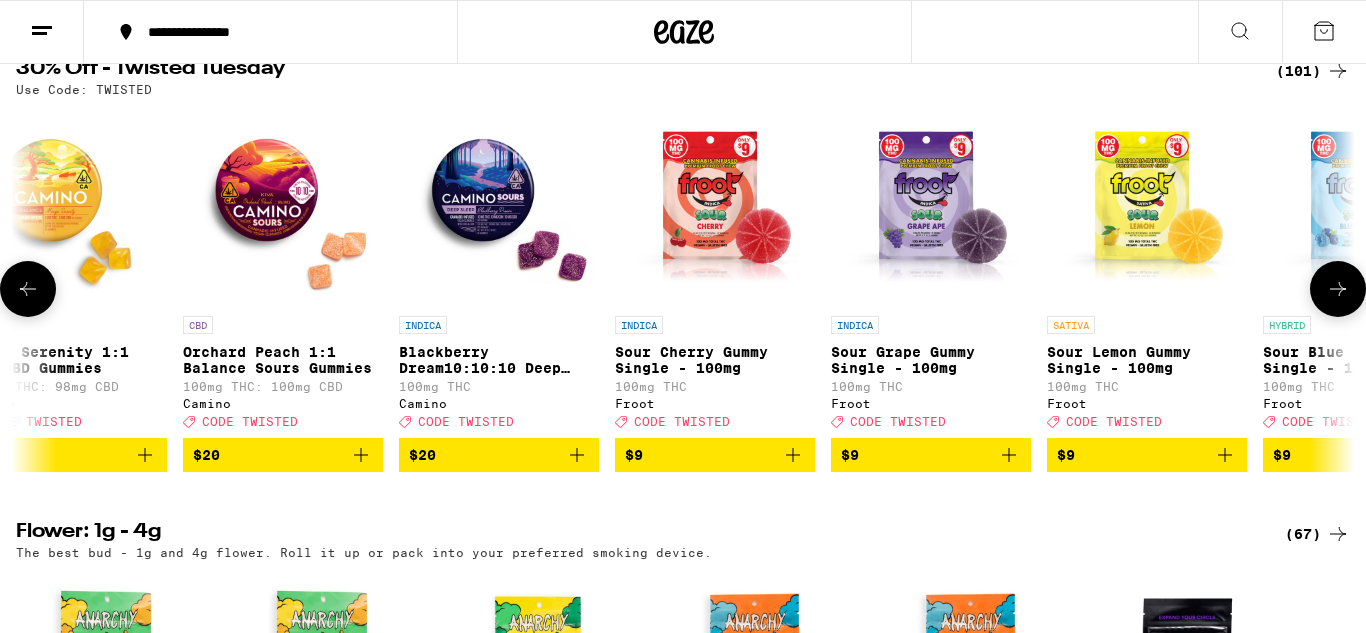 scroll, scrollTop: 0, scrollLeft: 2232, axis: horizontal 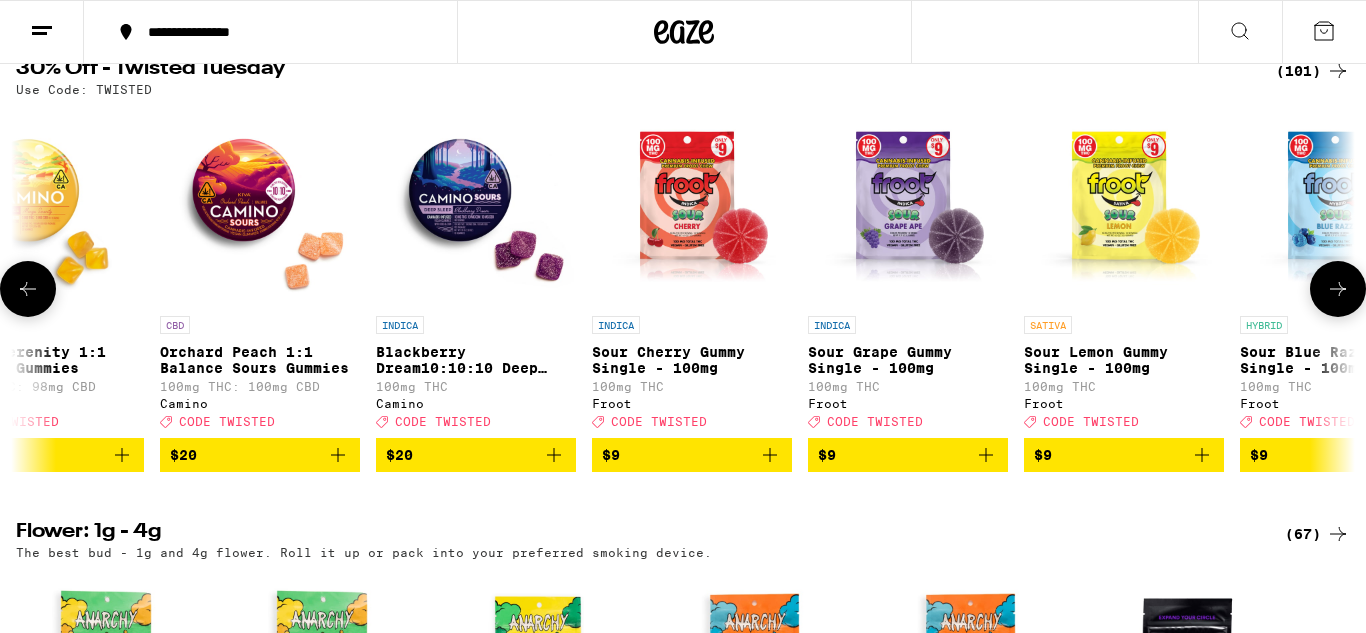 click 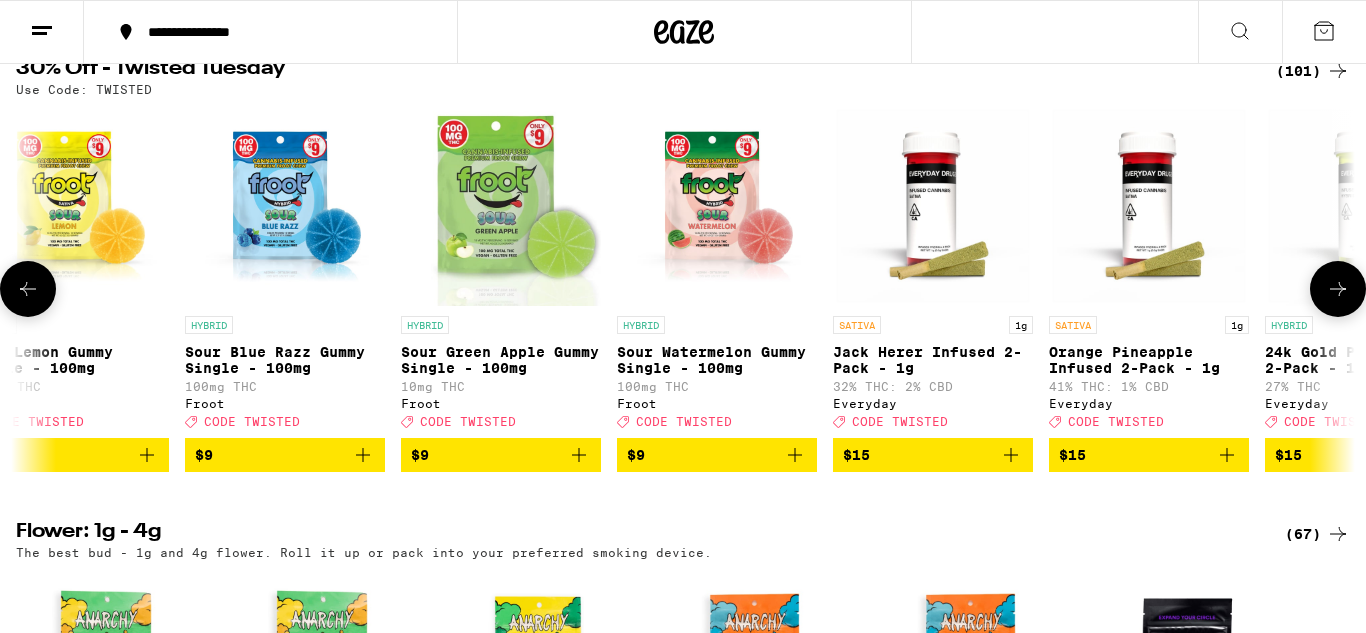 scroll, scrollTop: 0, scrollLeft: 3348, axis: horizontal 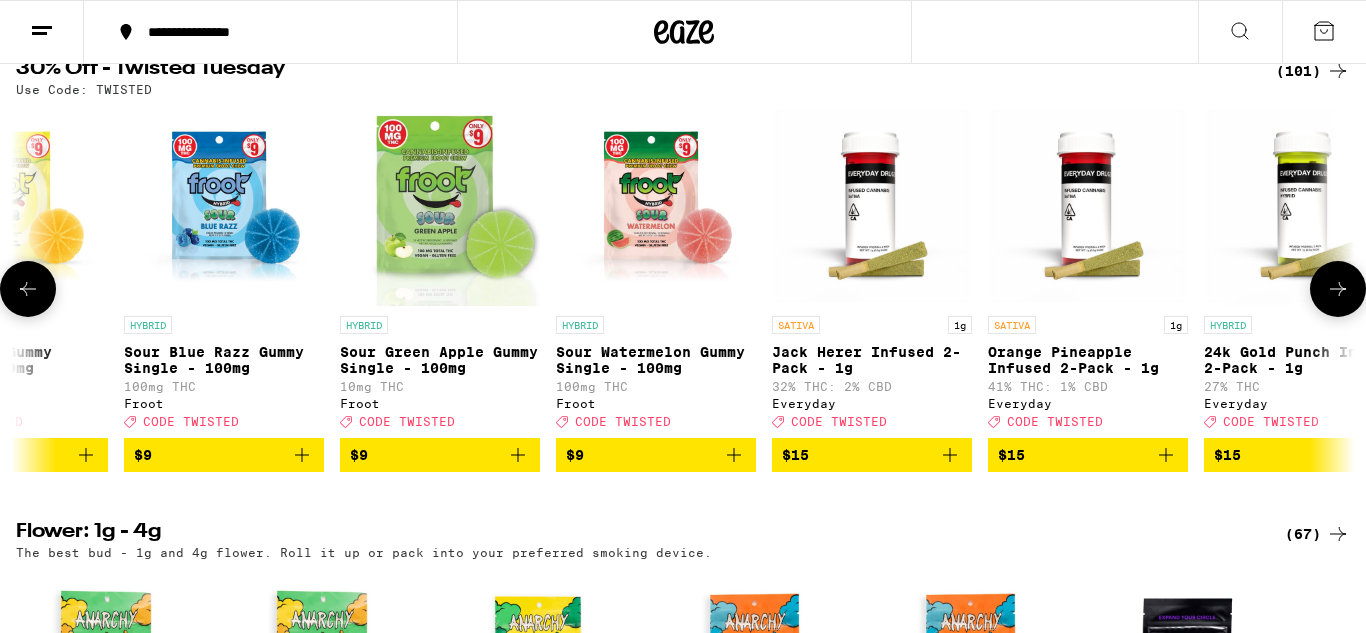 click 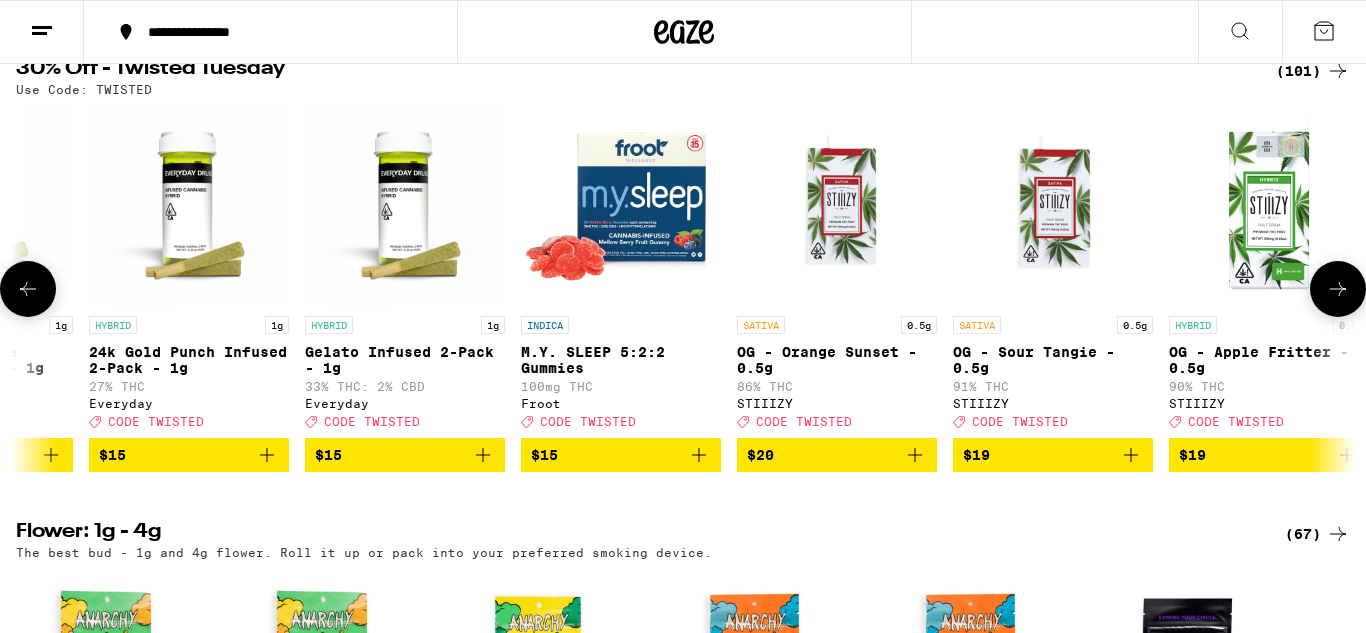 scroll, scrollTop: 0, scrollLeft: 4464, axis: horizontal 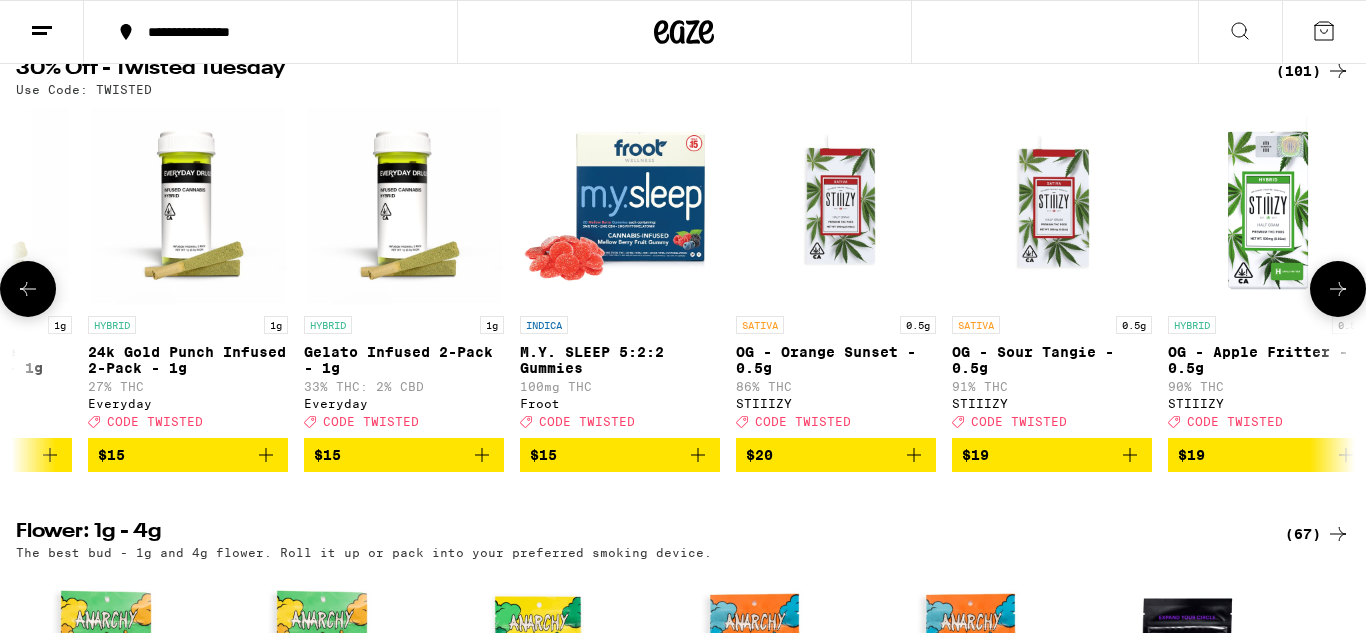 click 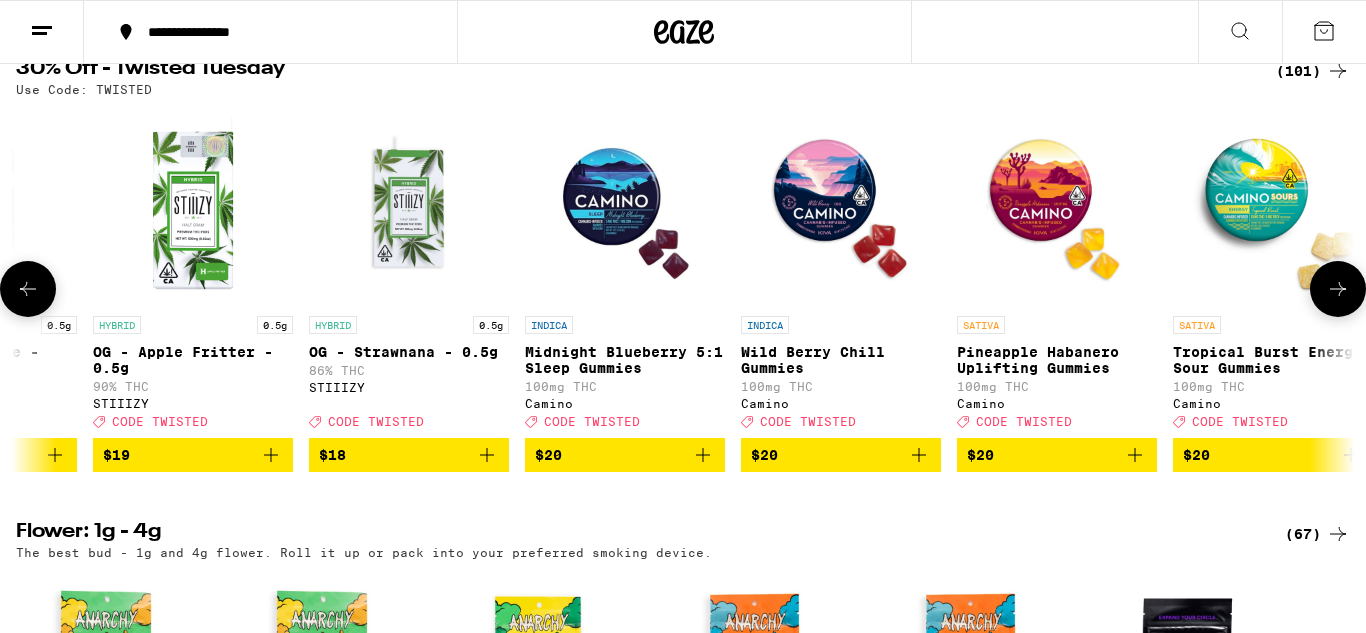 scroll, scrollTop: 0, scrollLeft: 5580, axis: horizontal 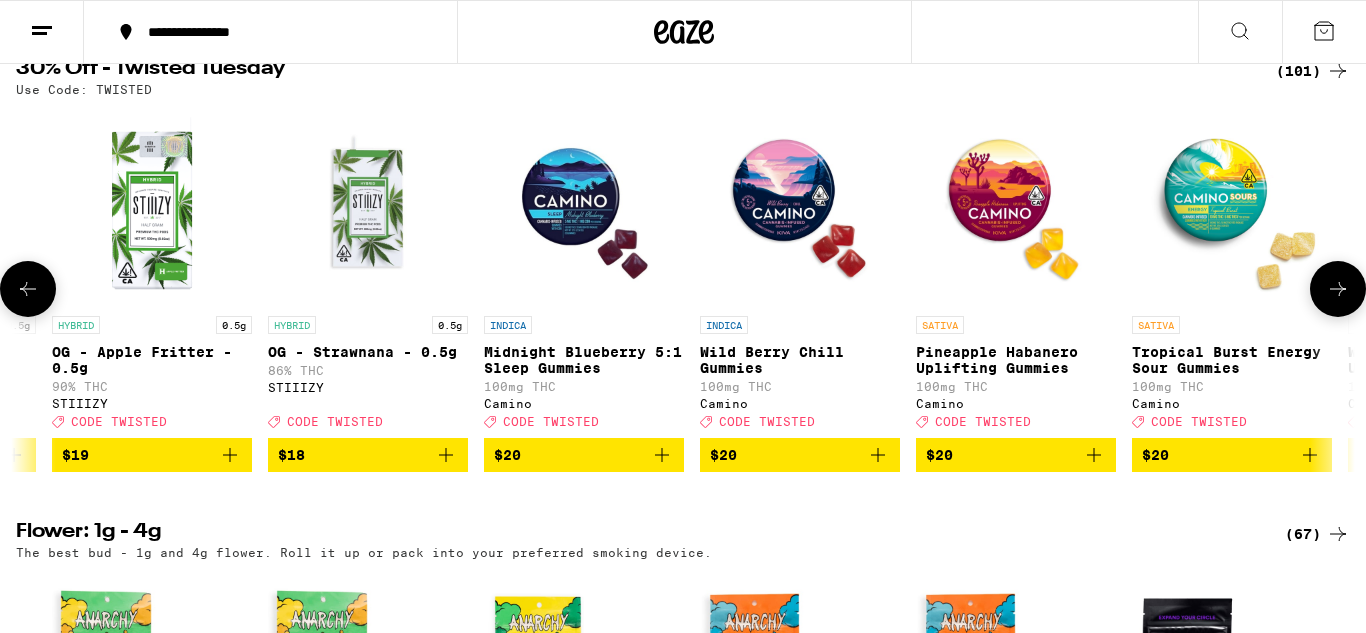 click 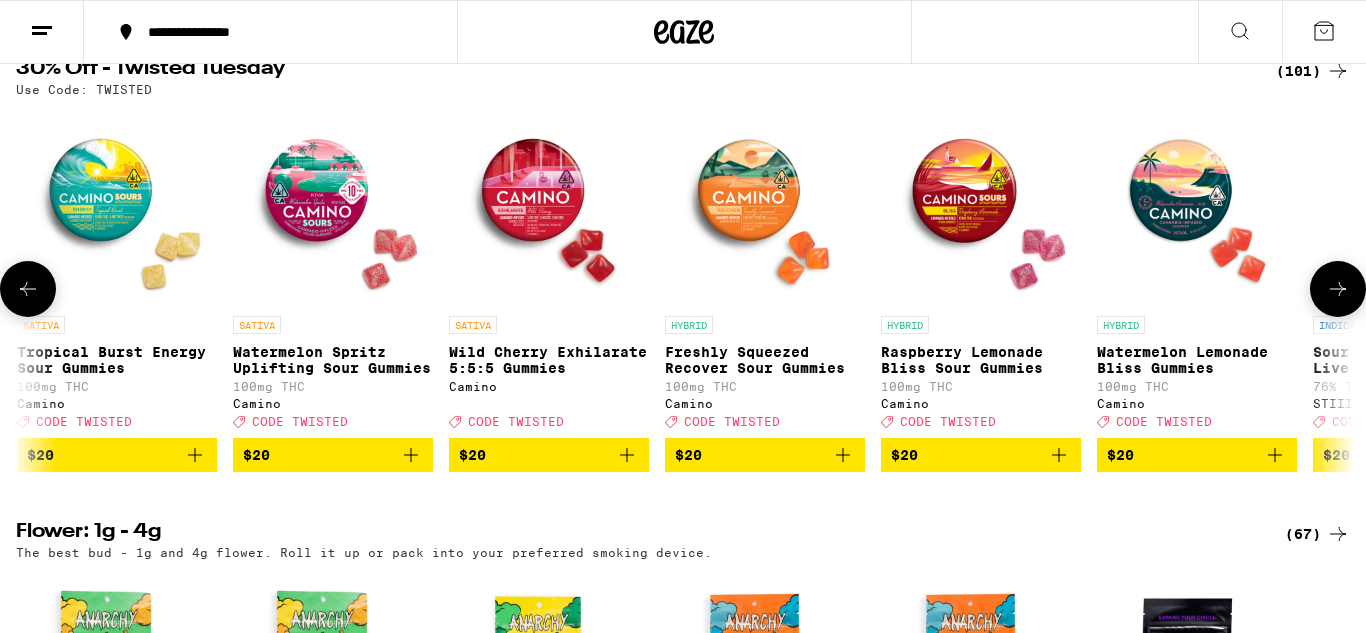 scroll, scrollTop: 0, scrollLeft: 6696, axis: horizontal 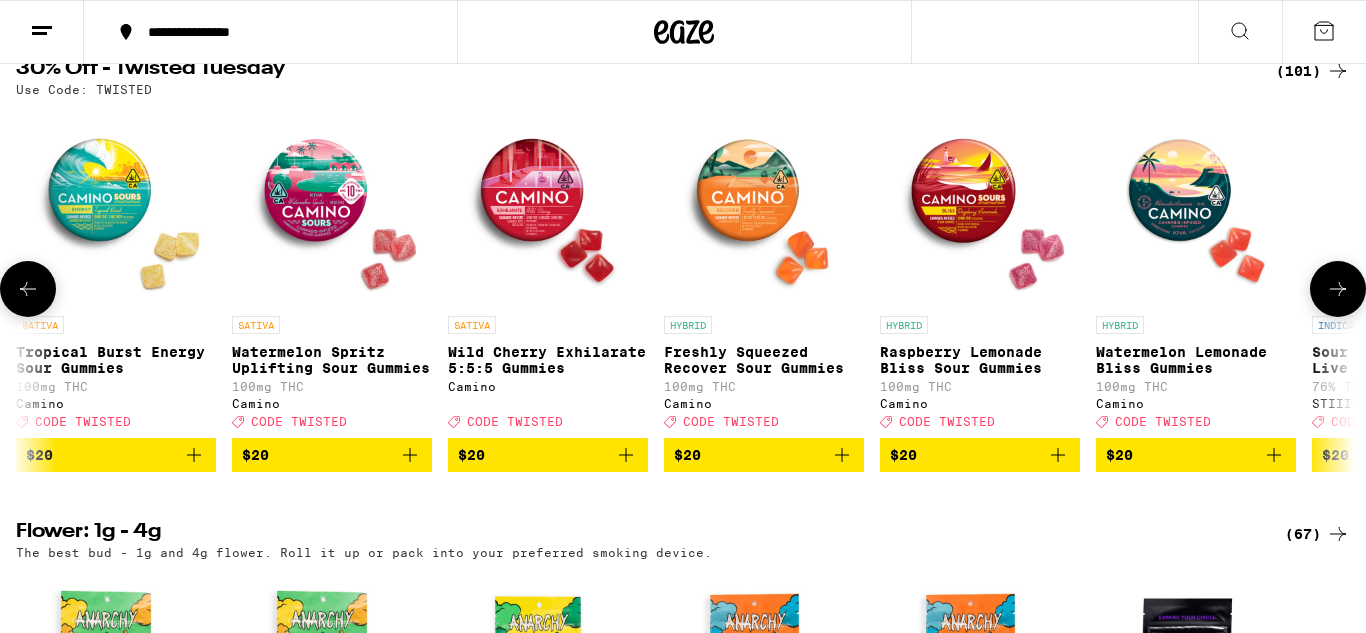 click 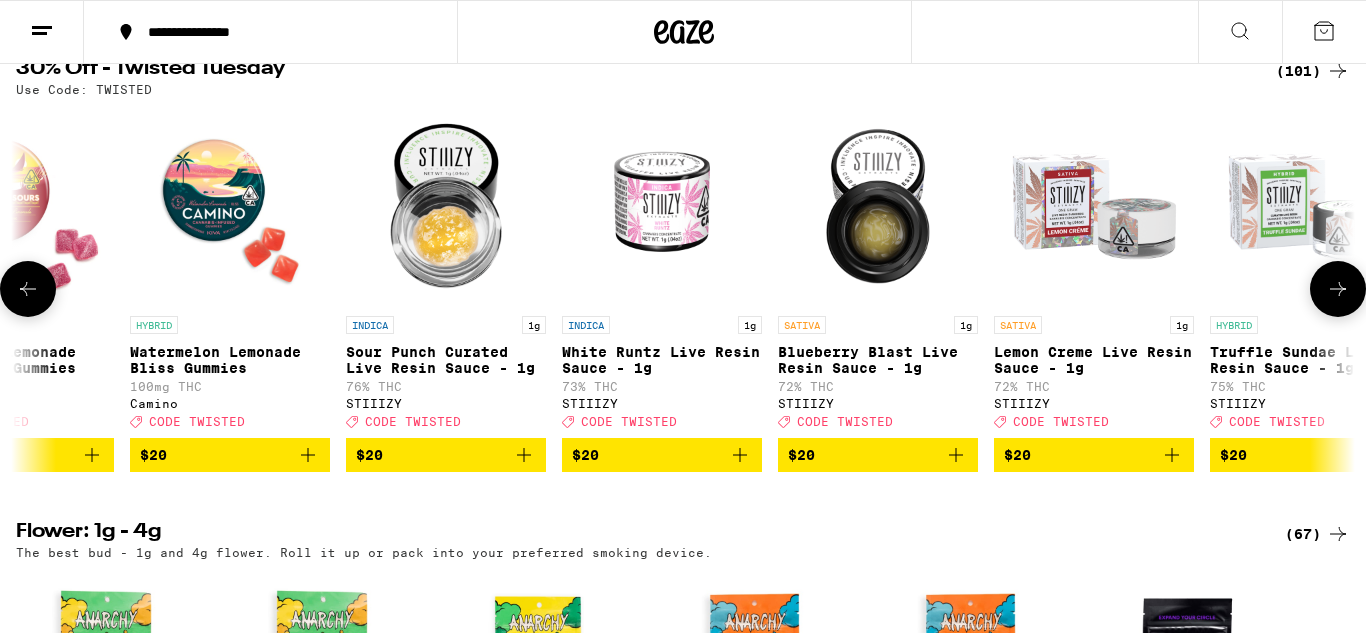 scroll, scrollTop: 0, scrollLeft: 7812, axis: horizontal 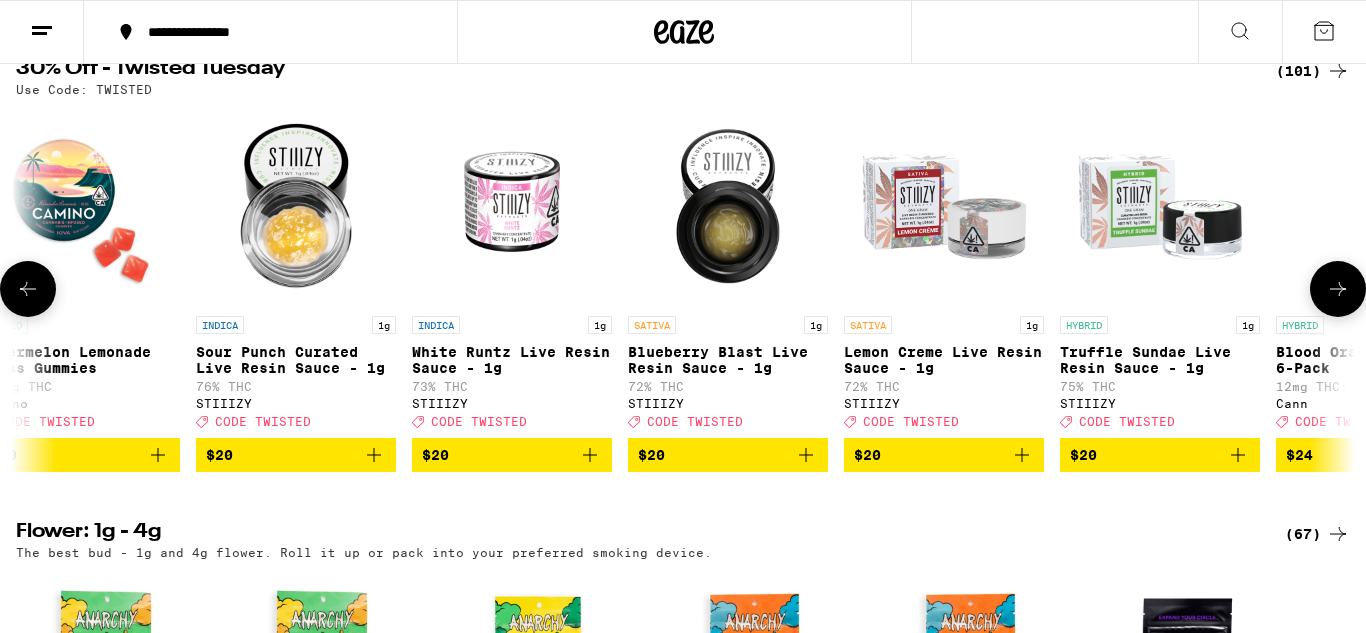 click 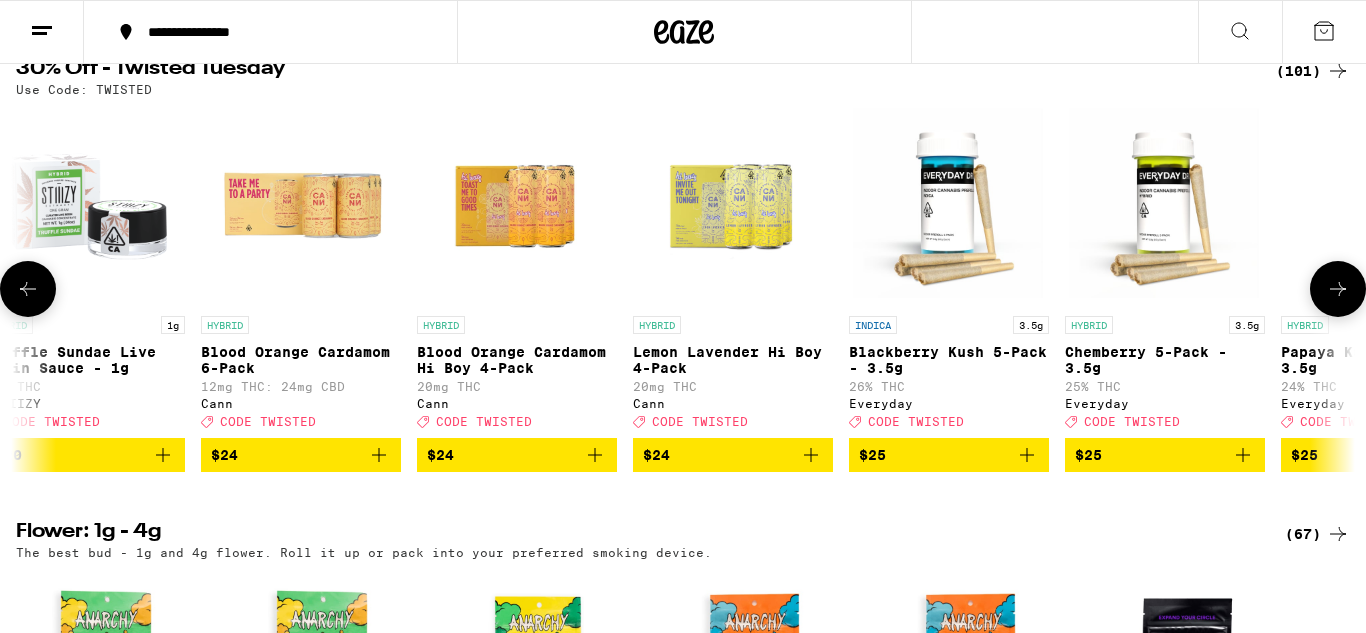 scroll, scrollTop: 0, scrollLeft: 8928, axis: horizontal 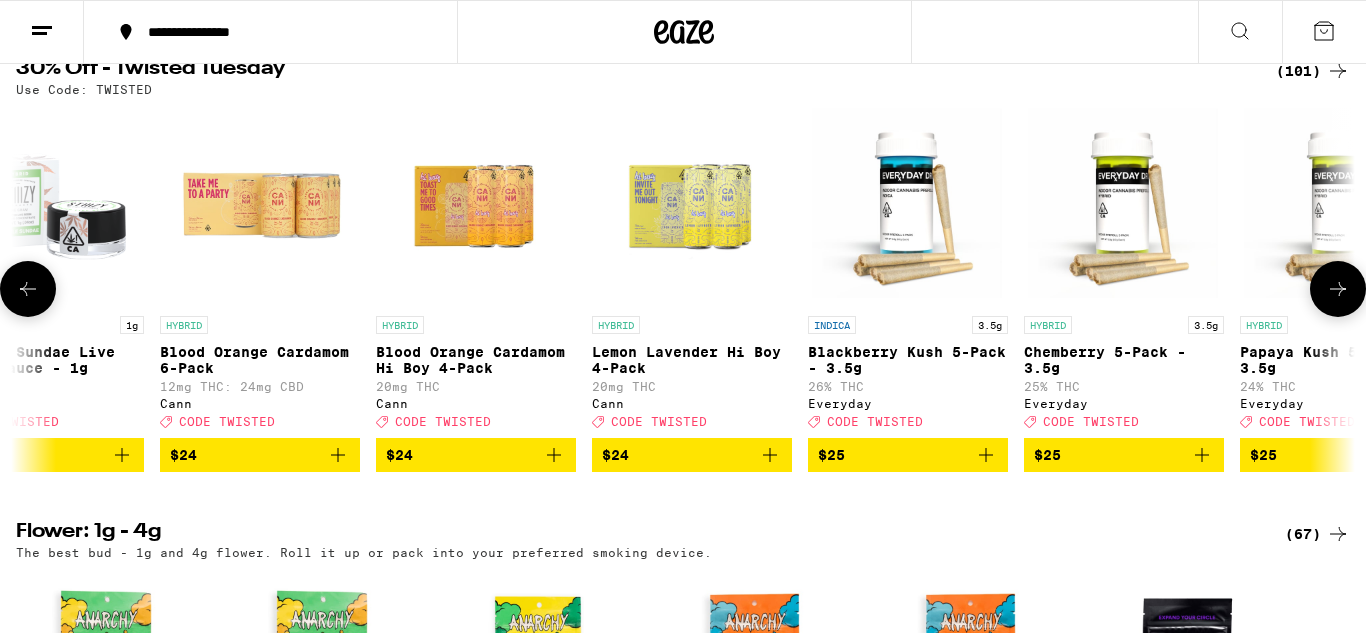 click 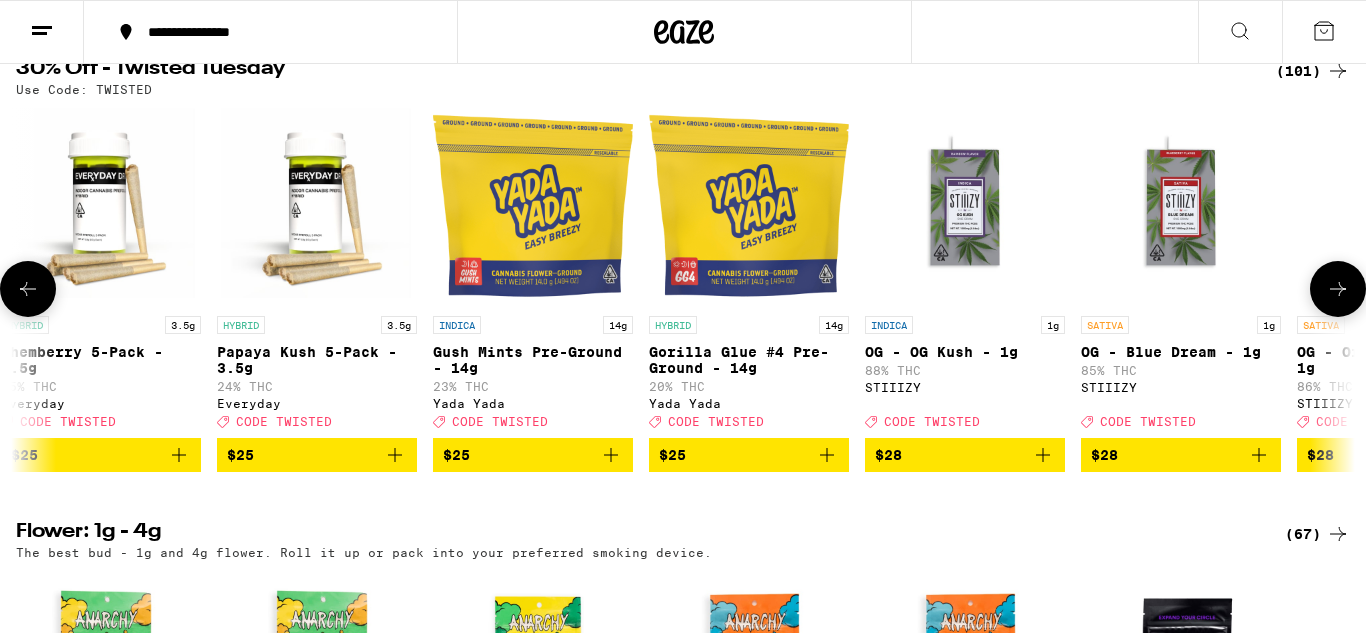 scroll, scrollTop: 0, scrollLeft: 10044, axis: horizontal 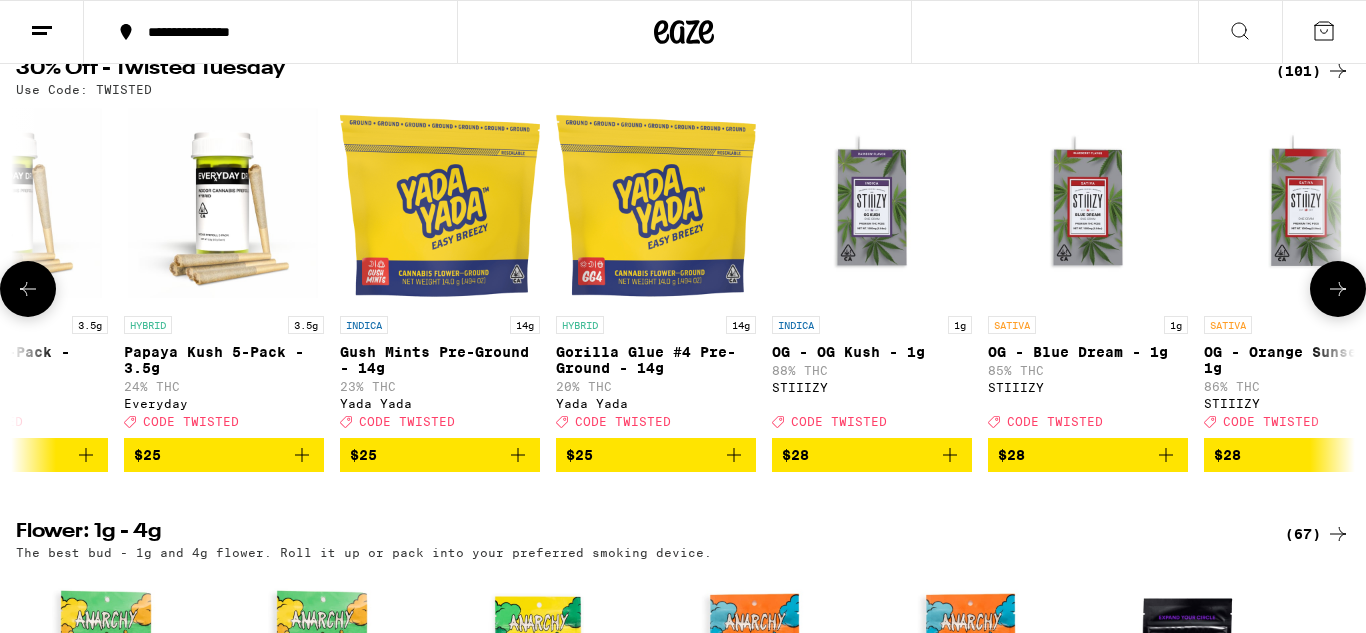click 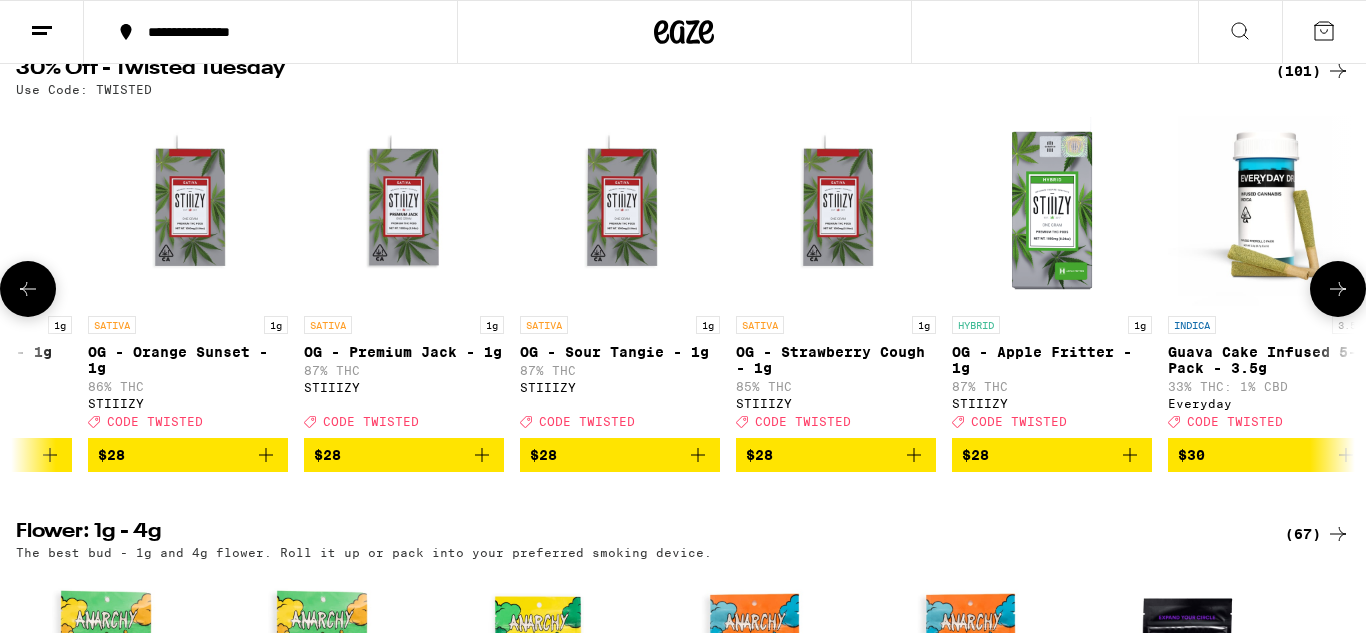 click 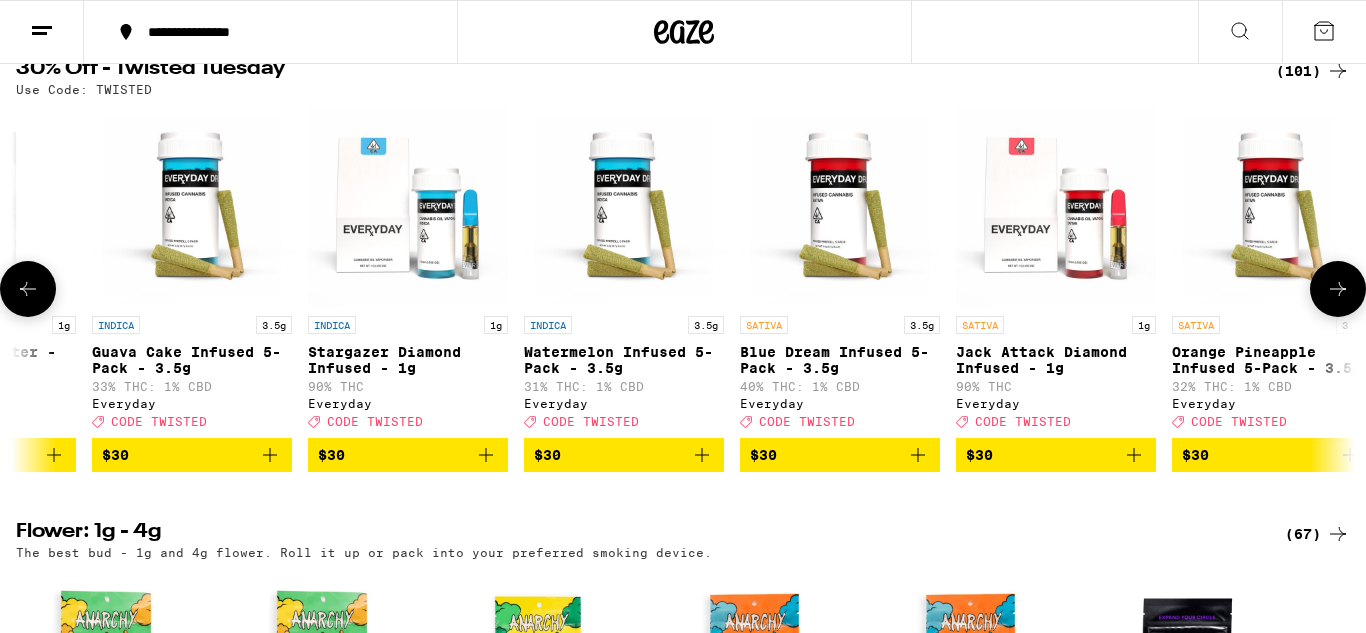 scroll, scrollTop: 0, scrollLeft: 12276, axis: horizontal 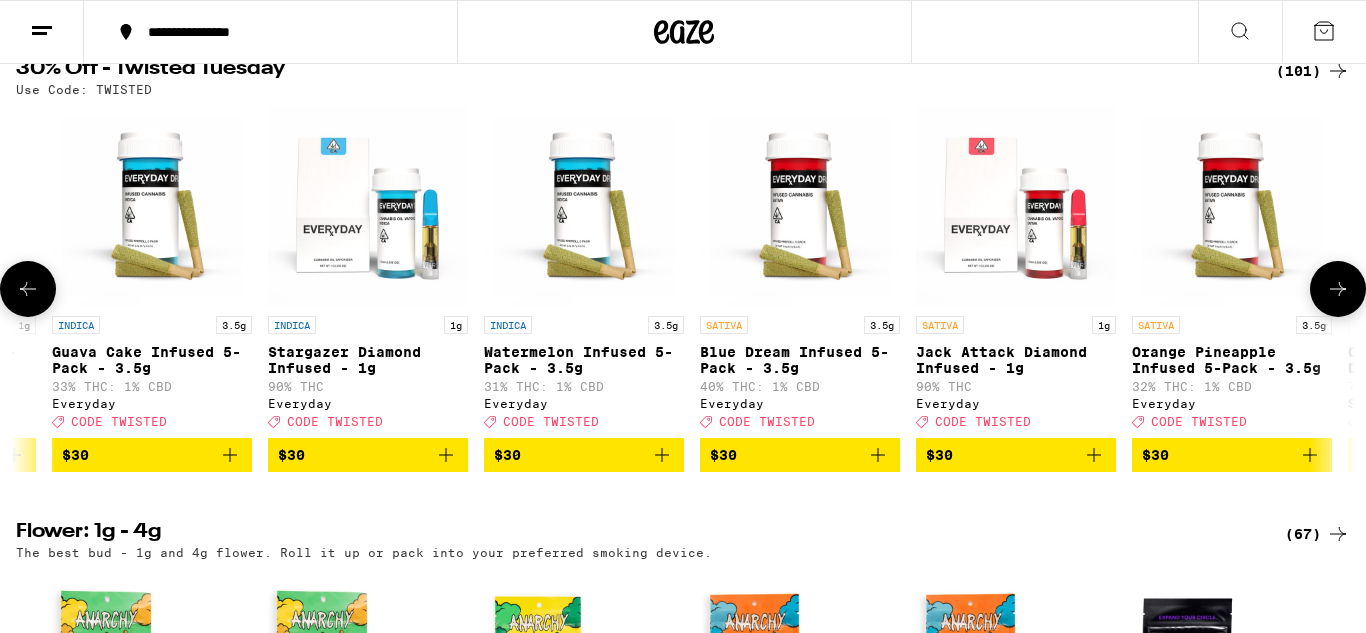 click 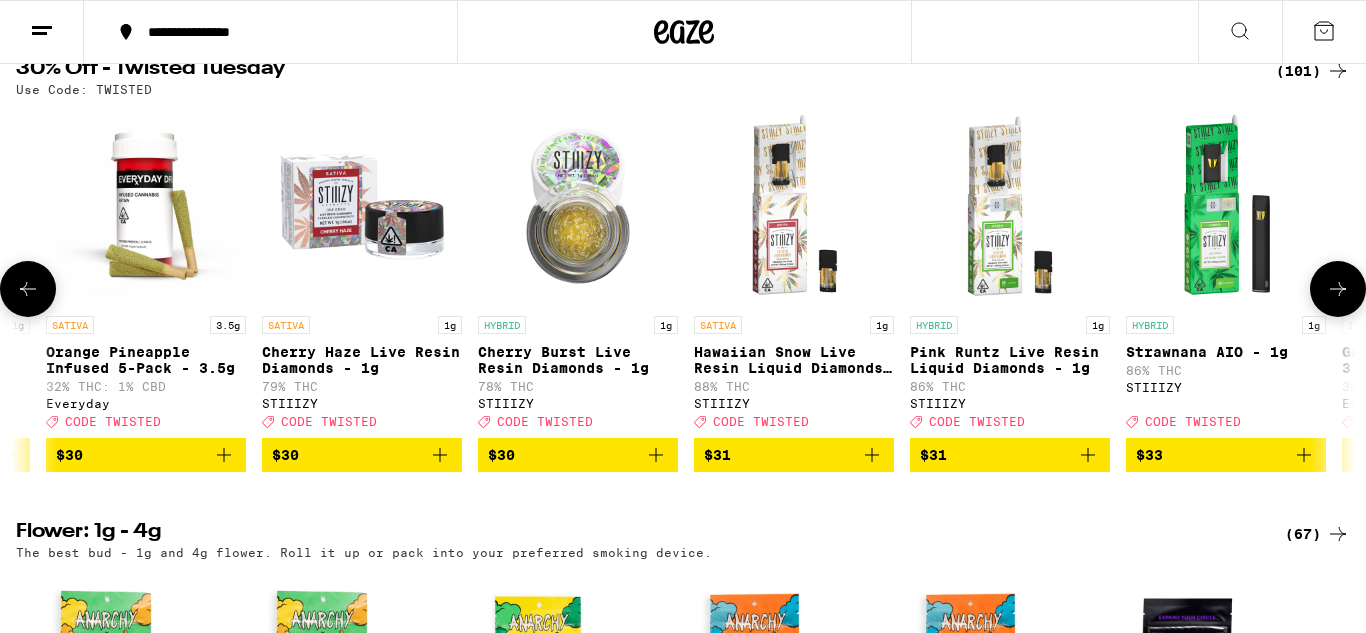 scroll, scrollTop: 0, scrollLeft: 13392, axis: horizontal 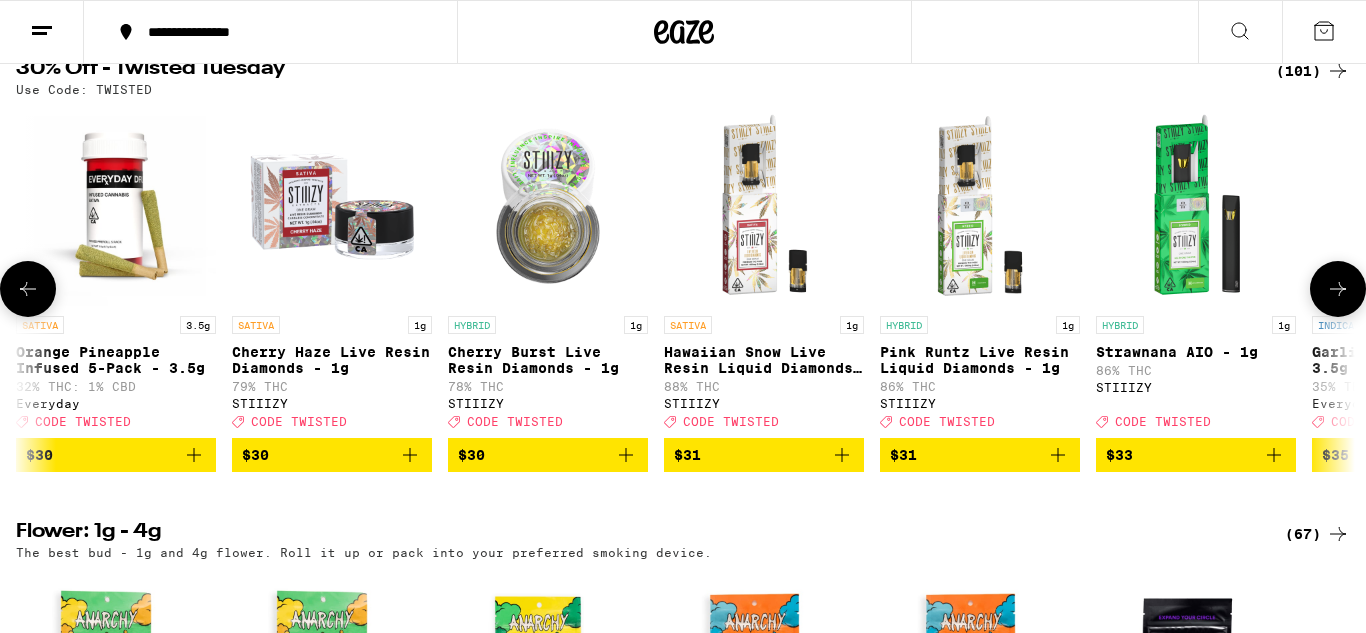 click 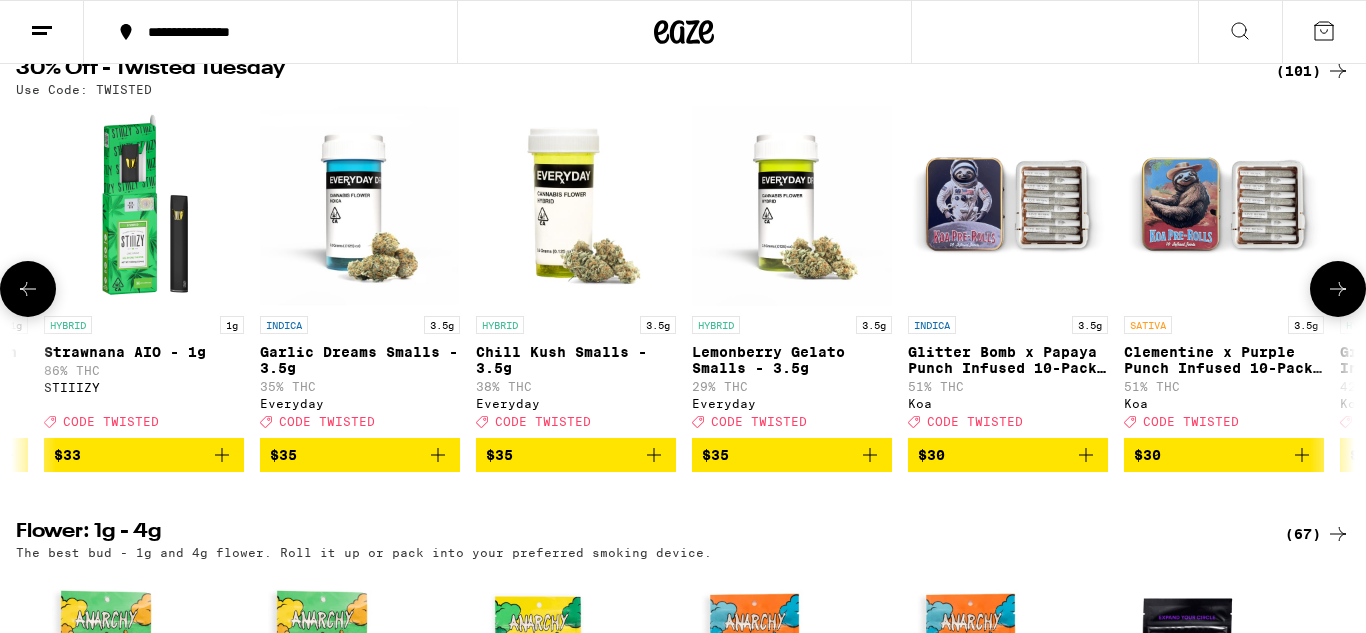 scroll, scrollTop: 0, scrollLeft: 14508, axis: horizontal 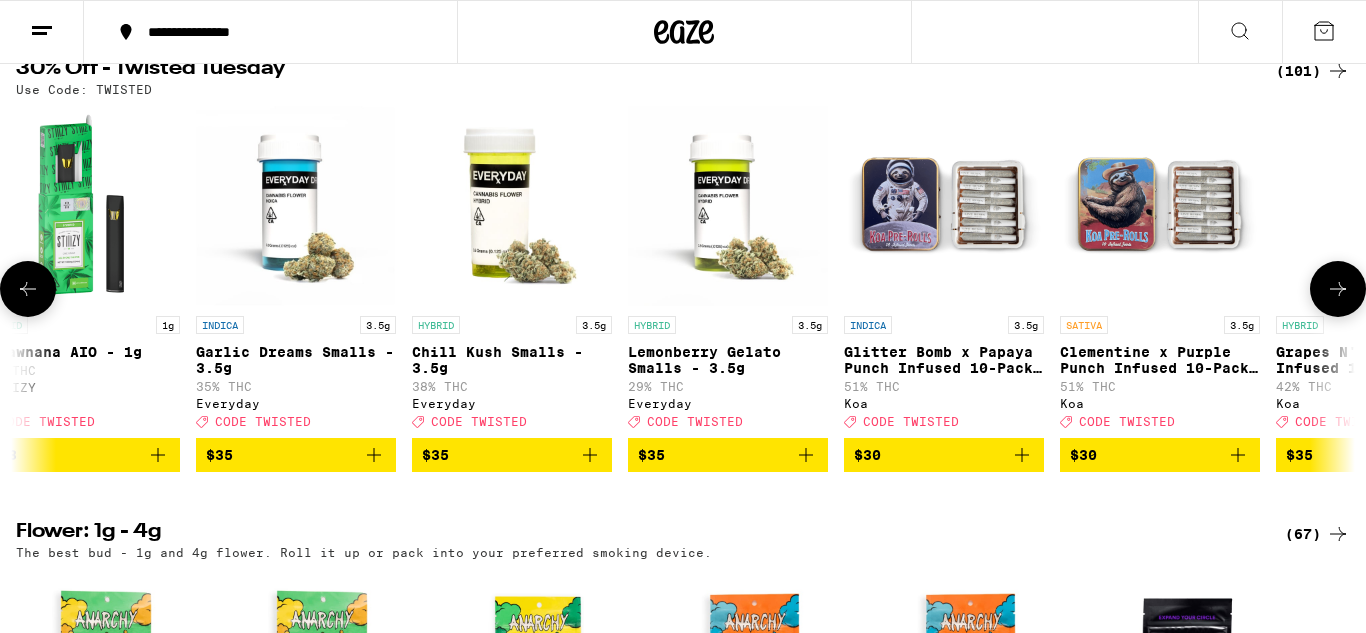 click 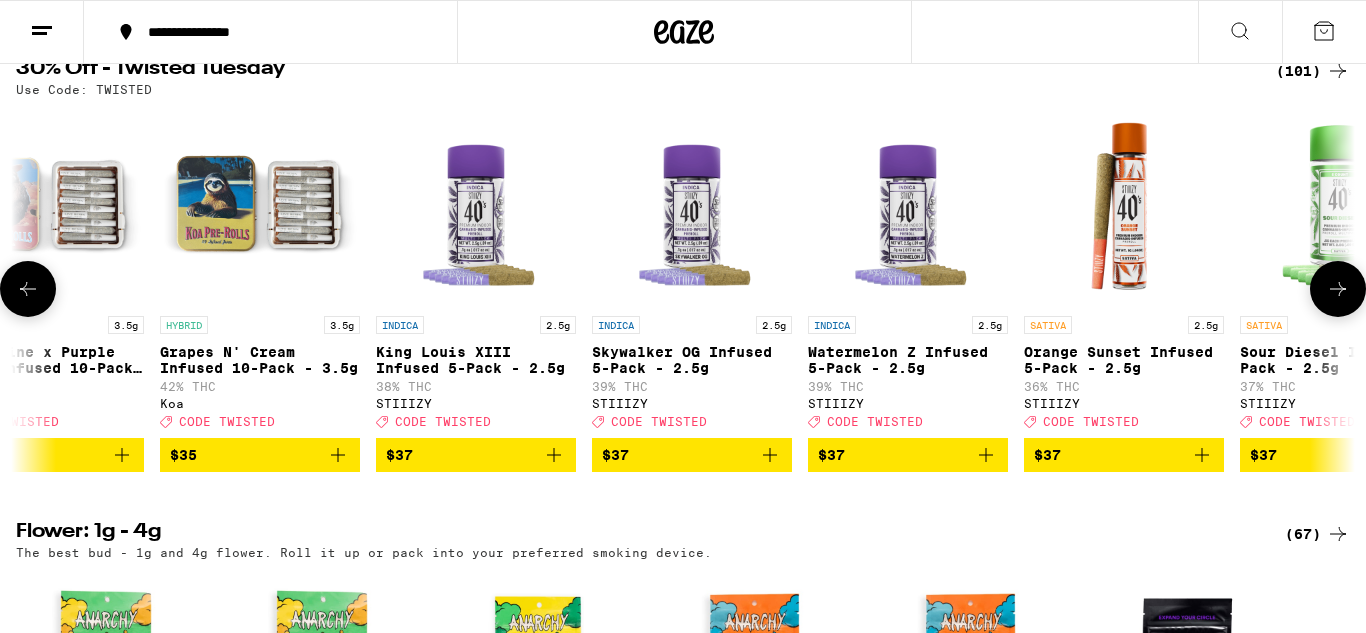 click 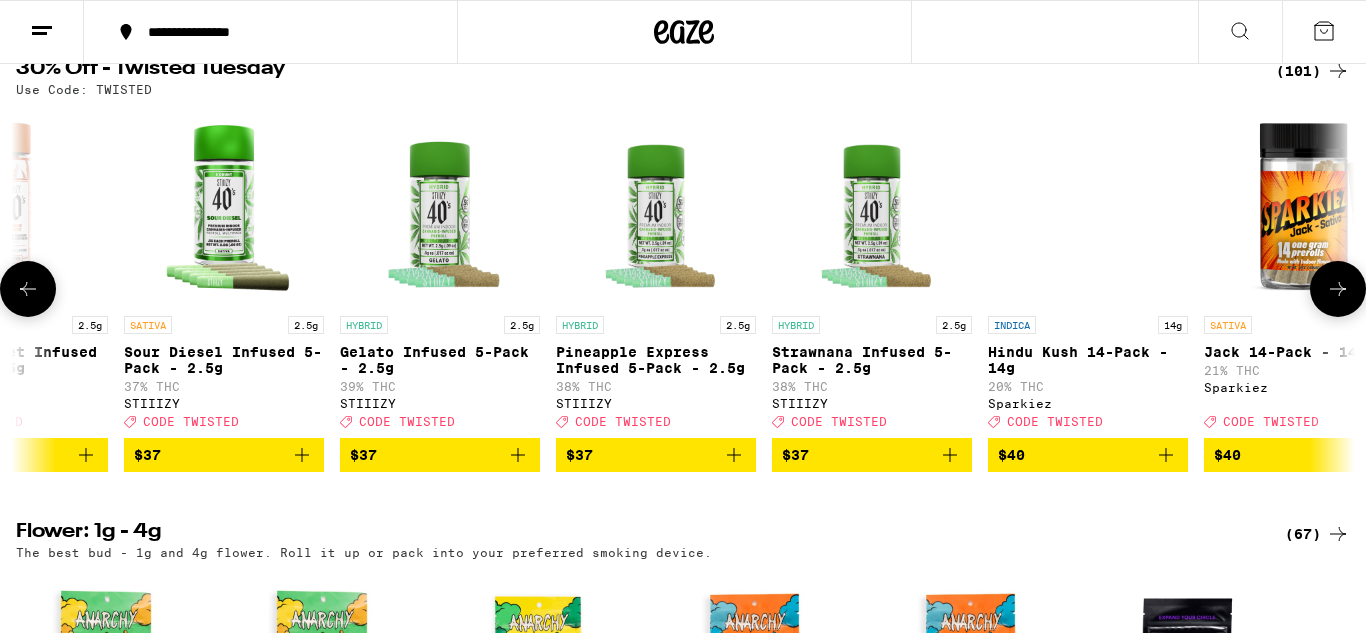 click 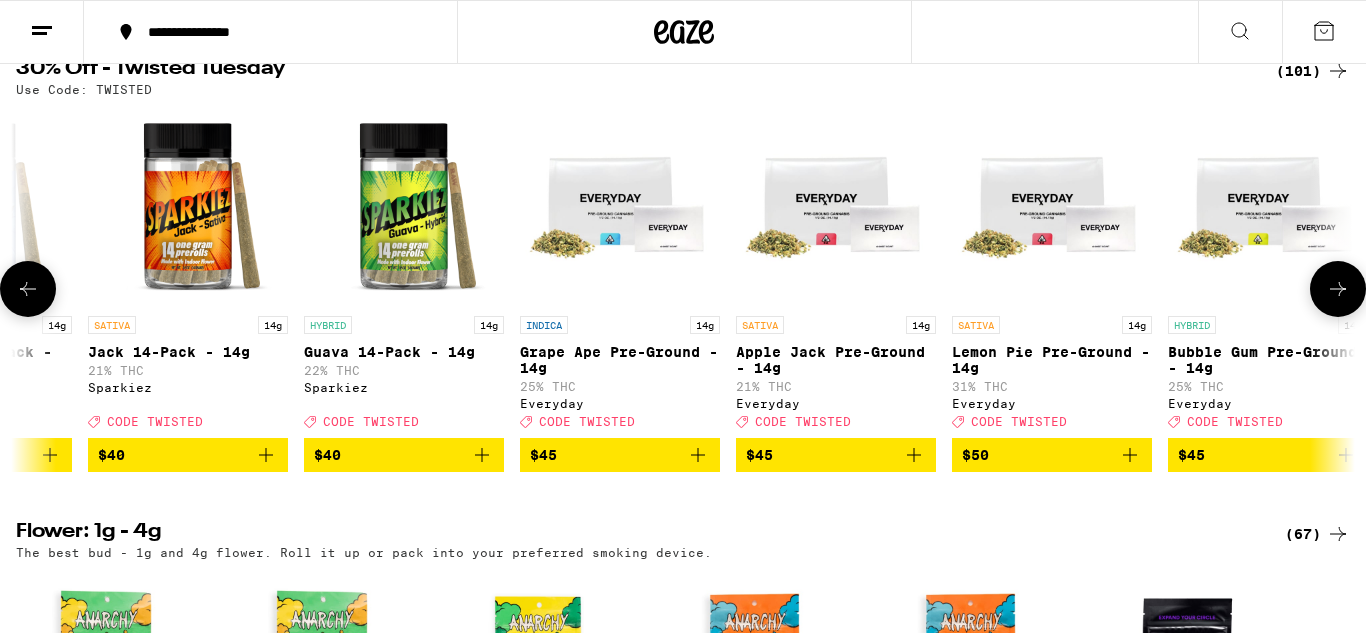 click 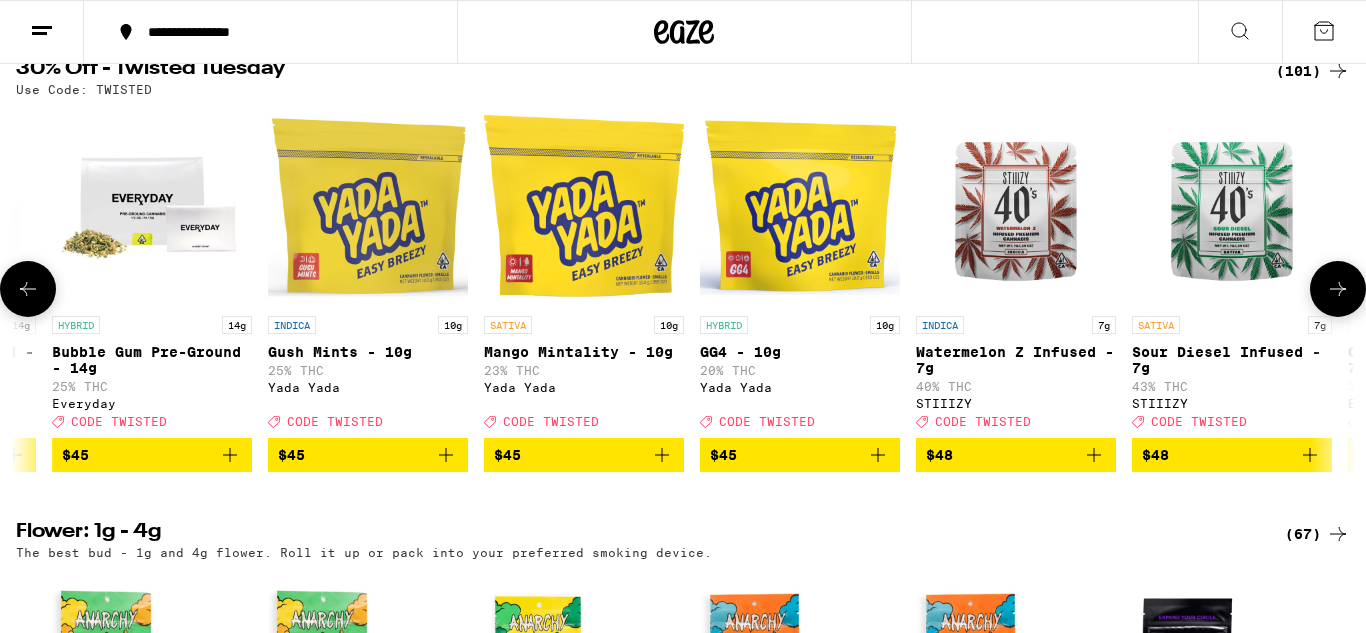 click 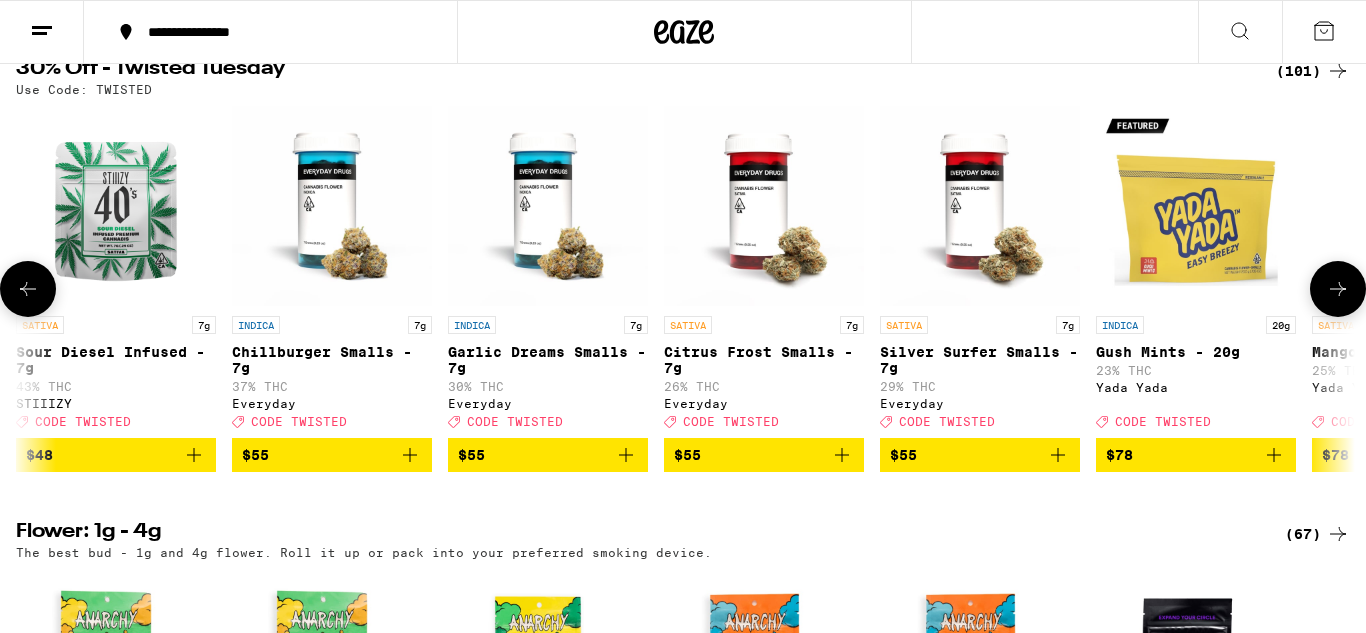 click 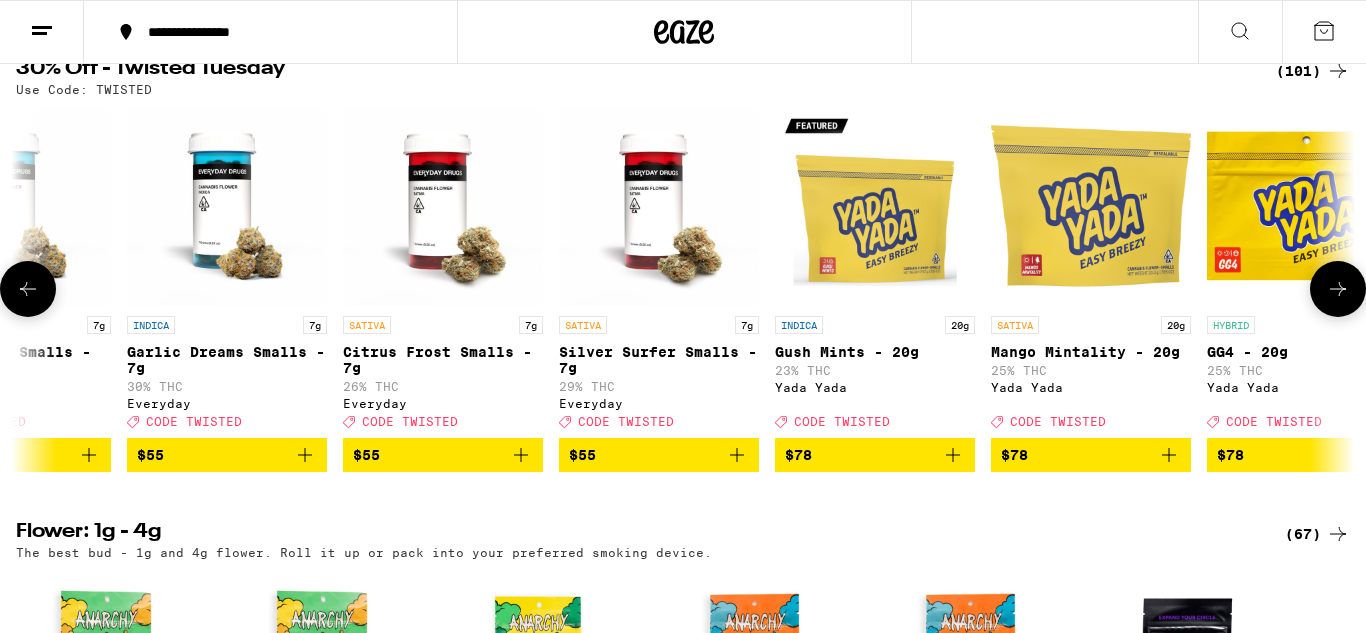 scroll, scrollTop: 0, scrollLeft: 20482, axis: horizontal 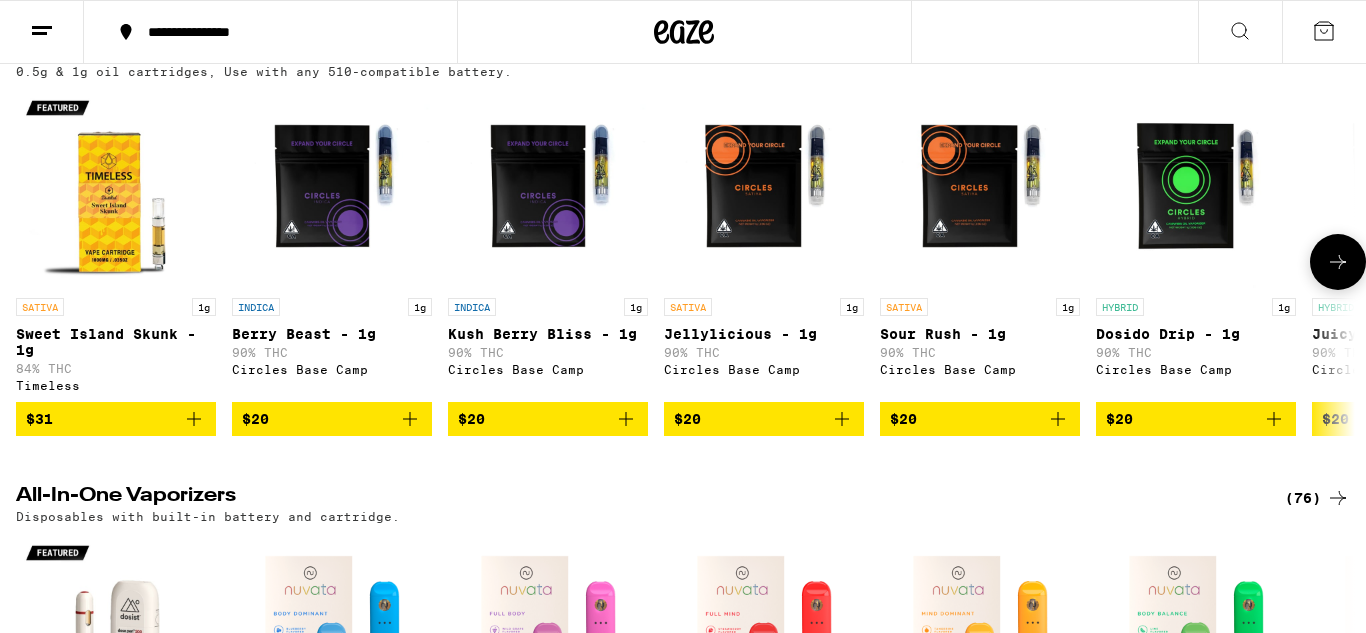 click 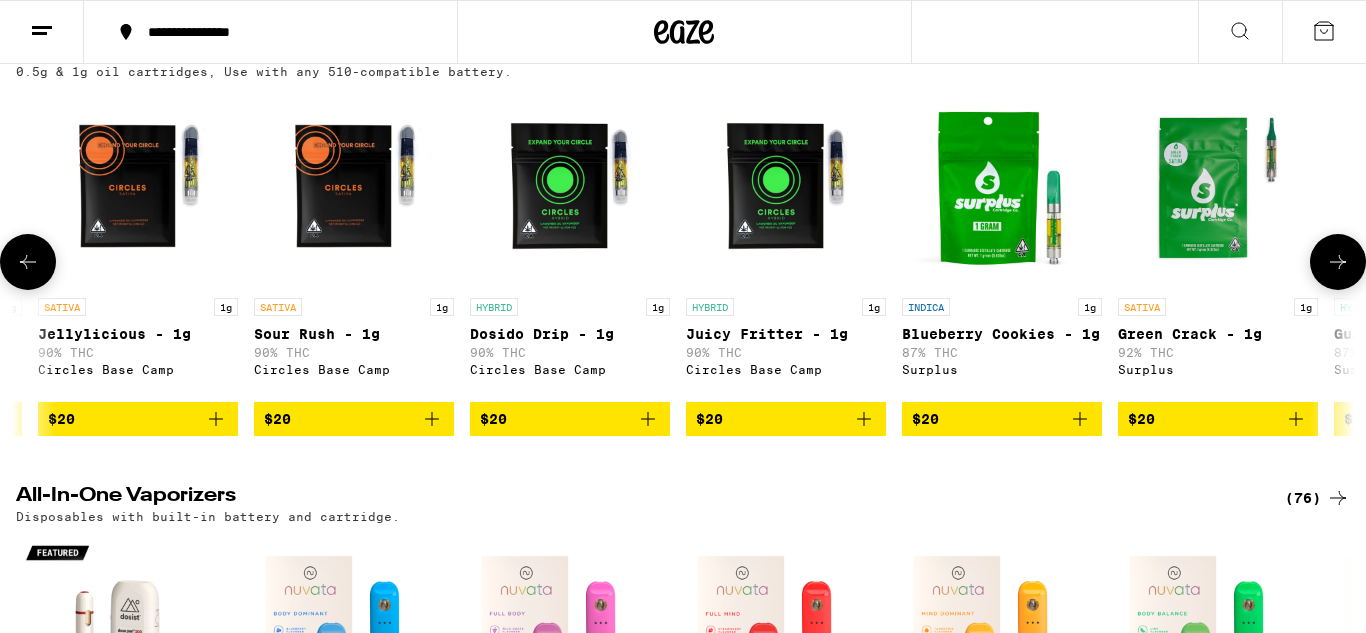 scroll, scrollTop: 0, scrollLeft: 1116, axis: horizontal 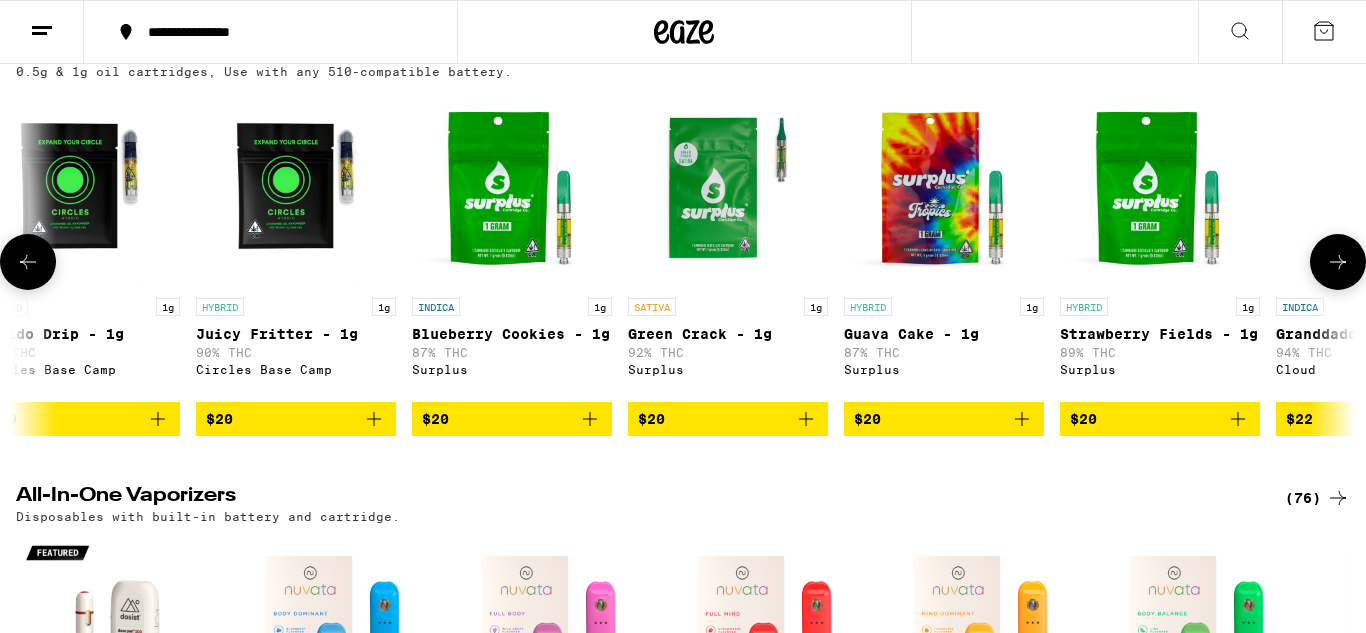 click 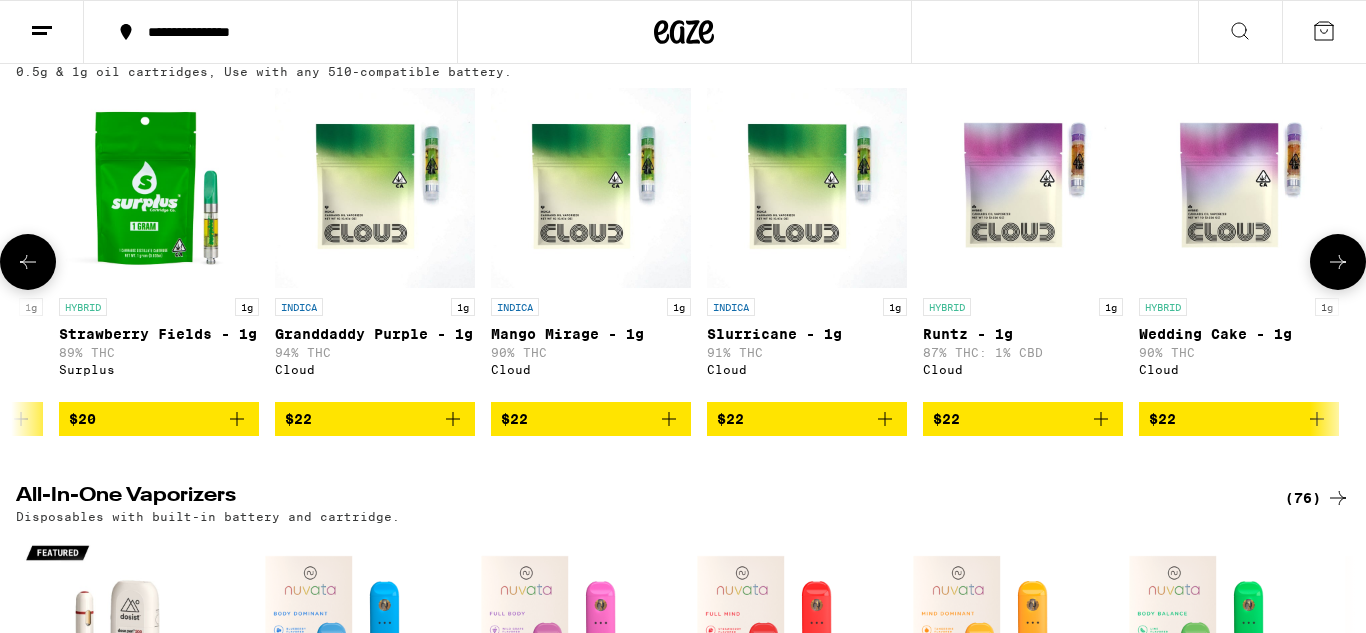 scroll, scrollTop: 0, scrollLeft: 2232, axis: horizontal 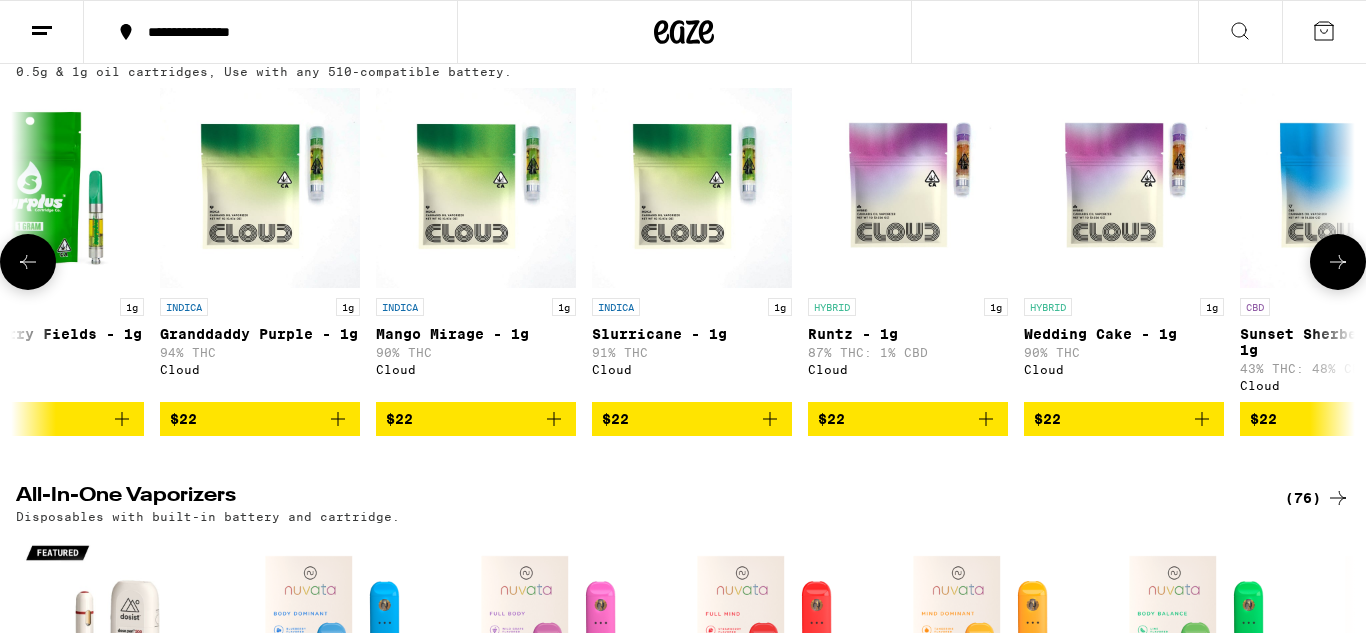 click 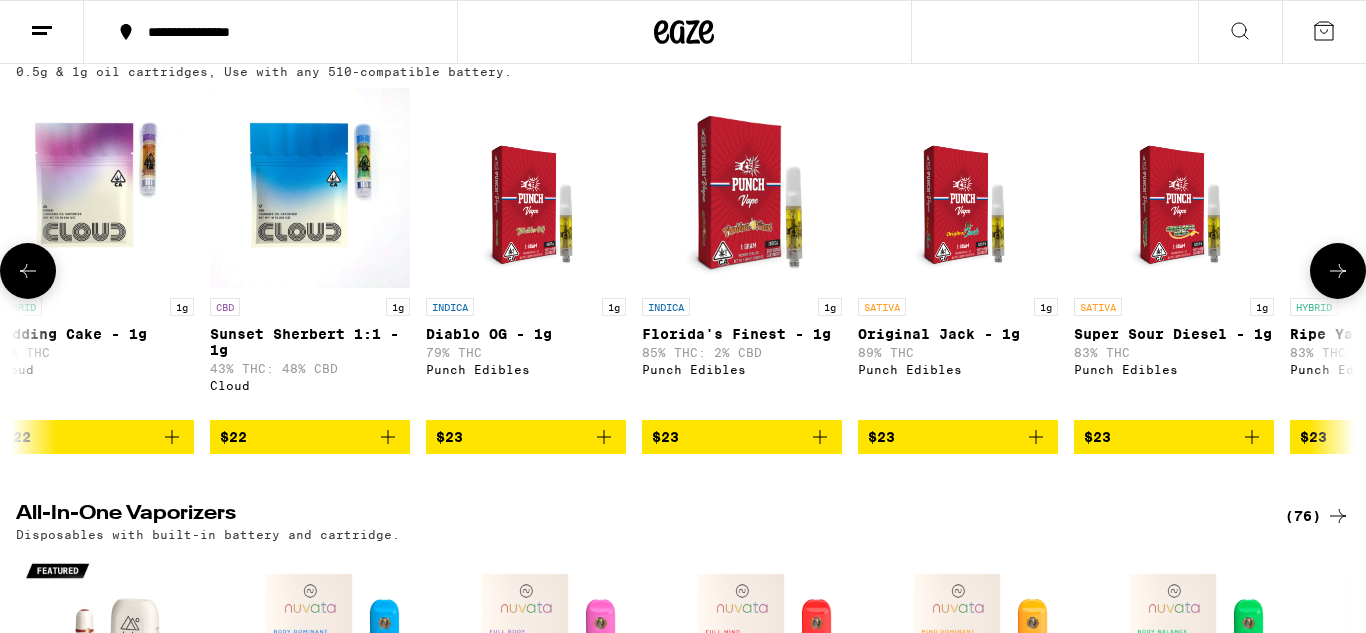 scroll, scrollTop: 0, scrollLeft: 3348, axis: horizontal 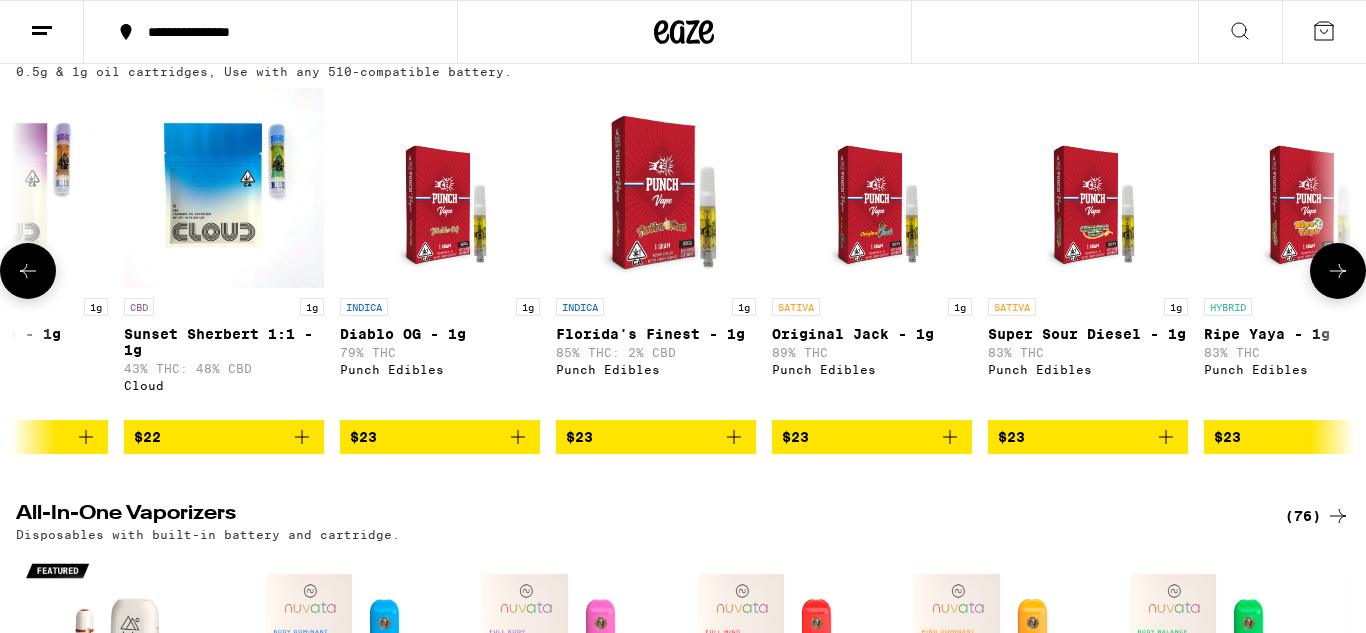click at bounding box center [1338, 271] 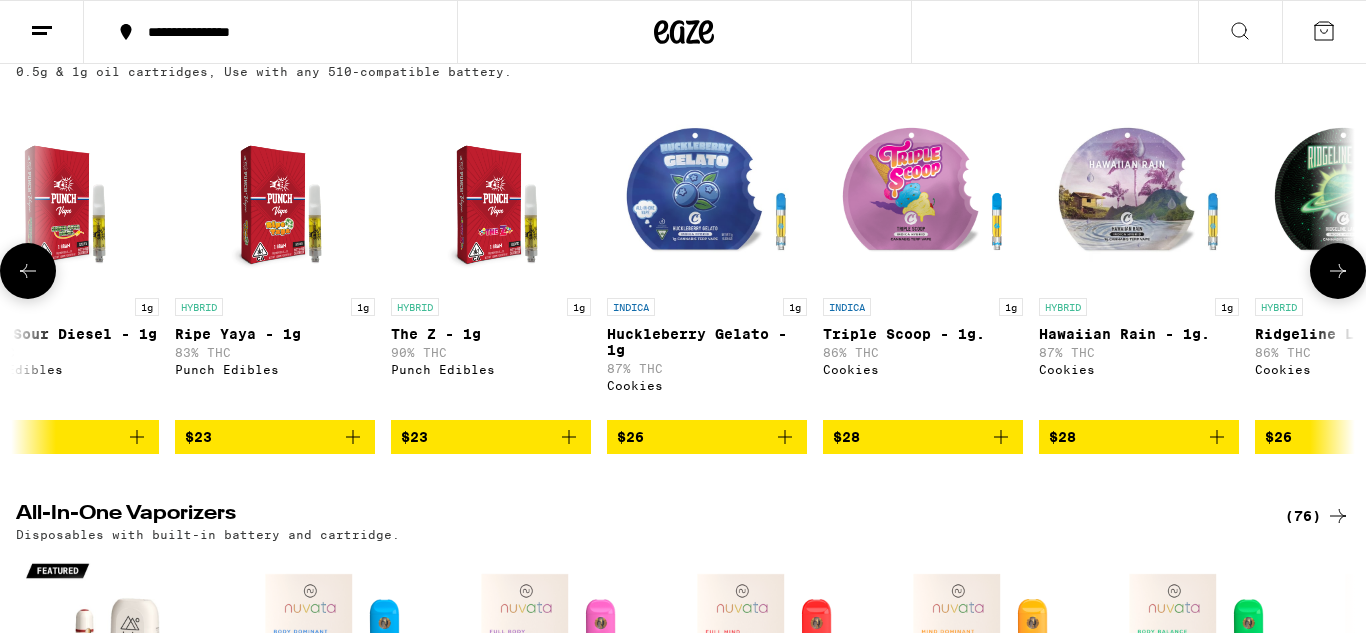 scroll, scrollTop: 0, scrollLeft: 4464, axis: horizontal 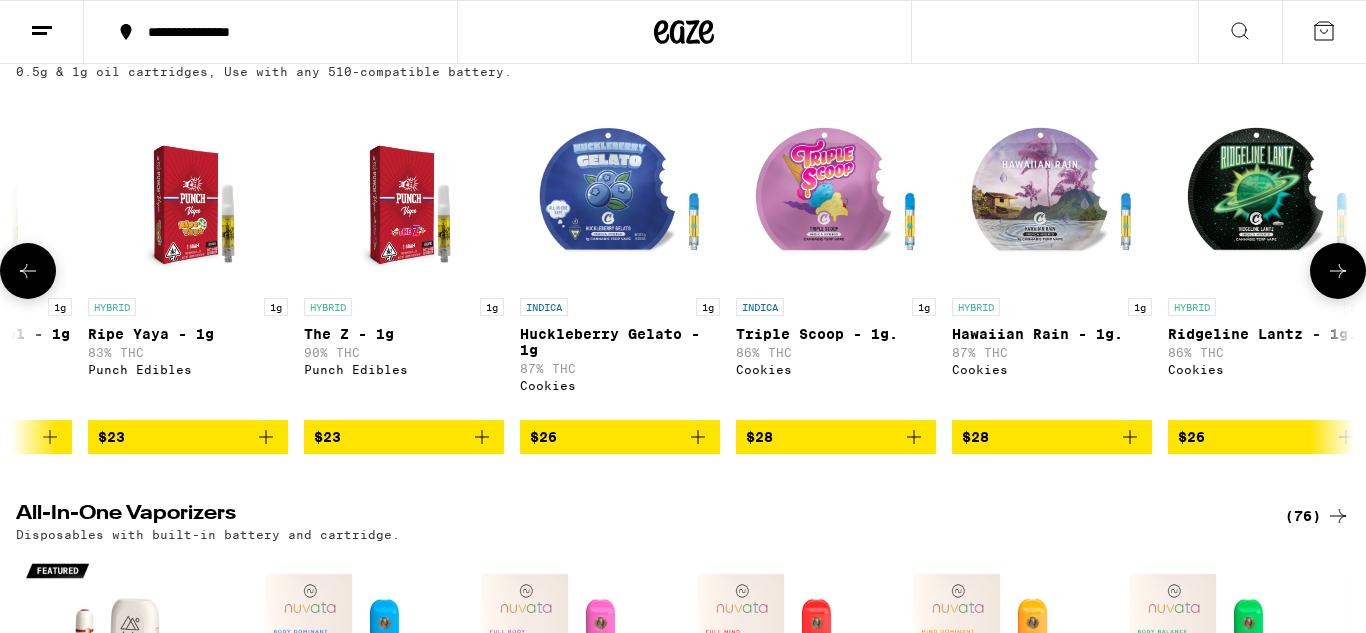 click 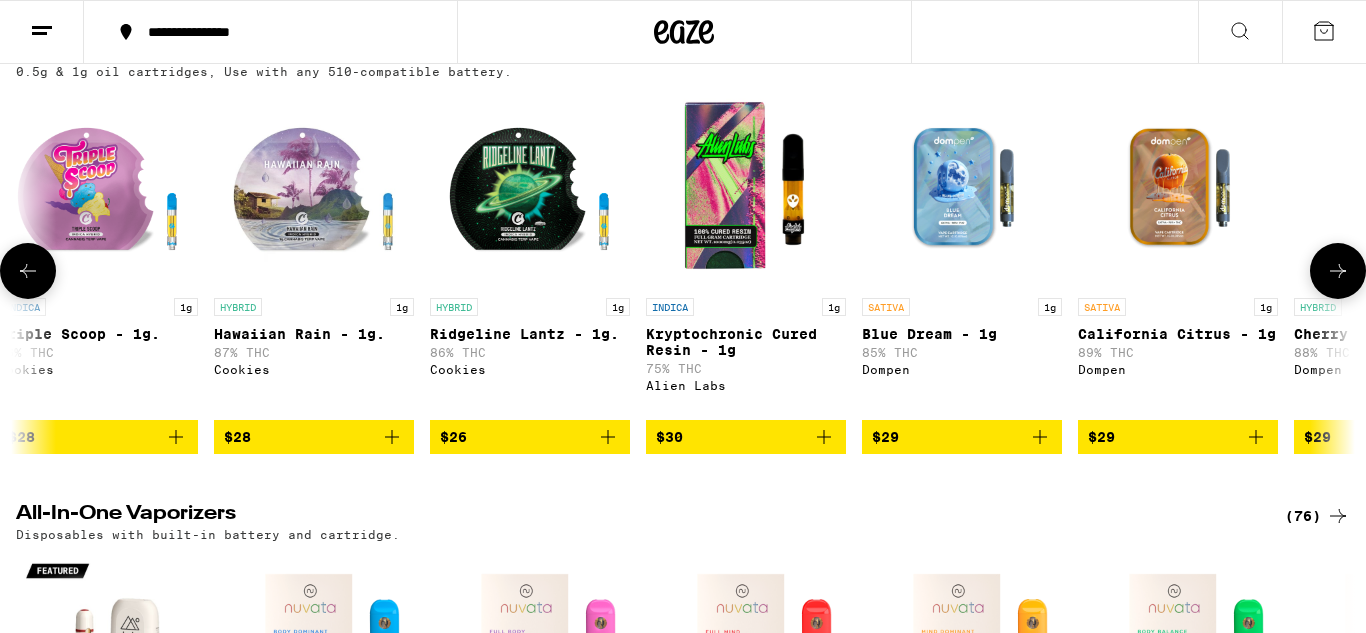 scroll, scrollTop: 0, scrollLeft: 5580, axis: horizontal 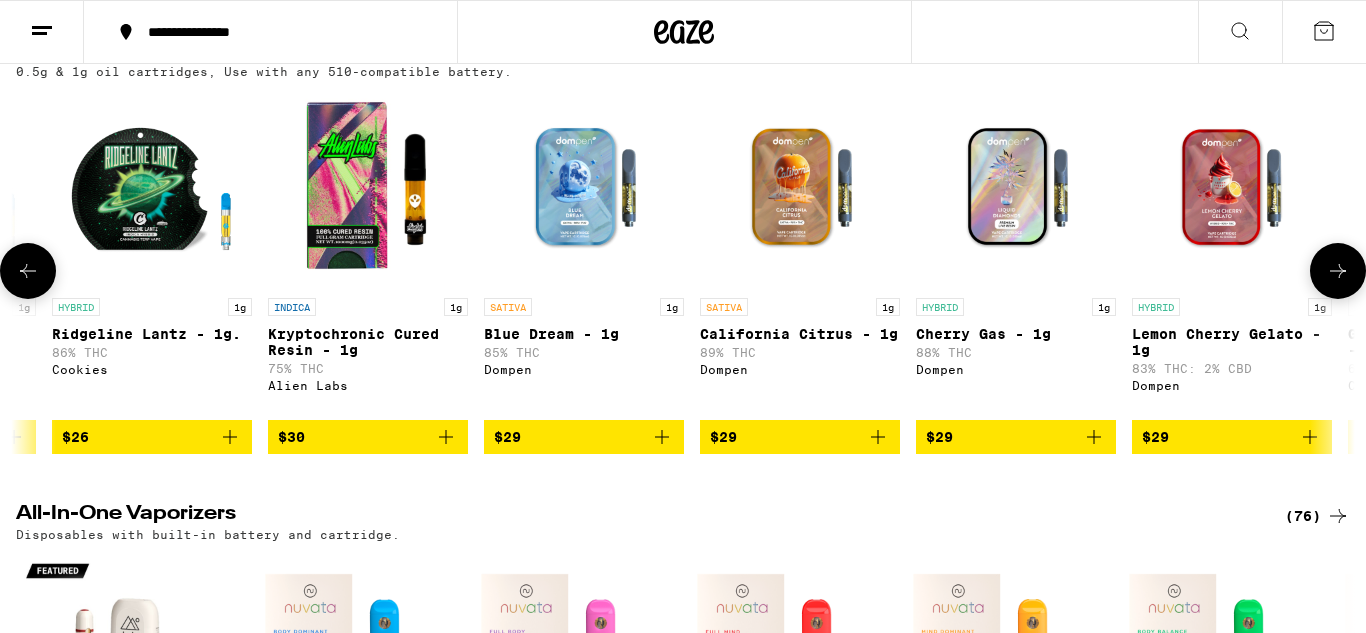 click 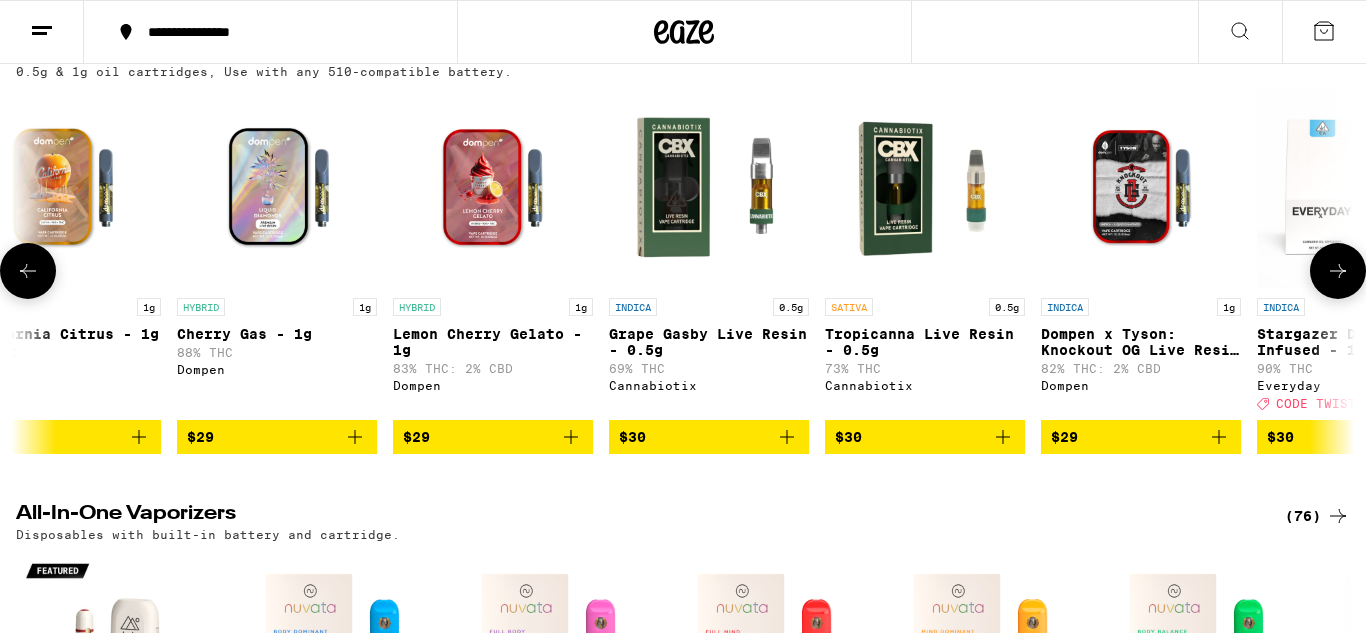 scroll, scrollTop: 0, scrollLeft: 6696, axis: horizontal 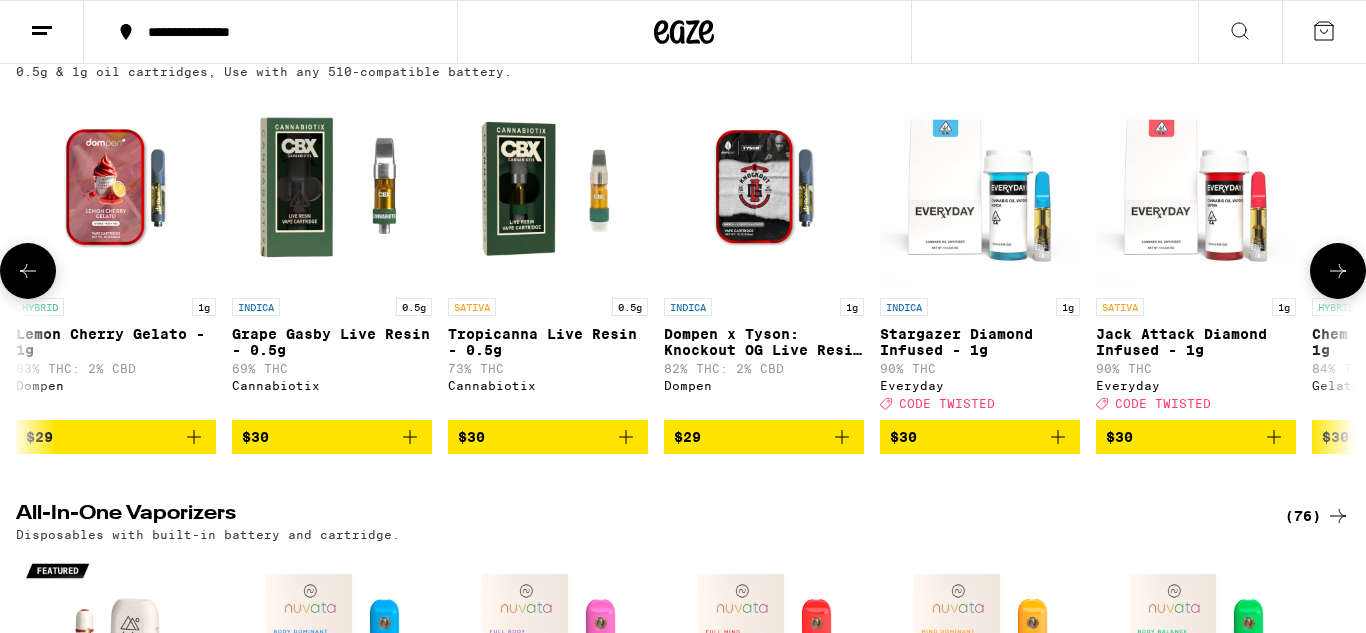 click 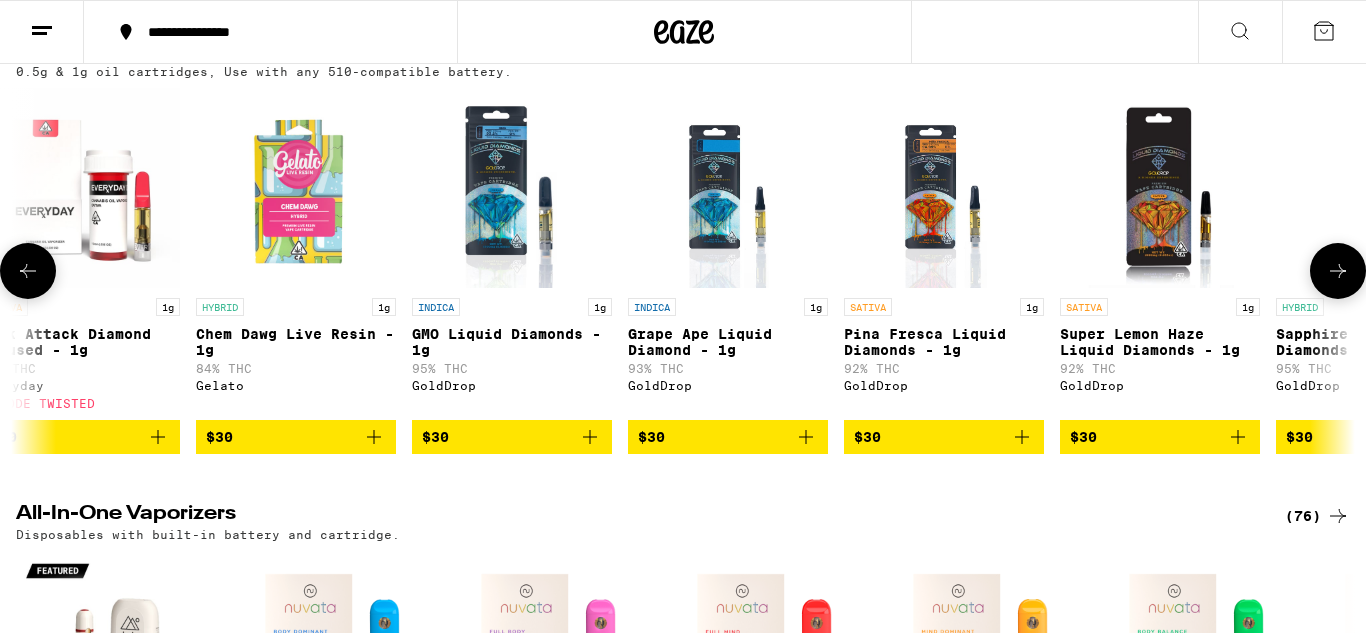 click 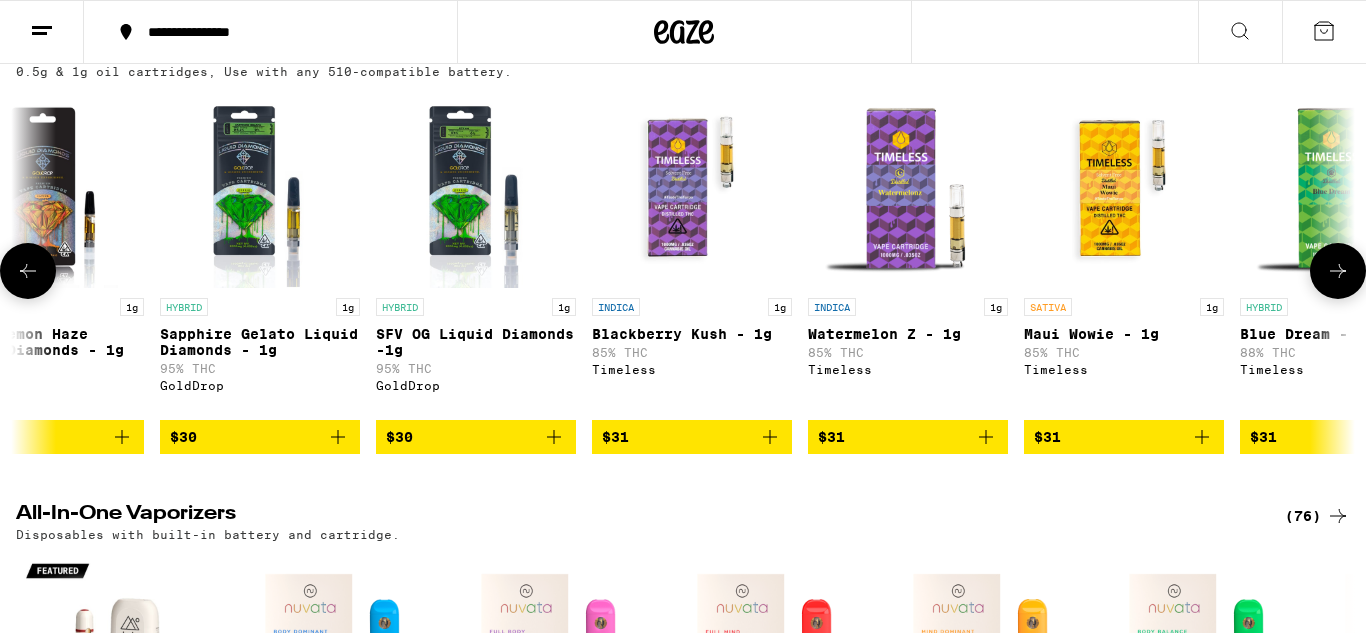 click 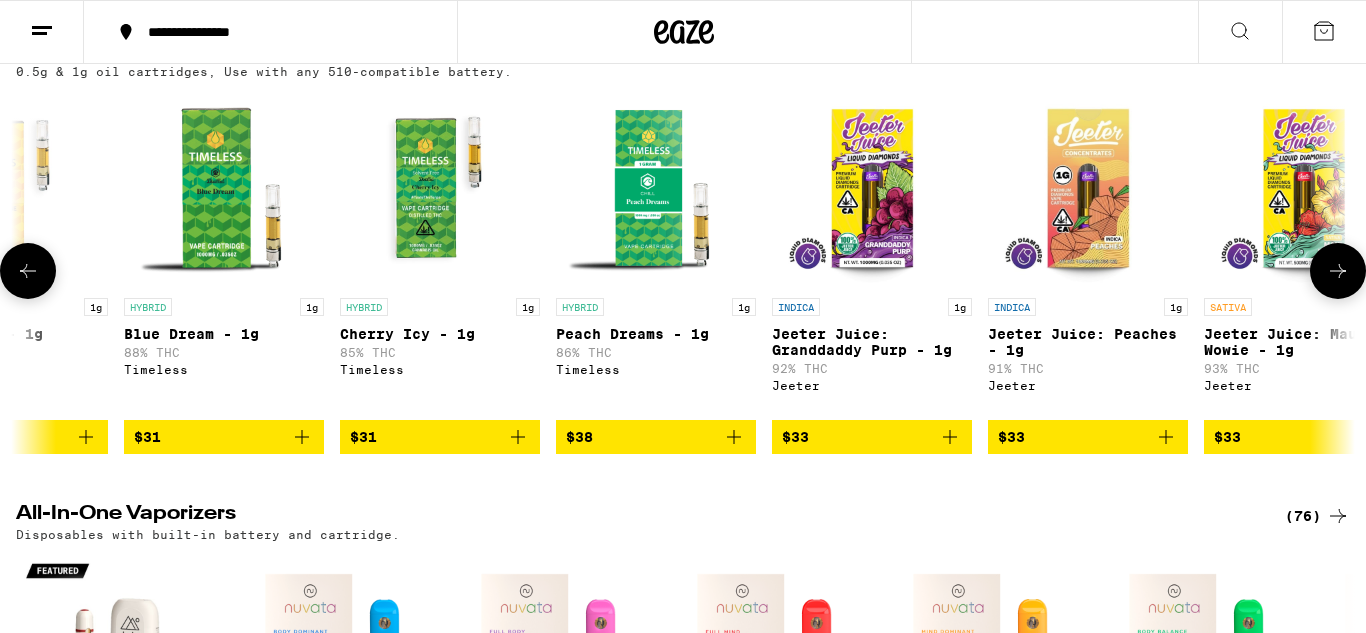 click 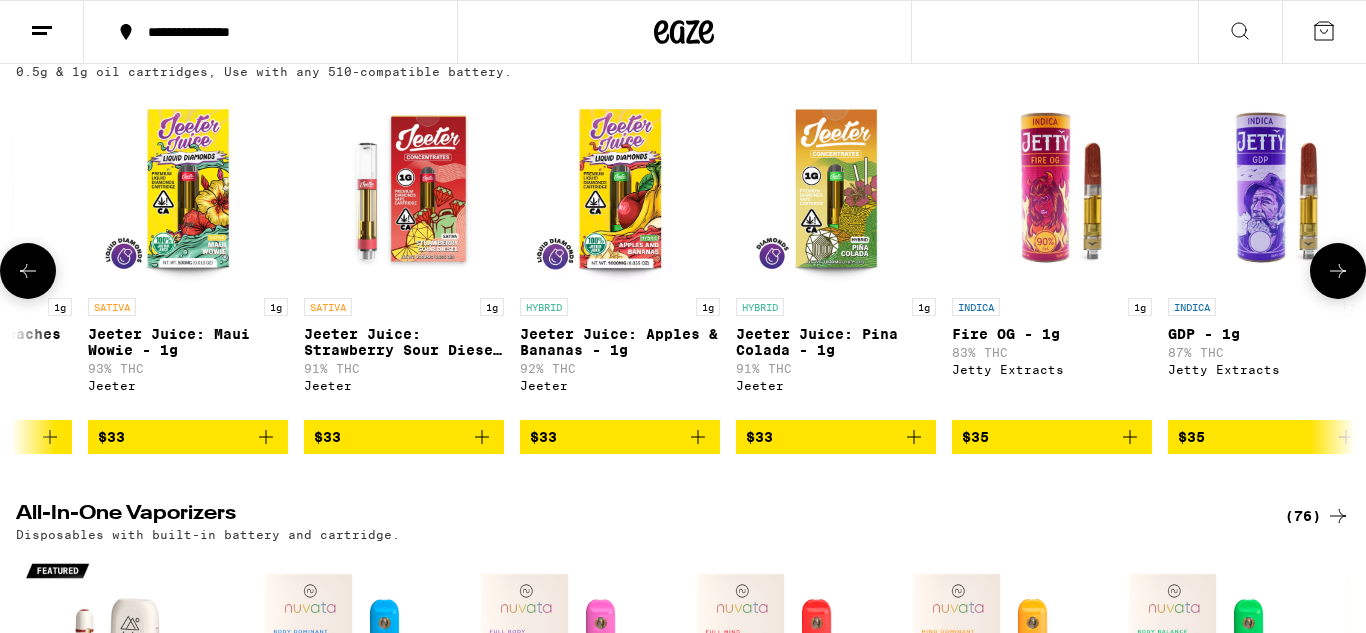 click 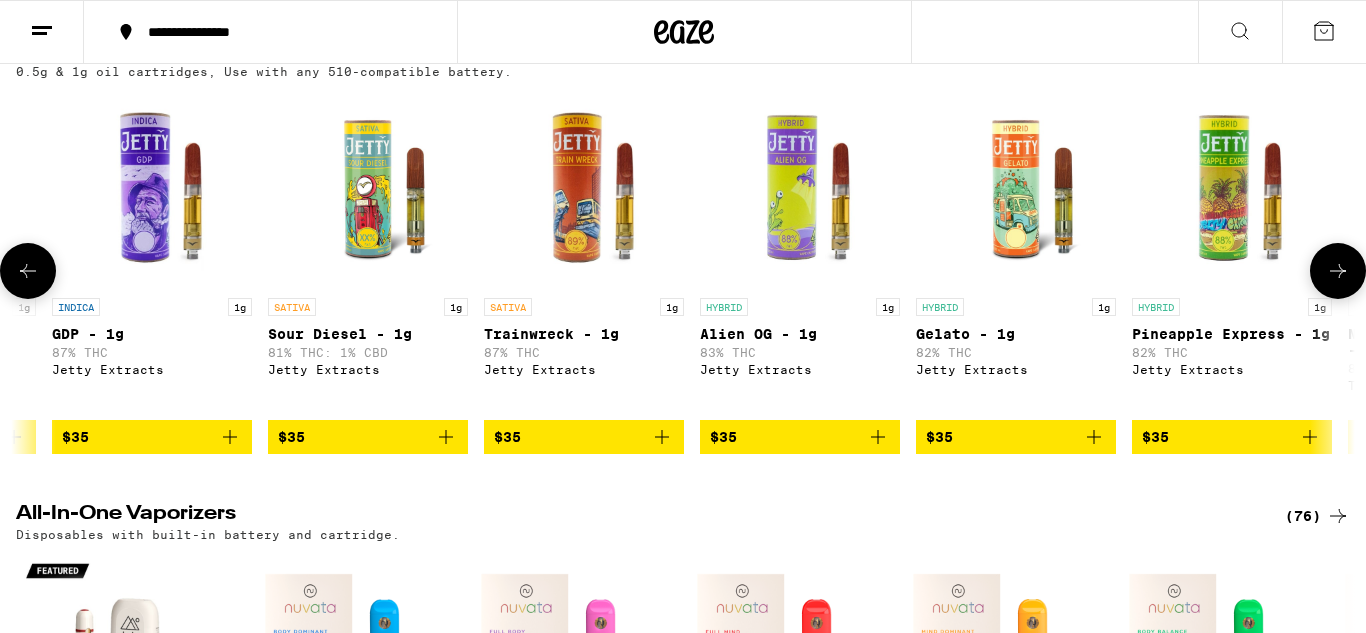 click 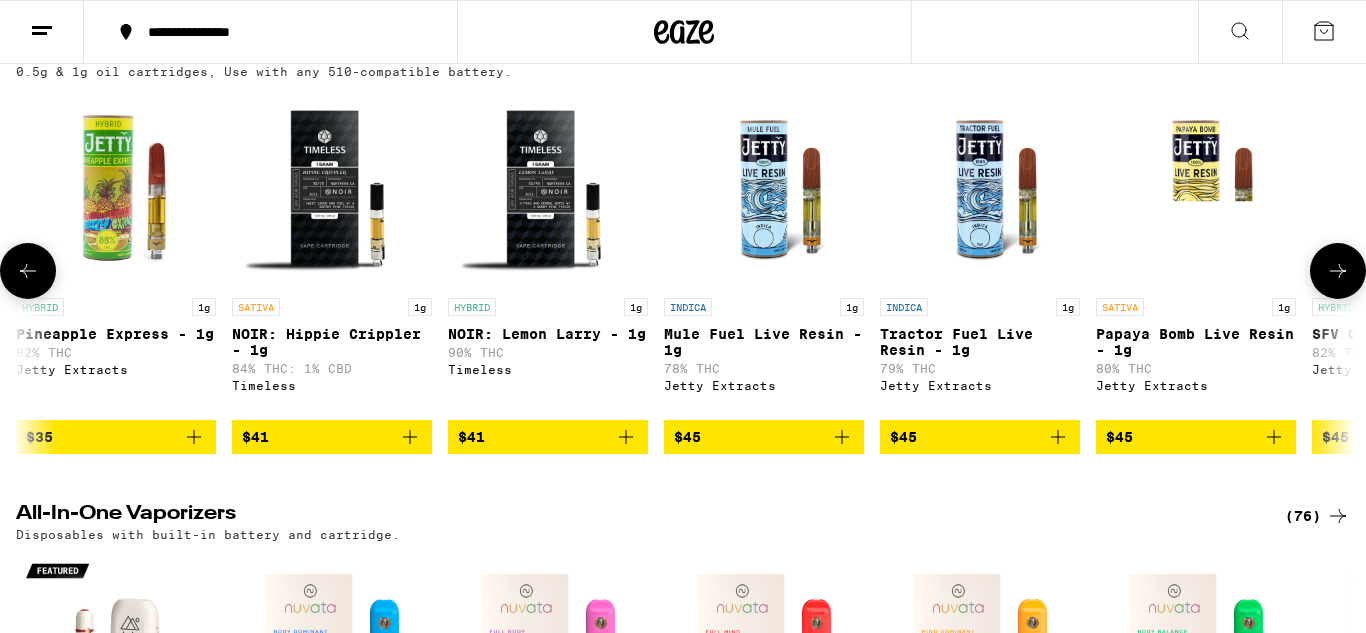 click 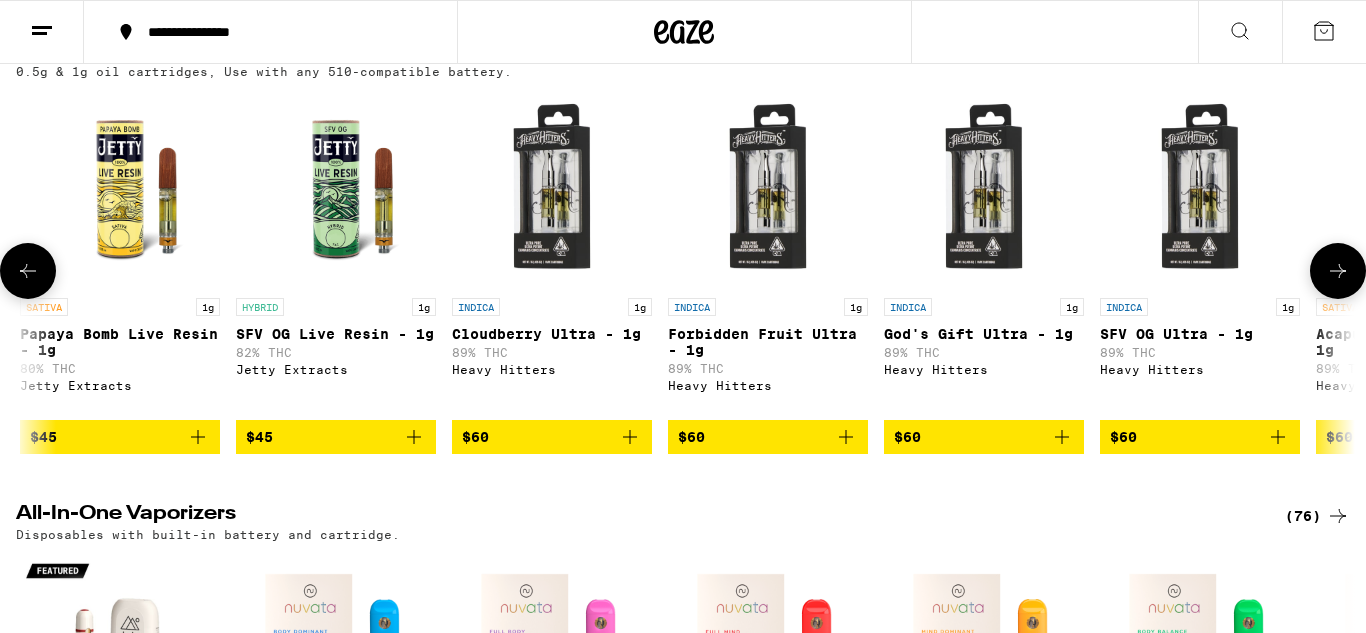 scroll, scrollTop: 0, scrollLeft: 14508, axis: horizontal 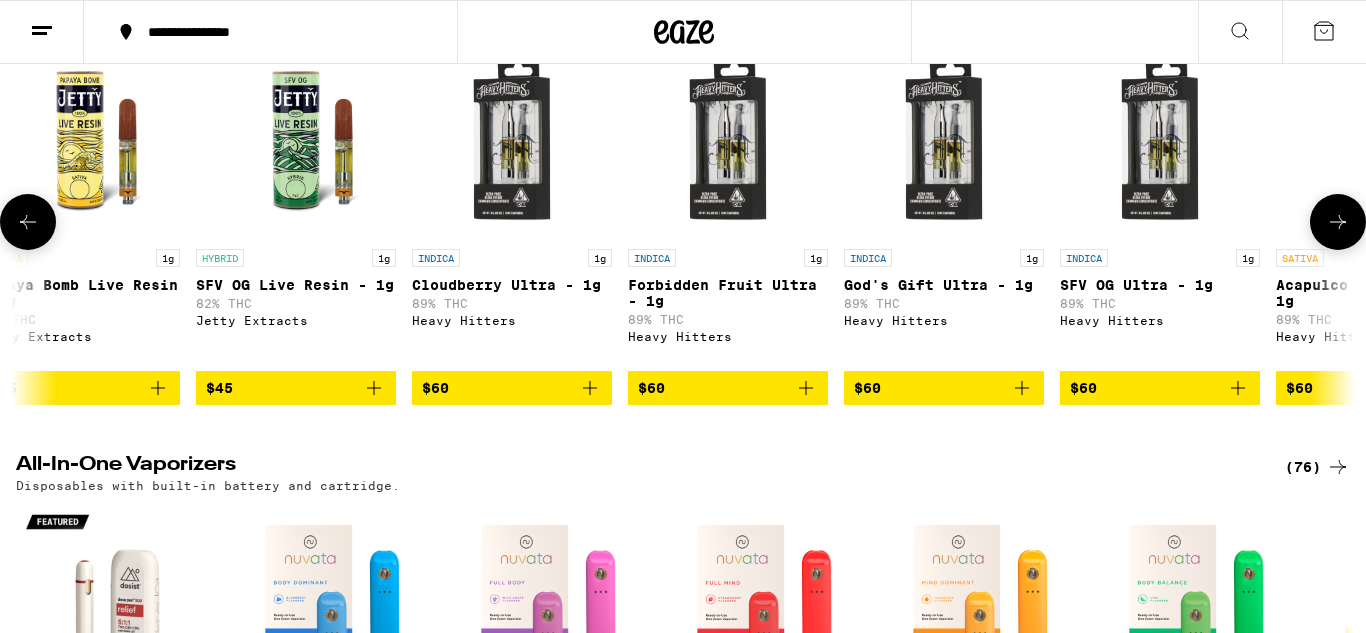 click at bounding box center [1338, 222] 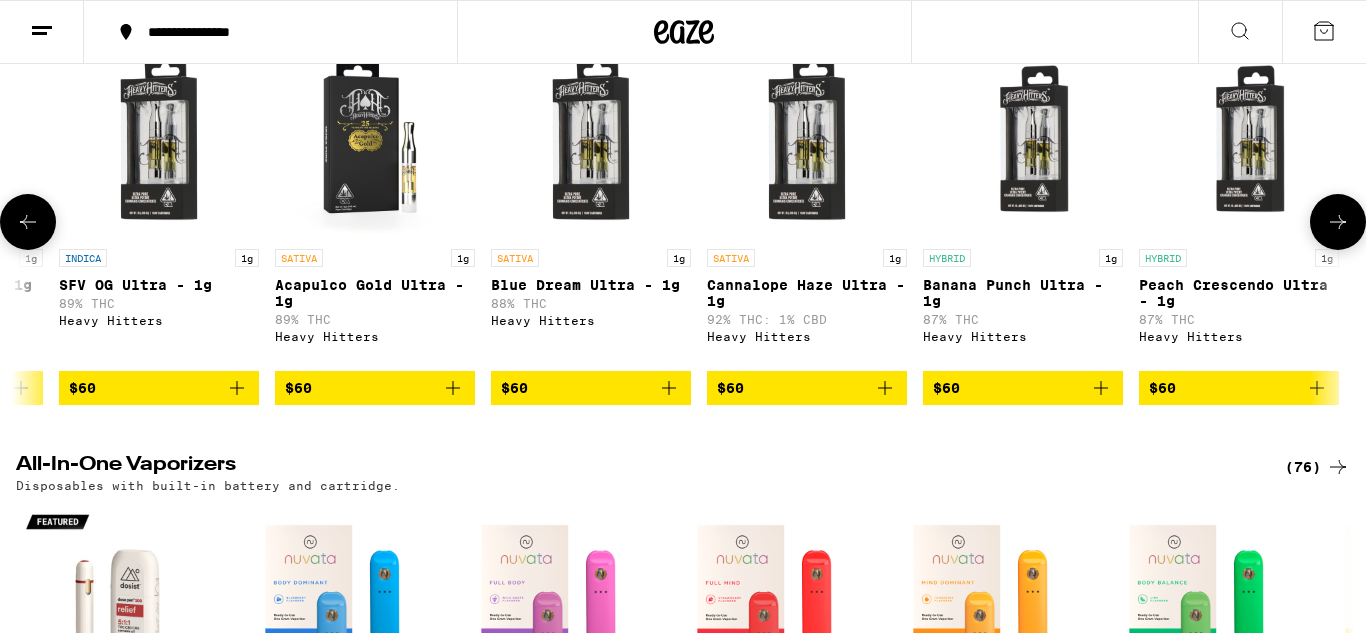 scroll, scrollTop: 0, scrollLeft: 15624, axis: horizontal 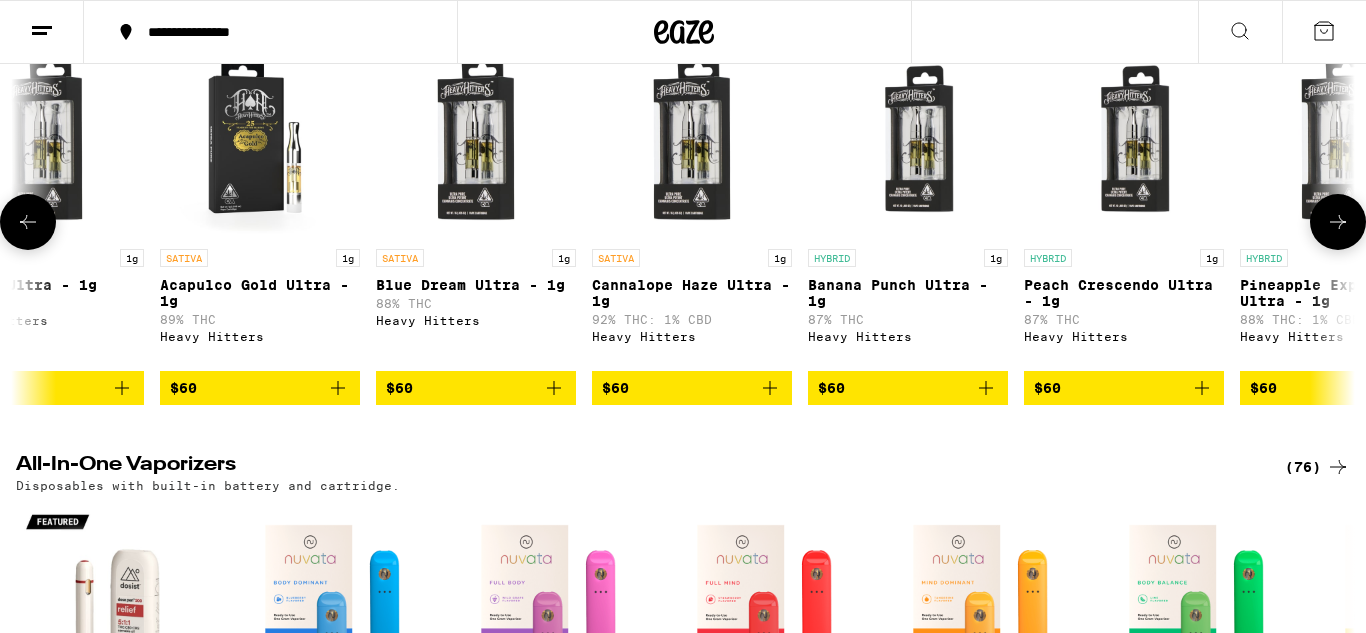 click 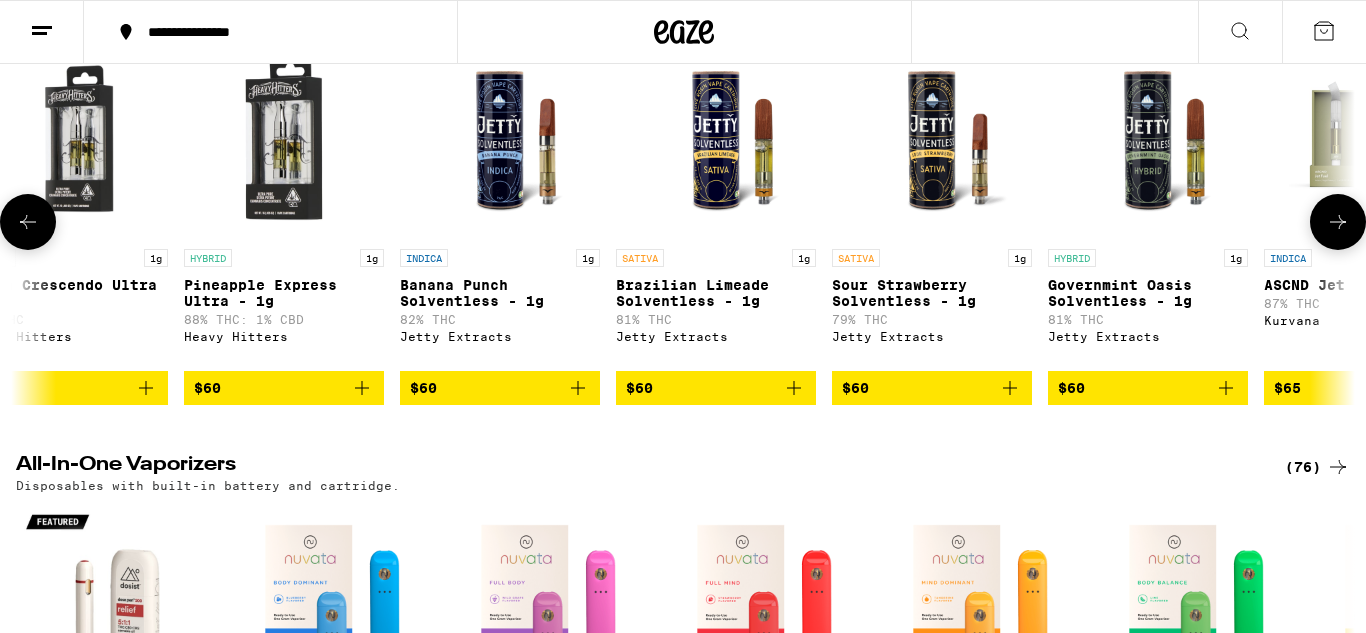 scroll, scrollTop: 0, scrollLeft: 16740, axis: horizontal 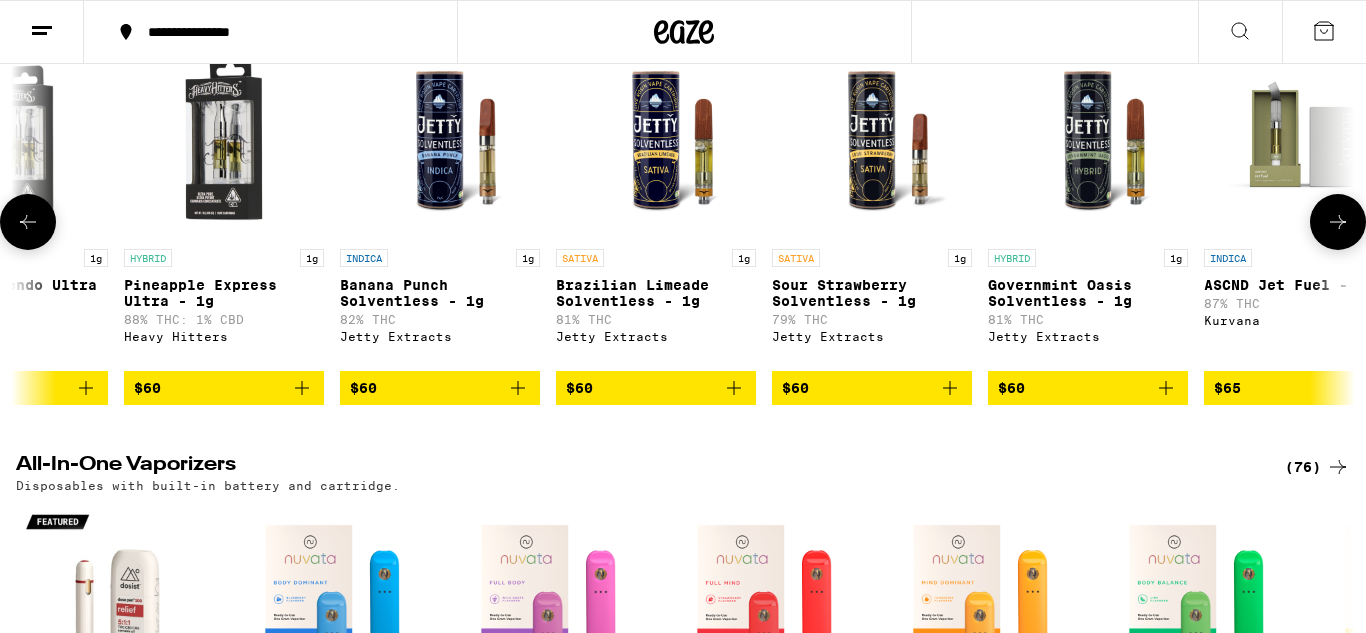 click 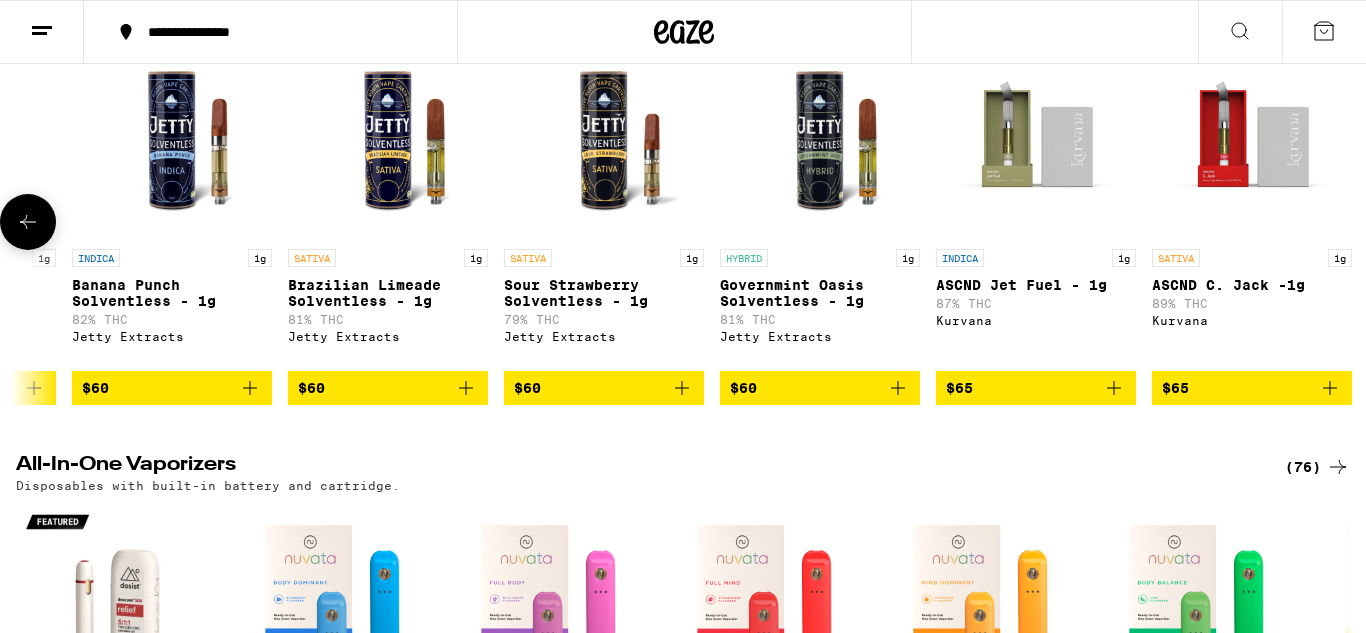 scroll, scrollTop: 0, scrollLeft: 17026, axis: horizontal 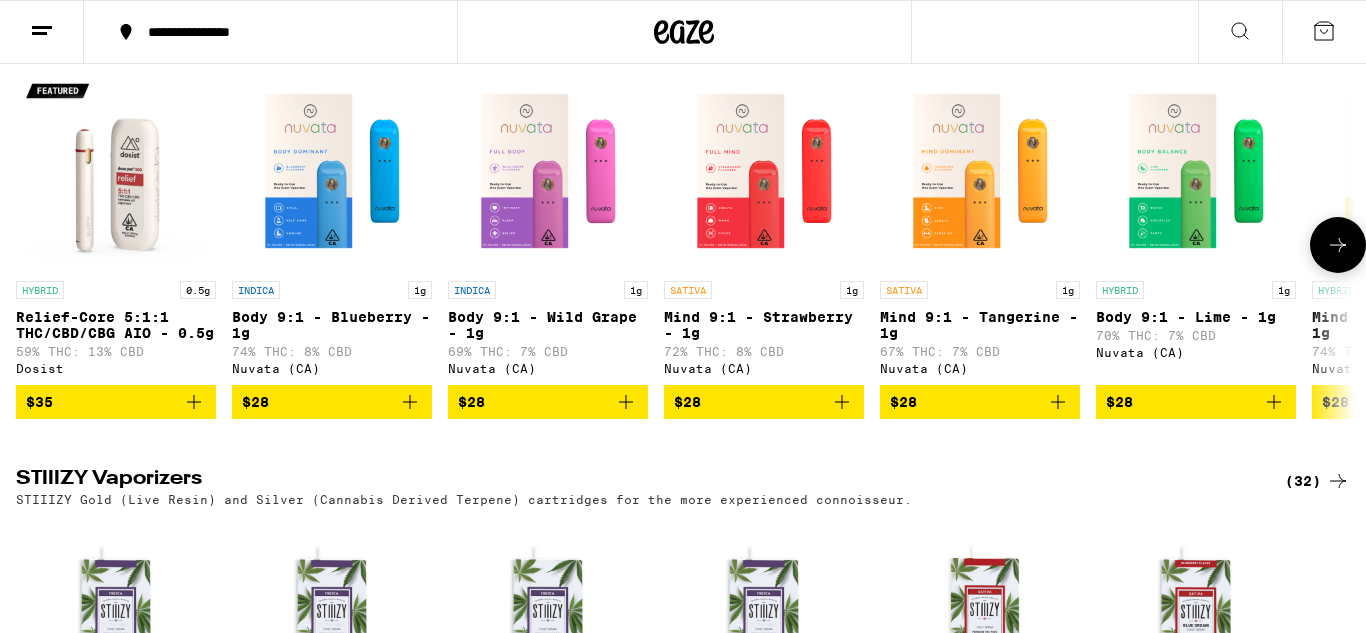 click 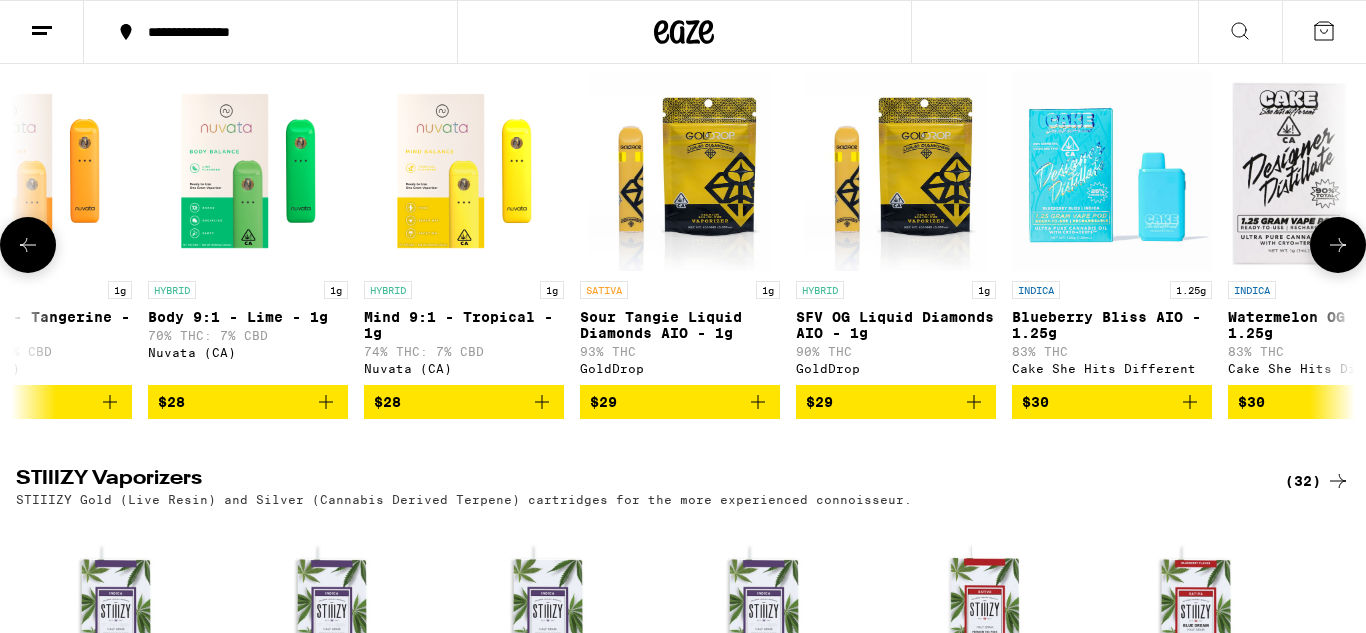 scroll, scrollTop: 0, scrollLeft: 1116, axis: horizontal 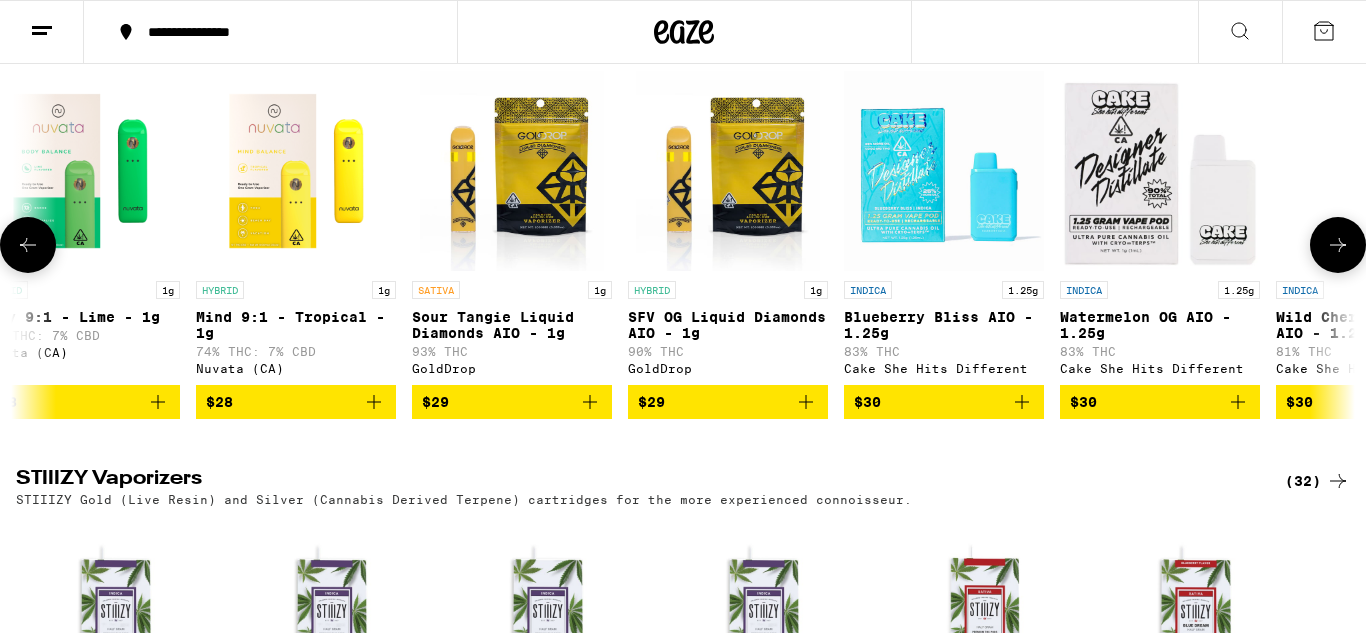 click 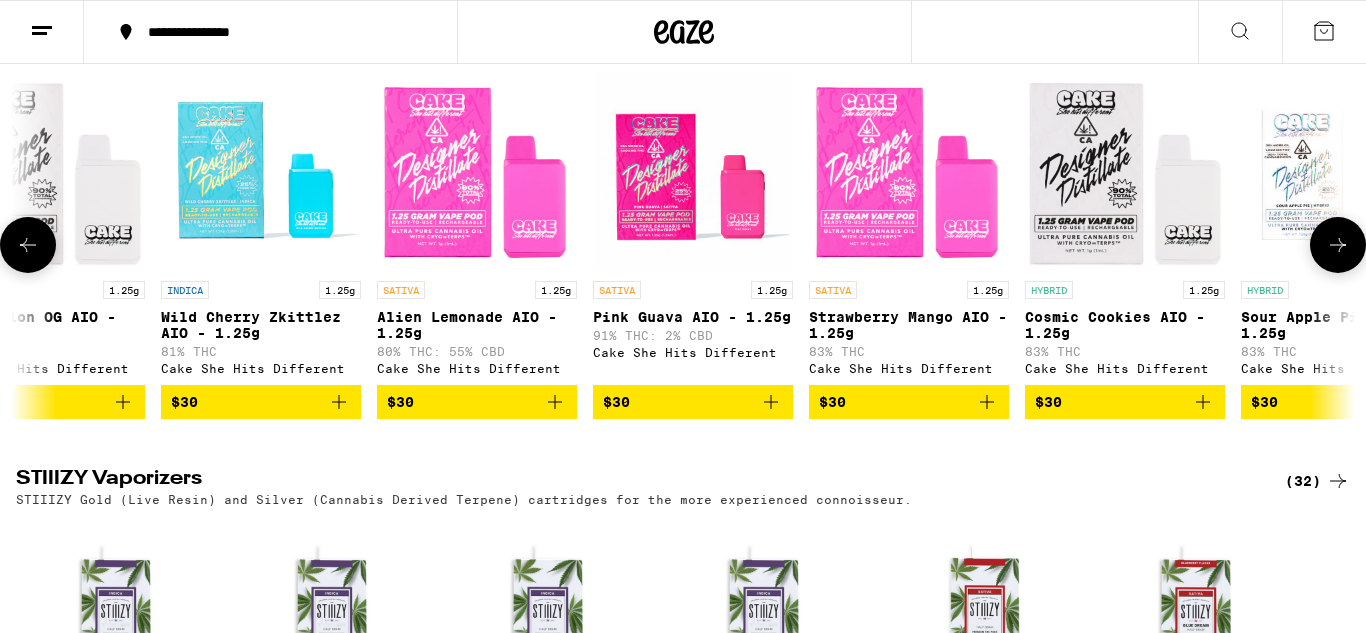scroll, scrollTop: 0, scrollLeft: 2232, axis: horizontal 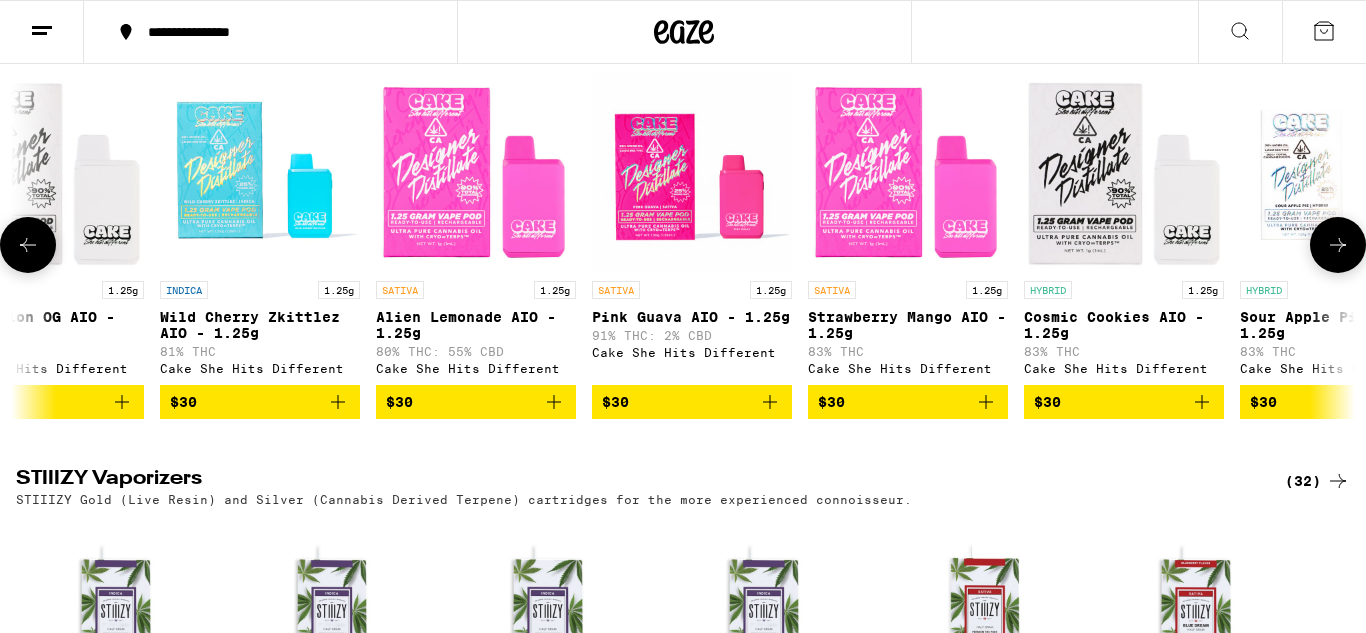 click 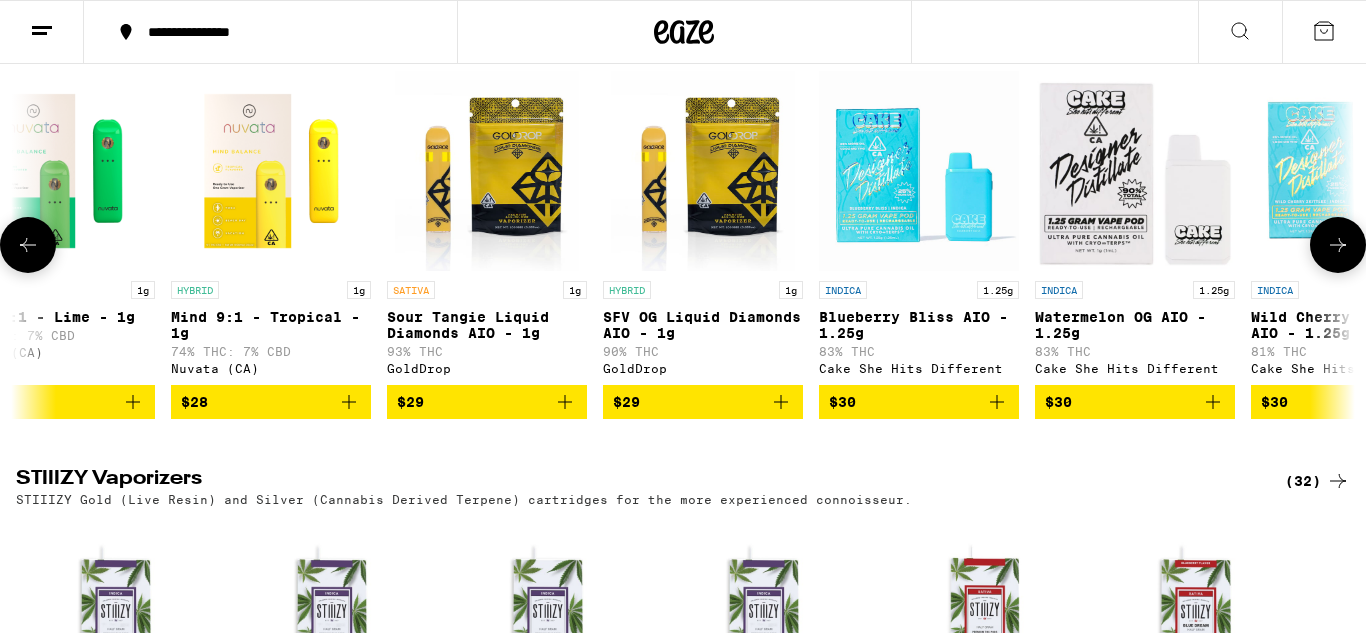 scroll, scrollTop: 0, scrollLeft: 1116, axis: horizontal 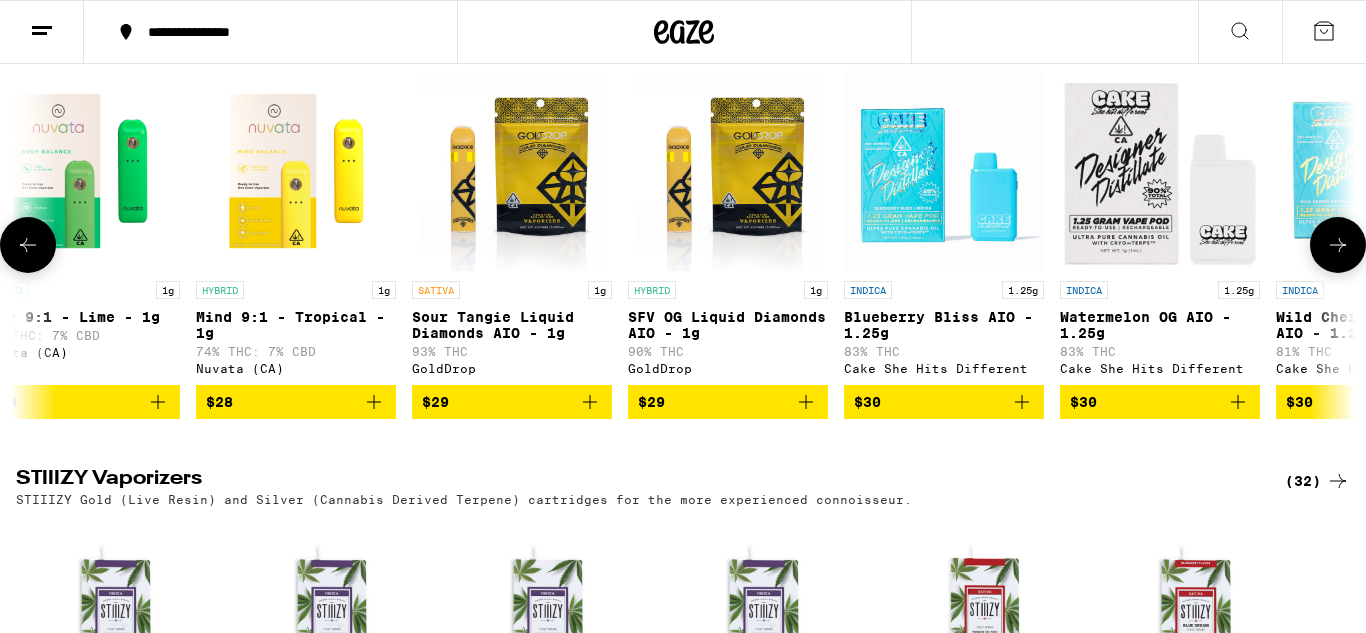 click 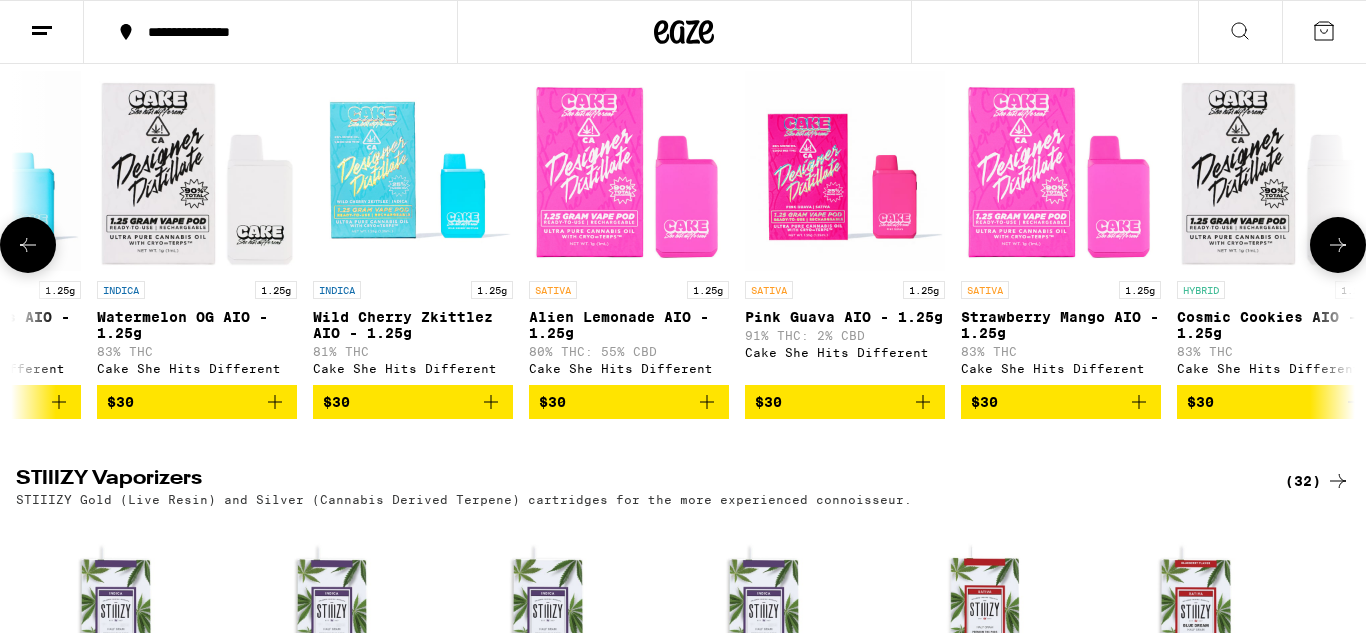 scroll, scrollTop: 0, scrollLeft: 2232, axis: horizontal 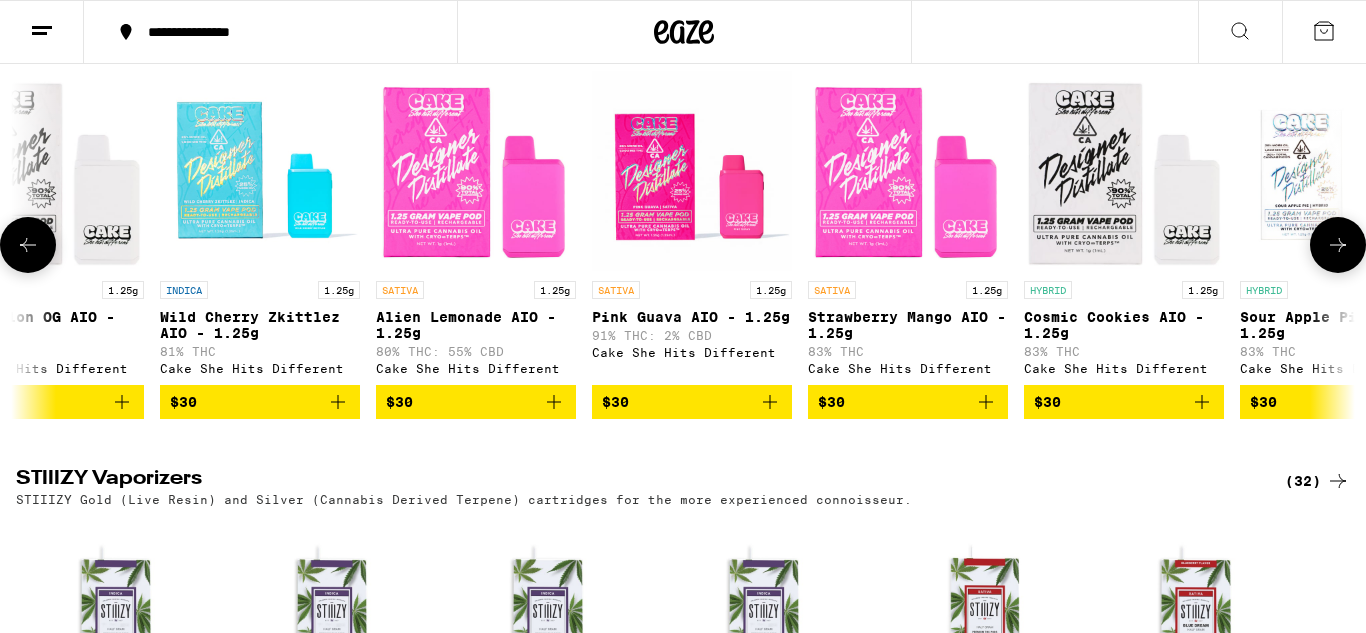 click 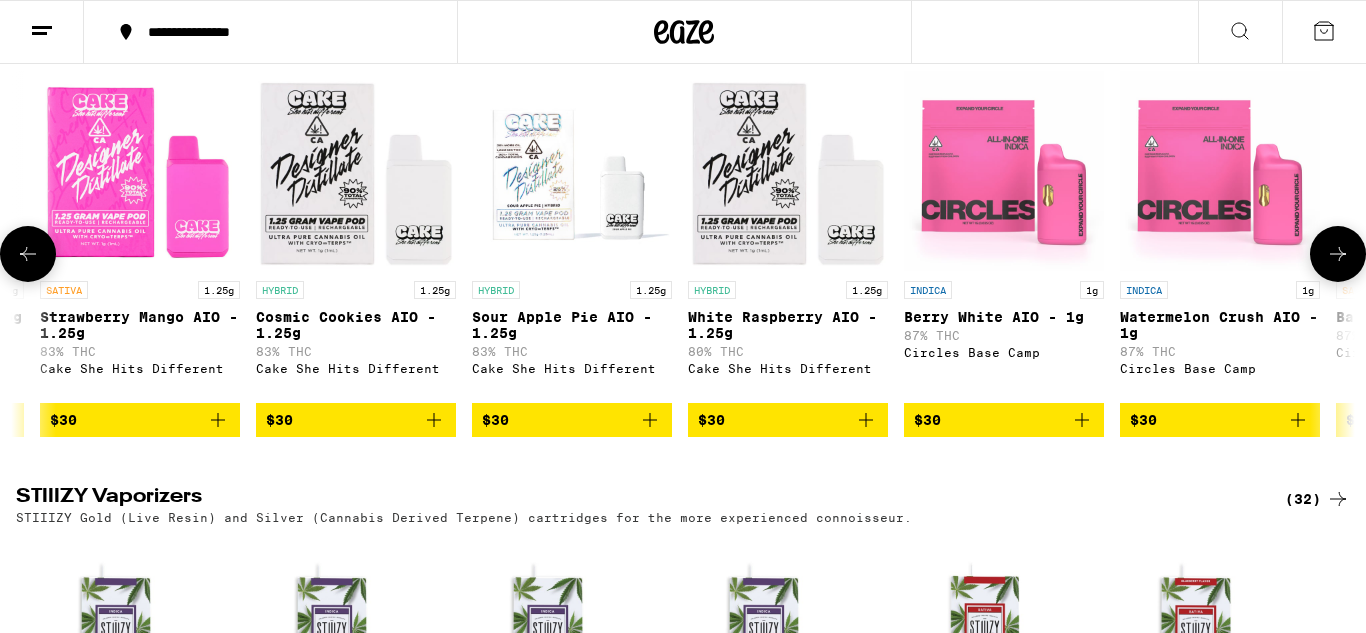 scroll, scrollTop: 0, scrollLeft: 3348, axis: horizontal 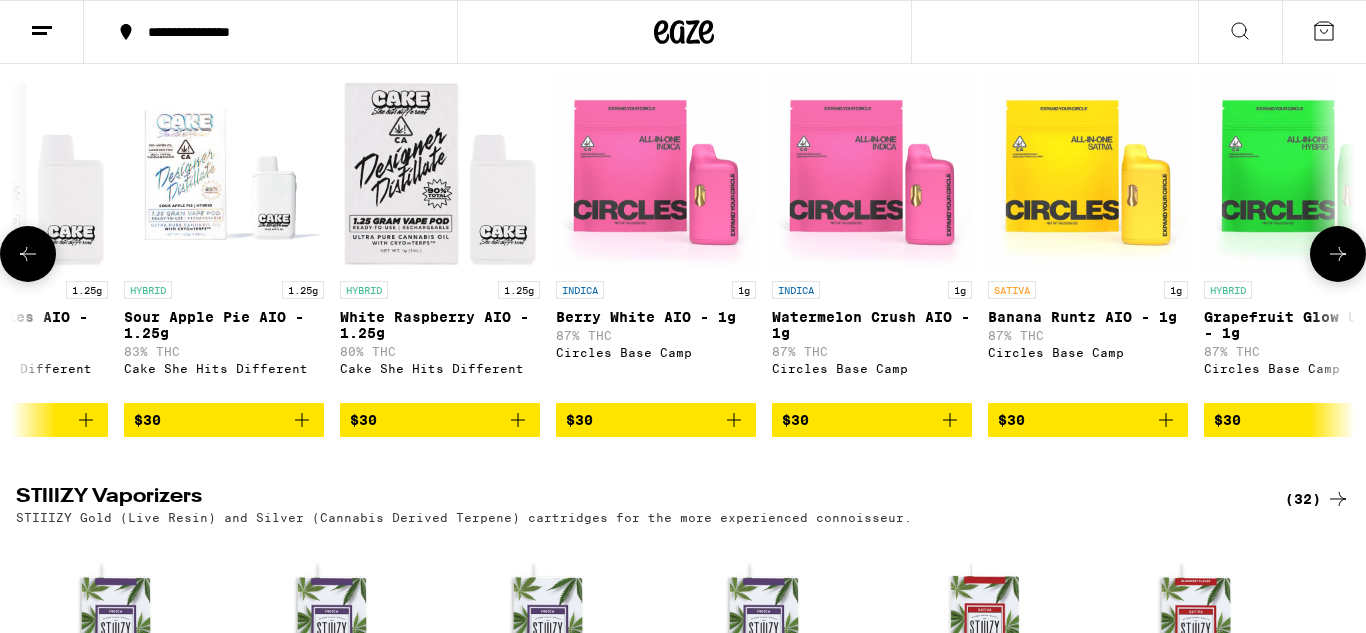 click 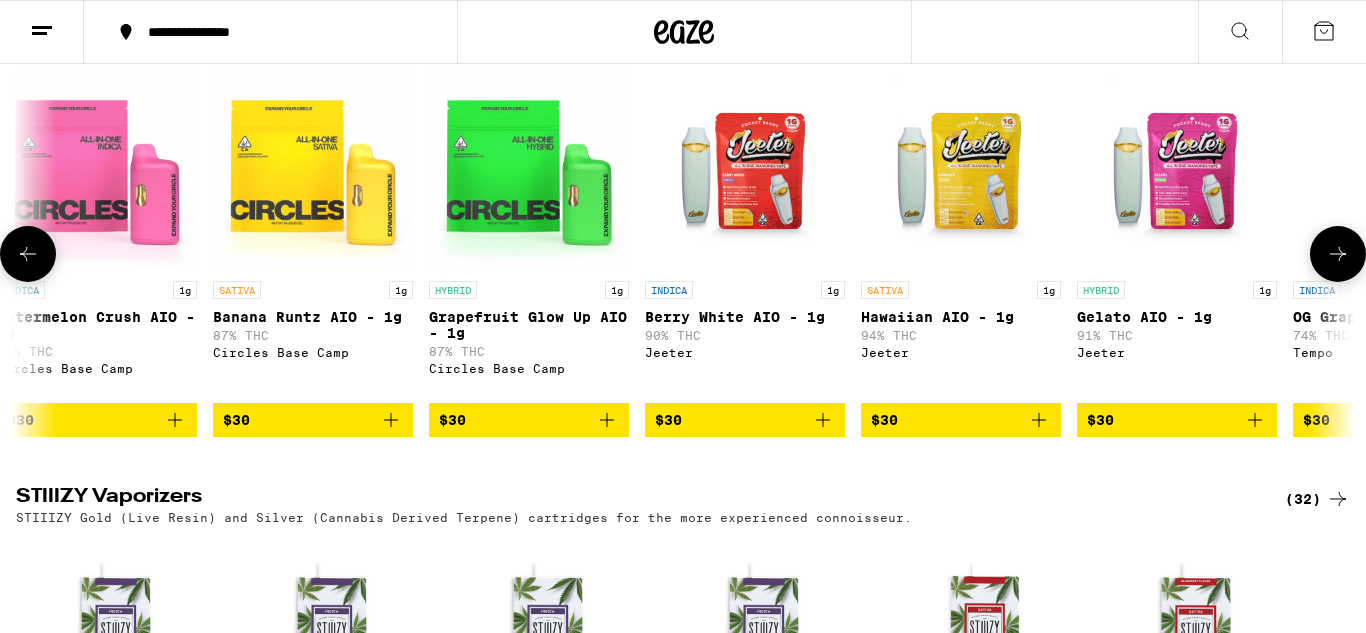 scroll, scrollTop: 0, scrollLeft: 4464, axis: horizontal 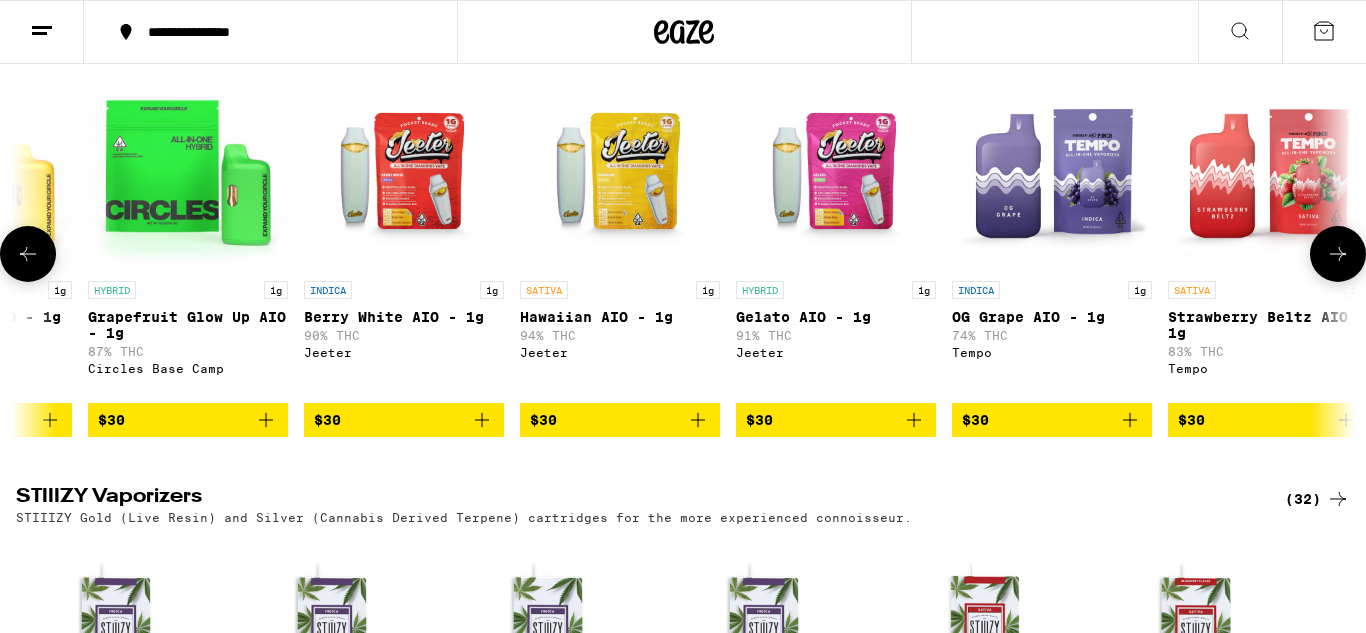 click 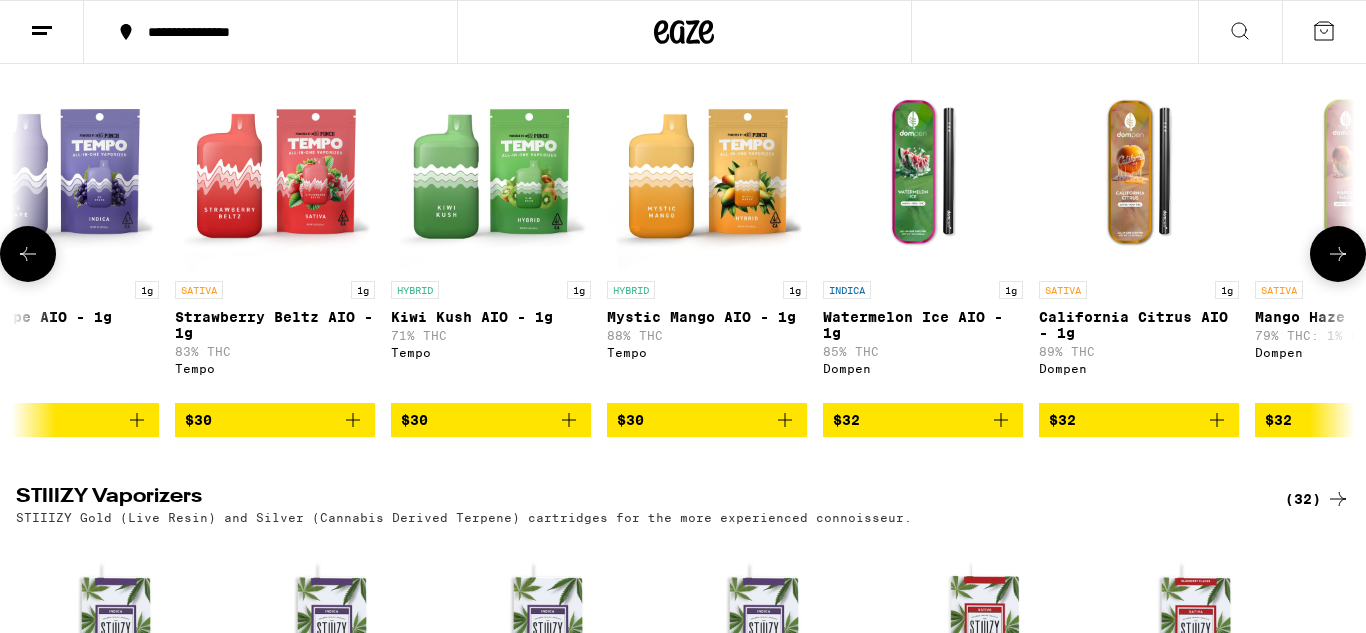 scroll, scrollTop: 0, scrollLeft: 5580, axis: horizontal 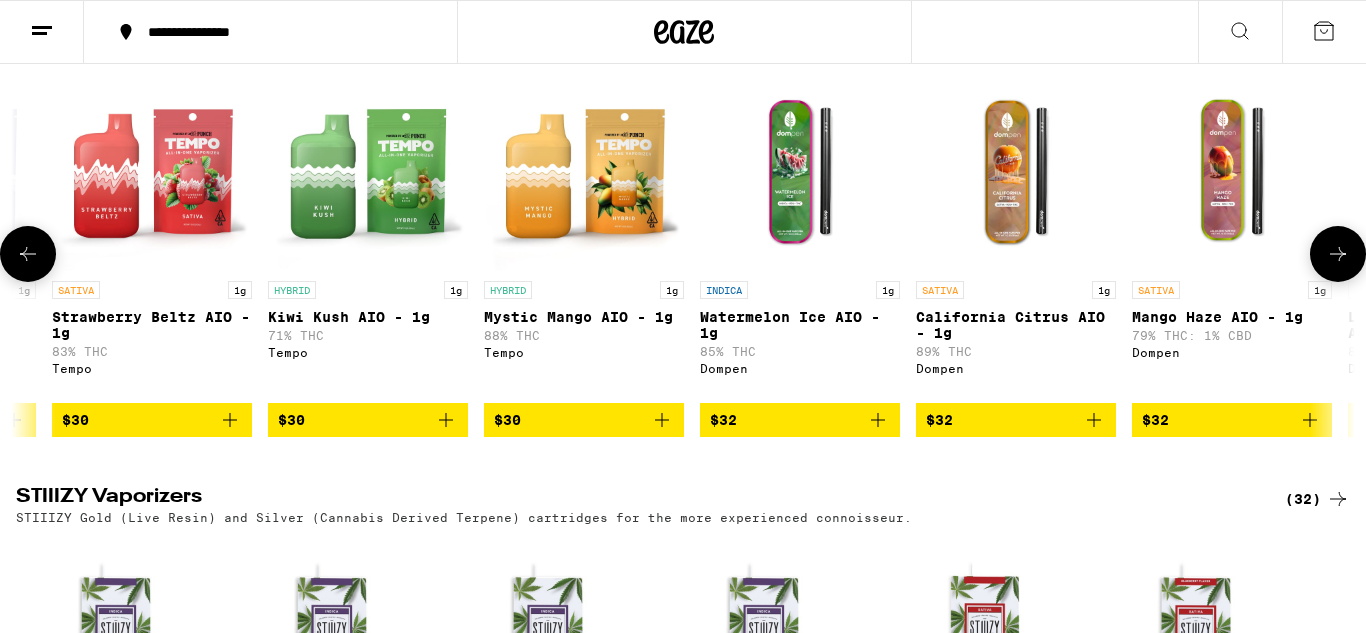 click 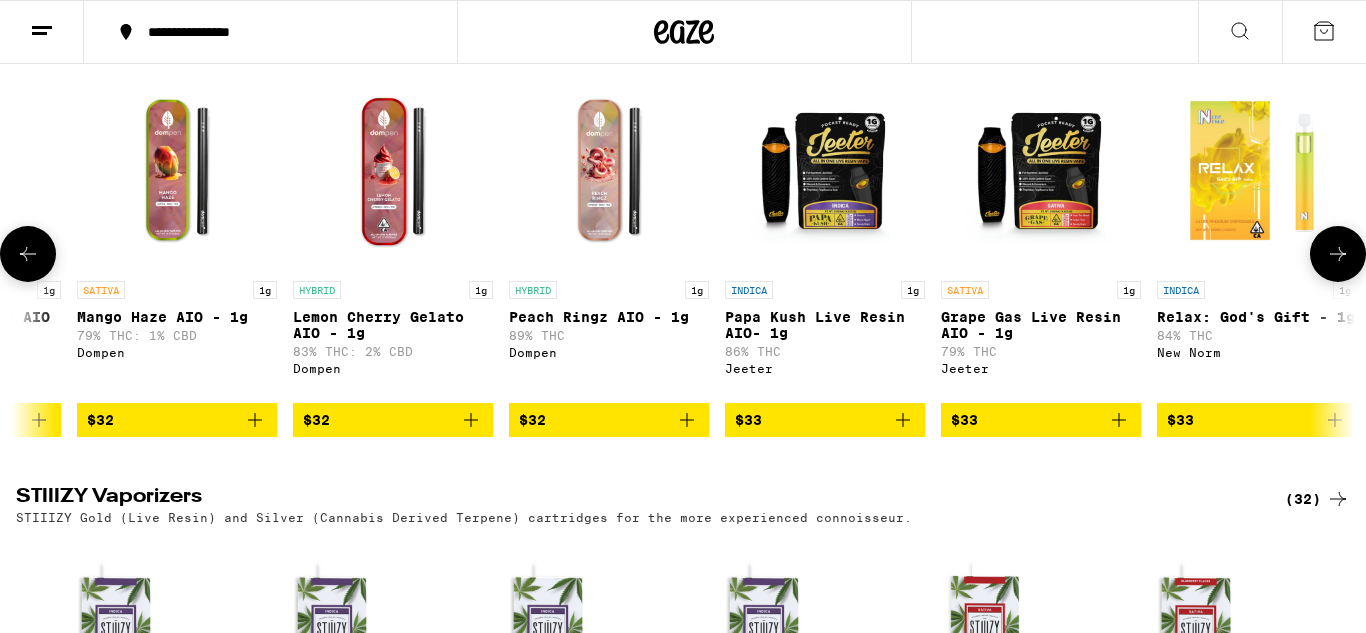 scroll, scrollTop: 0, scrollLeft: 6696, axis: horizontal 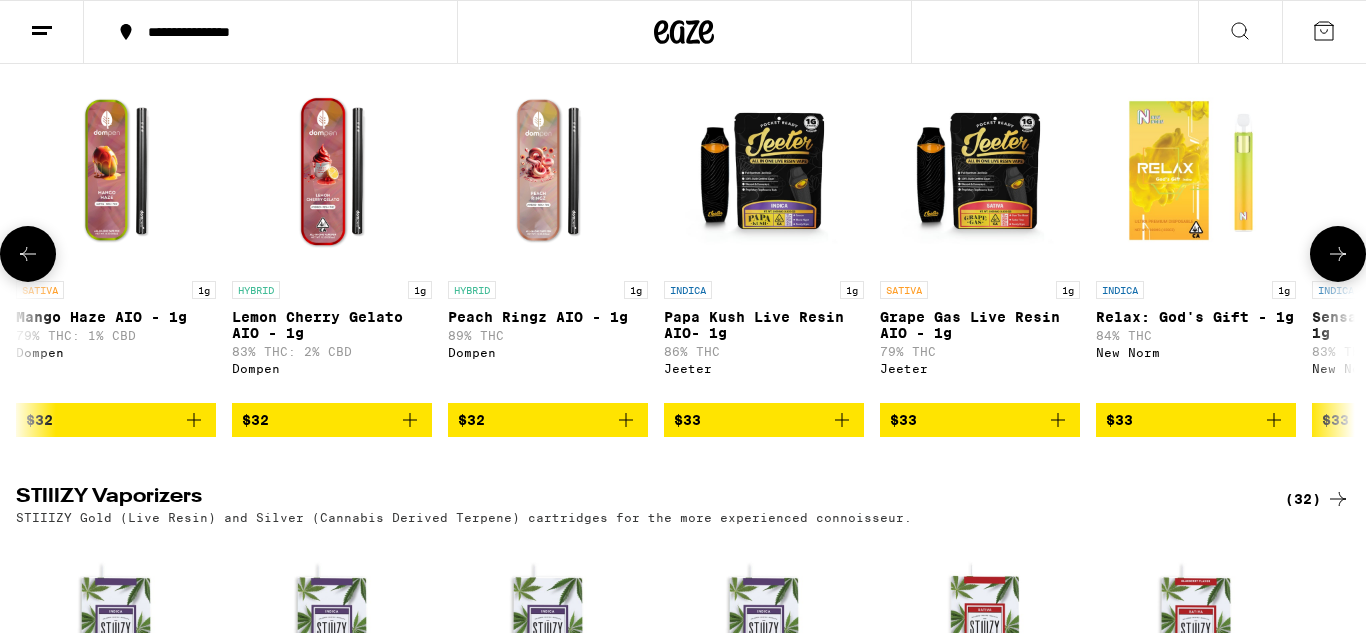 click 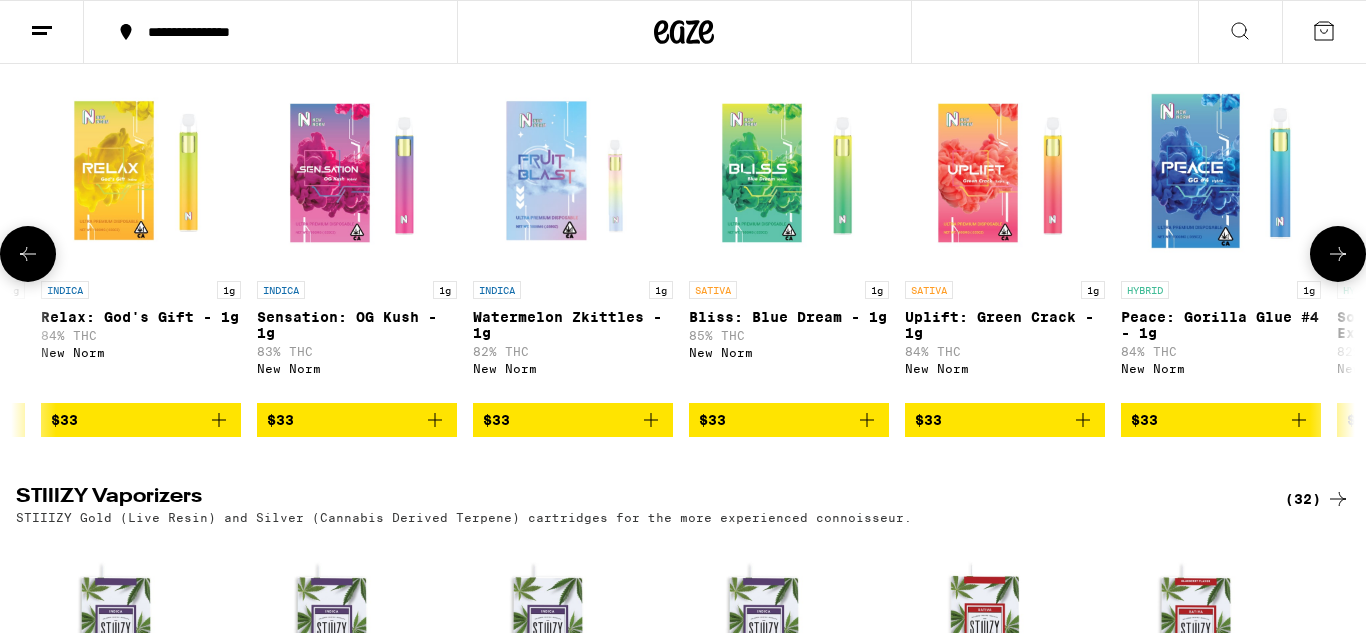 scroll, scrollTop: 0, scrollLeft: 7812, axis: horizontal 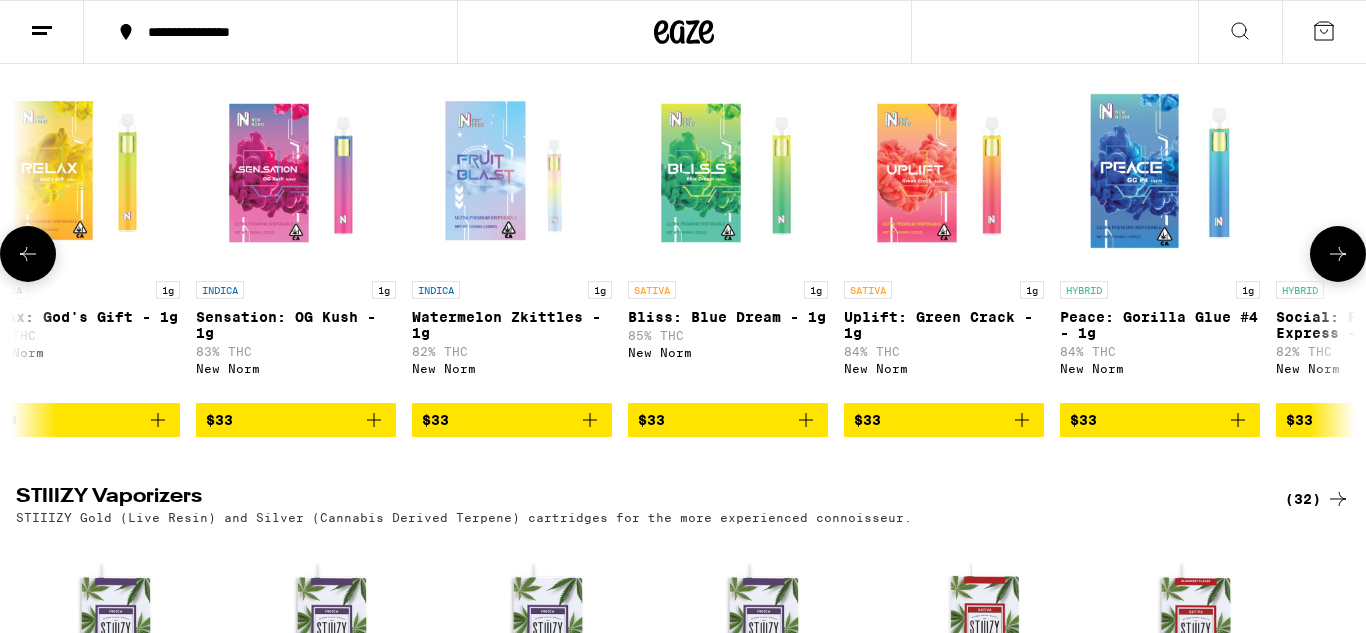 click 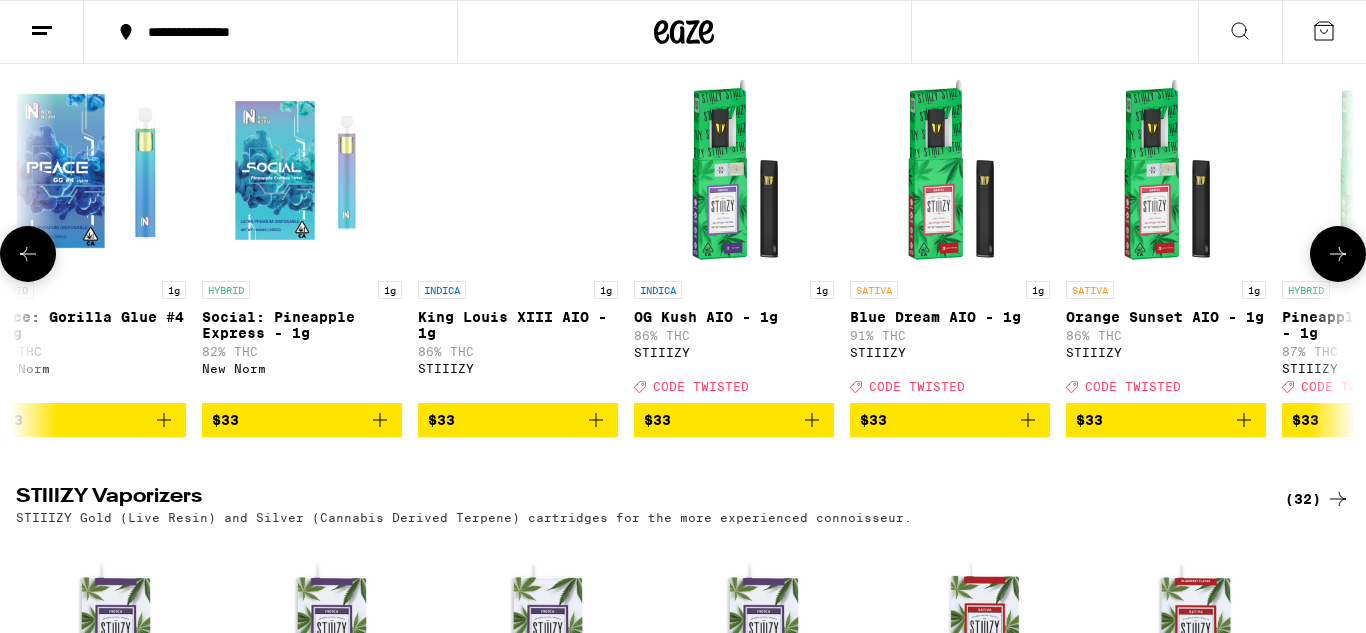 scroll, scrollTop: 0, scrollLeft: 8928, axis: horizontal 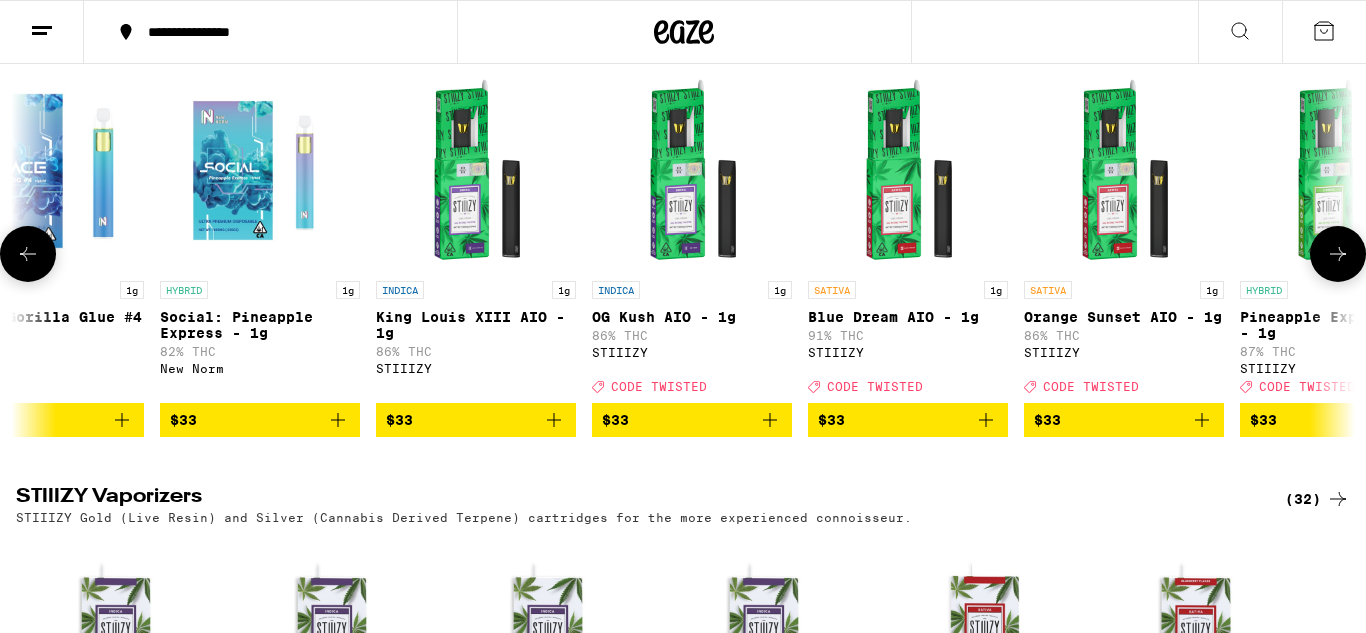 click 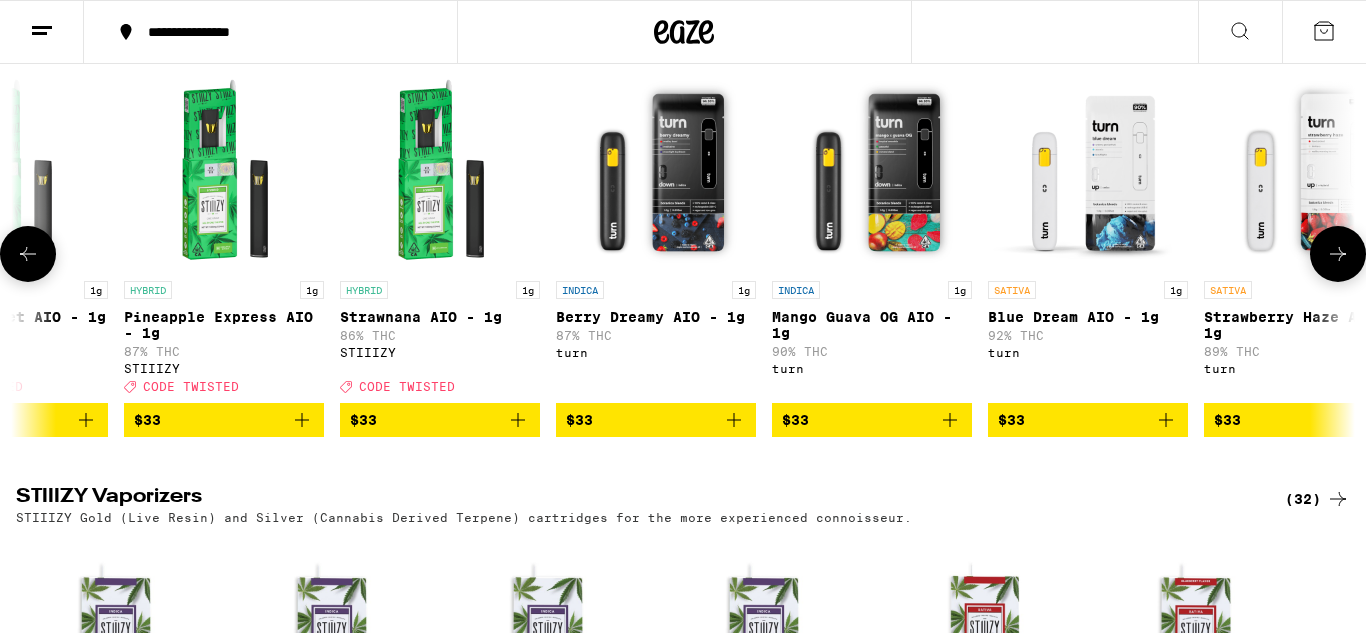 click 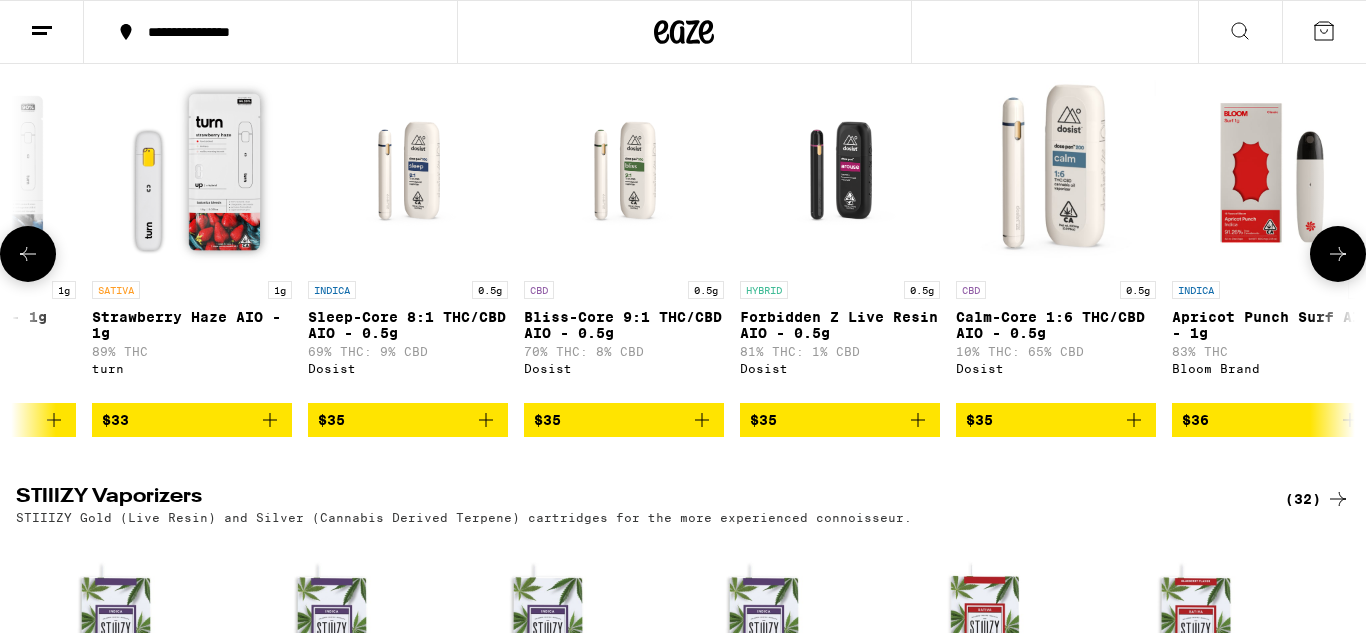 scroll, scrollTop: 0, scrollLeft: 11160, axis: horizontal 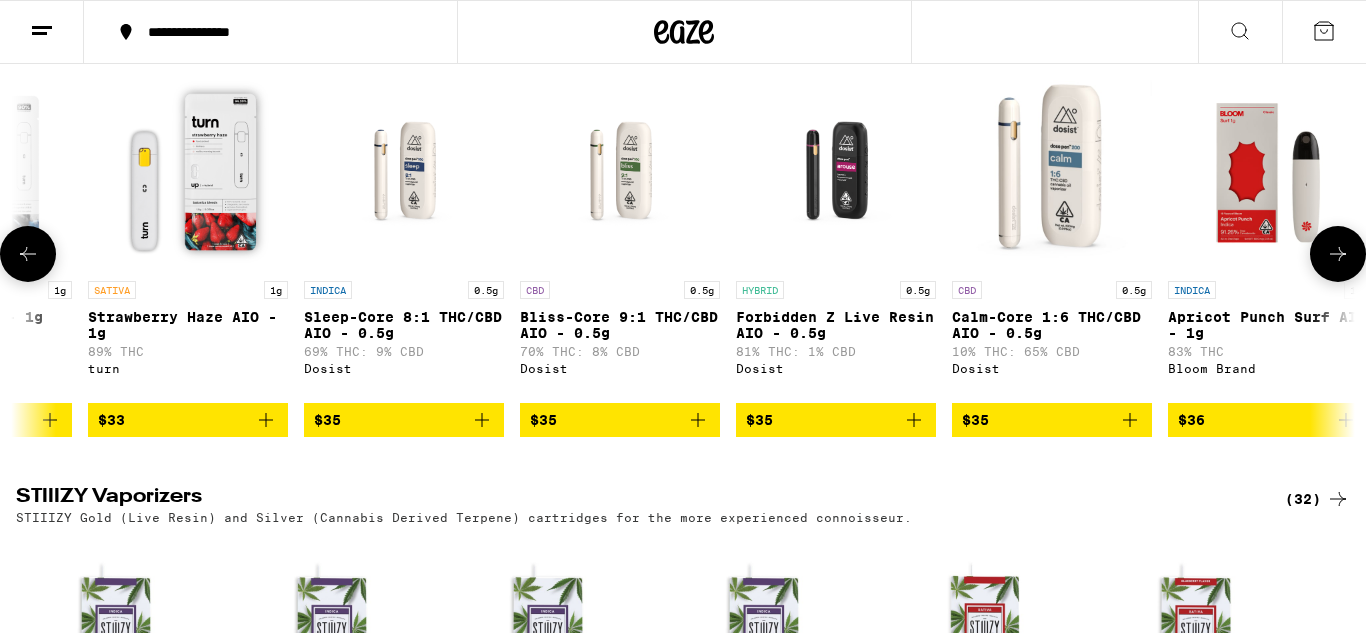 click 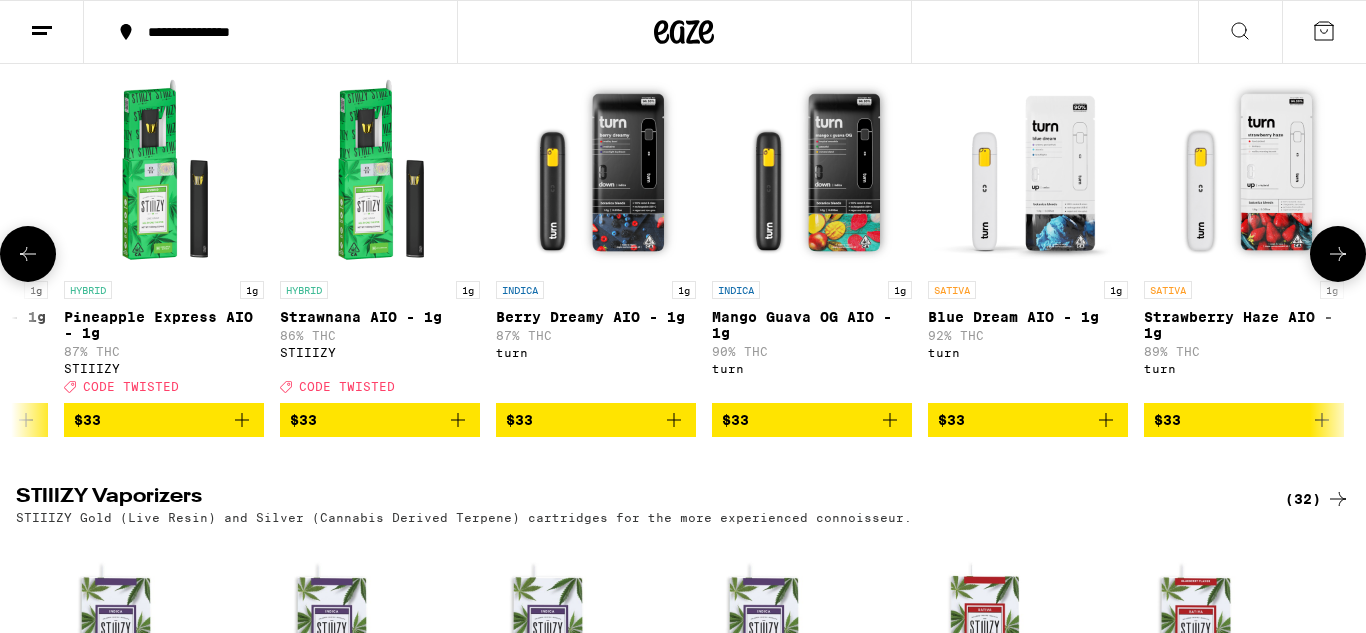 scroll, scrollTop: 0, scrollLeft: 10044, axis: horizontal 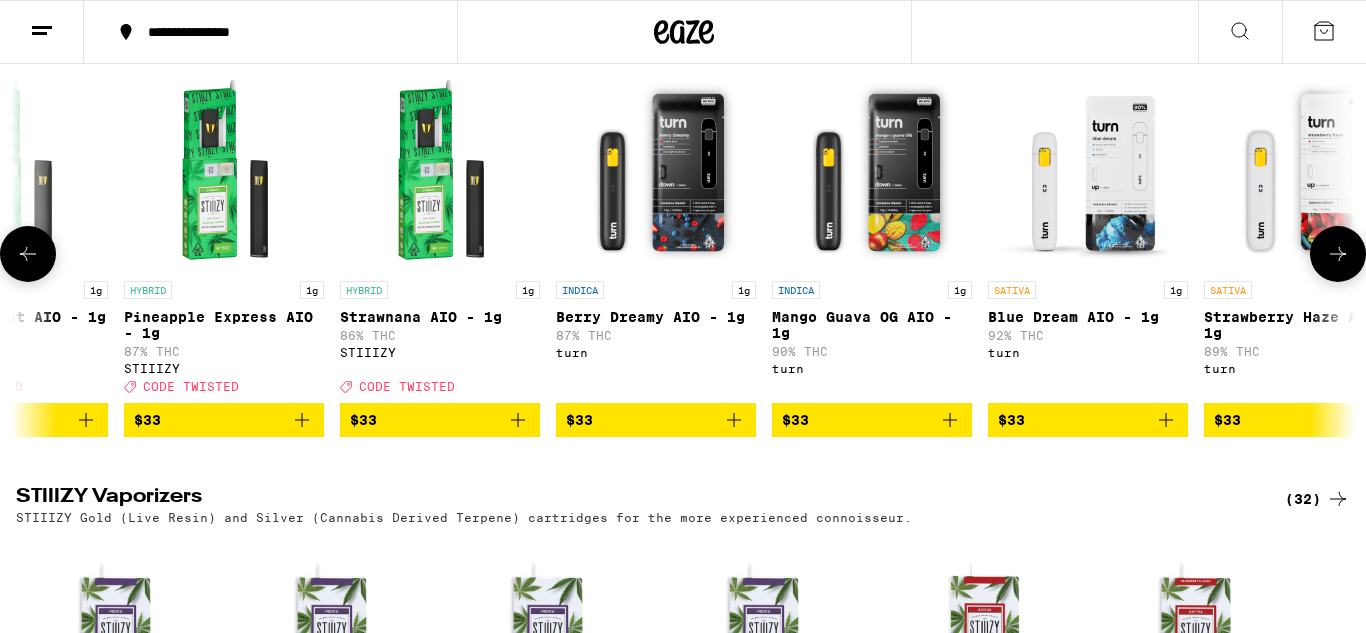 click 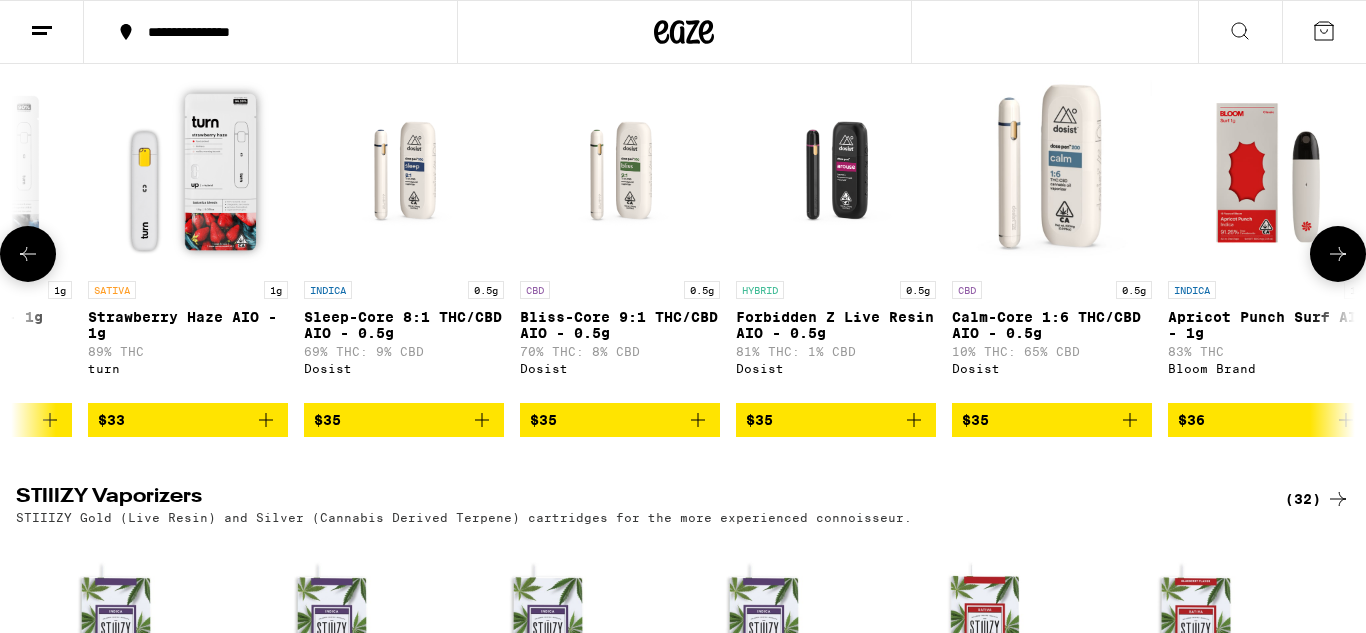 click 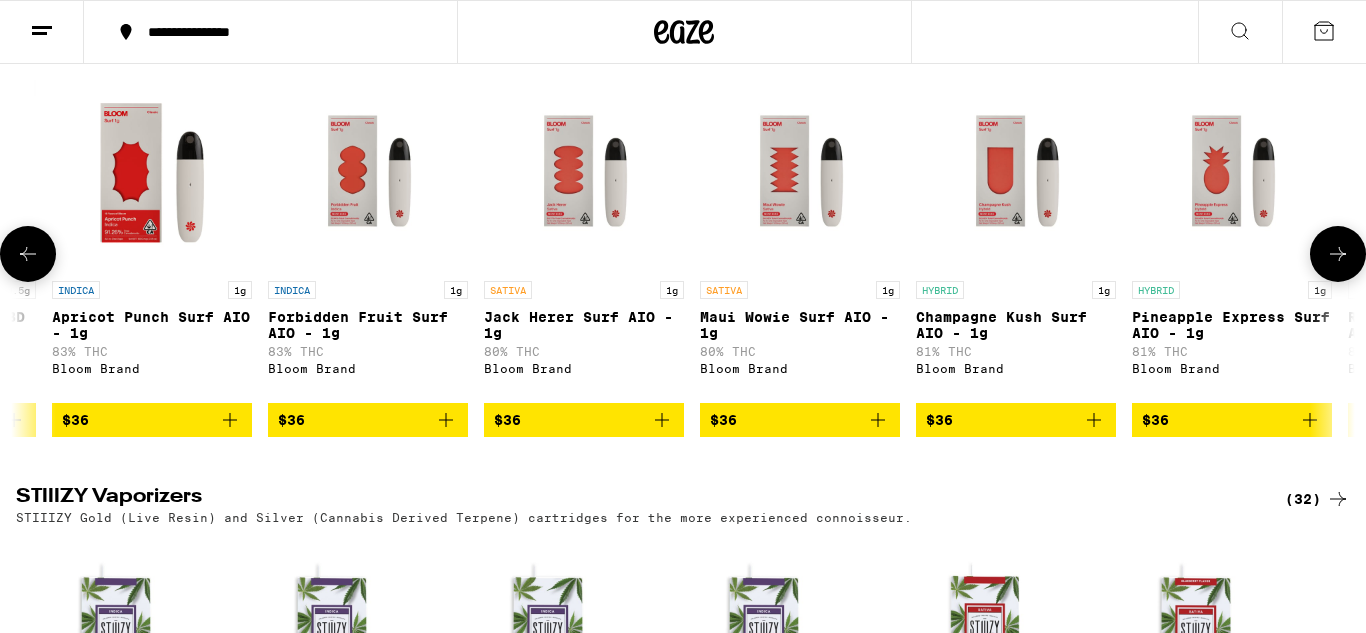 click 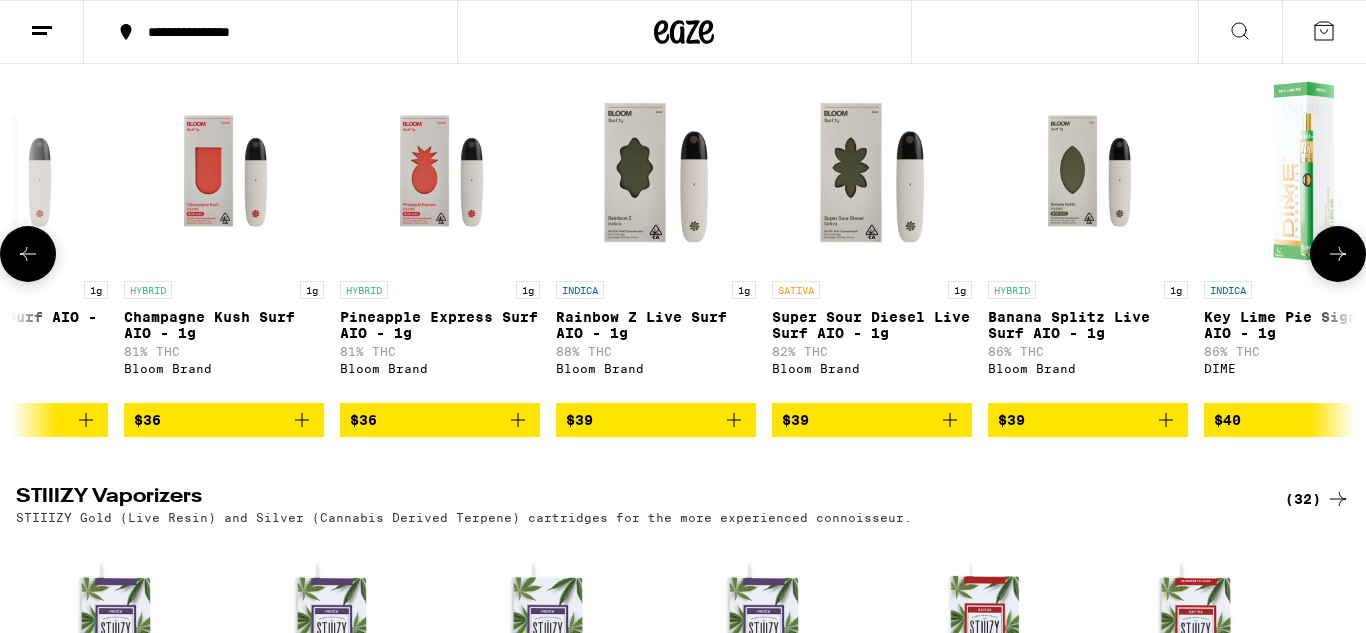 scroll, scrollTop: 0, scrollLeft: 13392, axis: horizontal 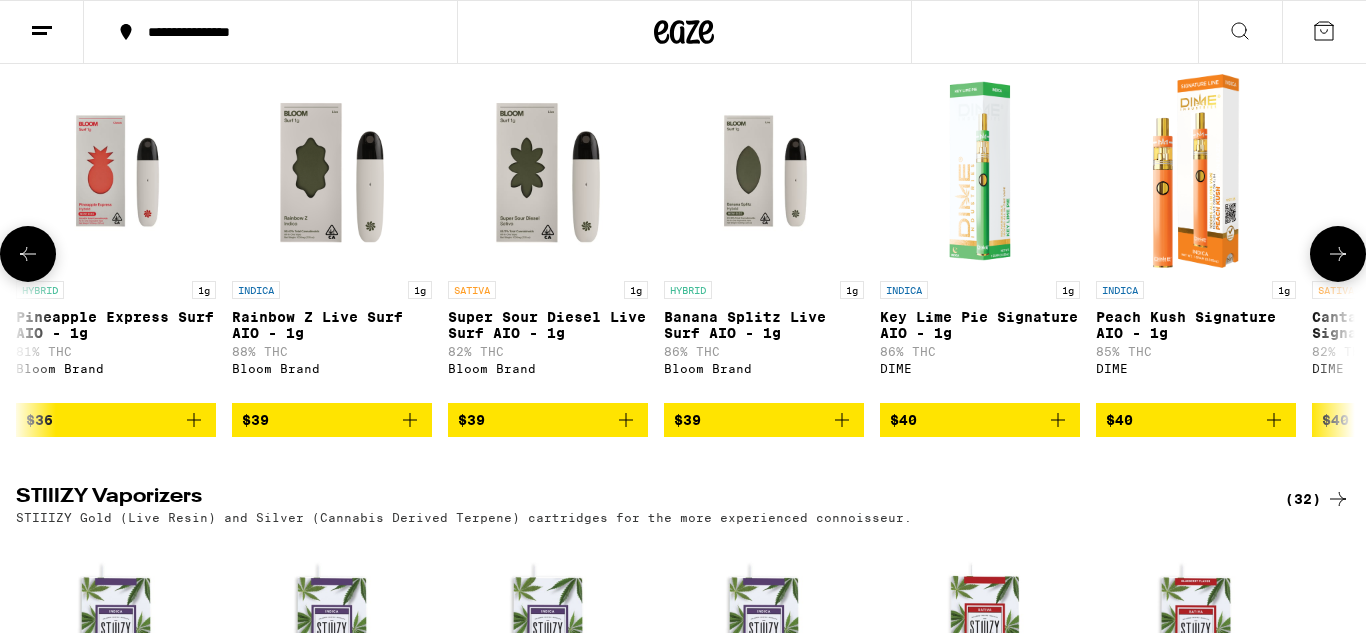 click 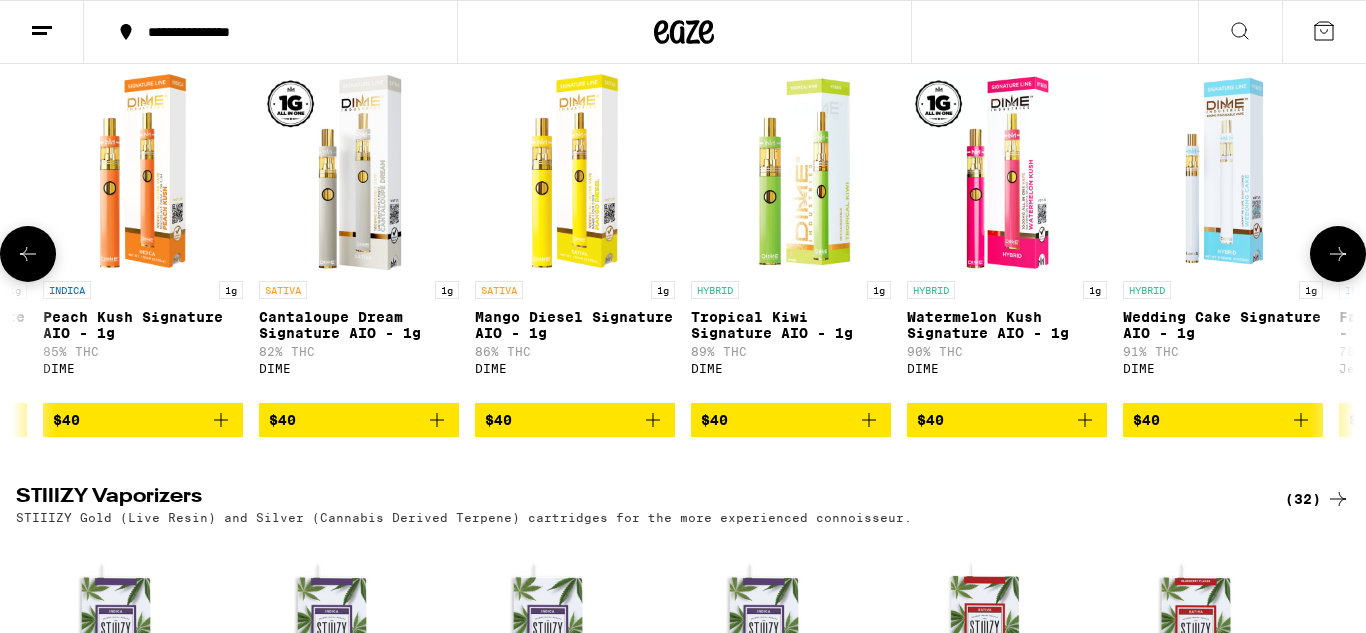 scroll, scrollTop: 0, scrollLeft: 14508, axis: horizontal 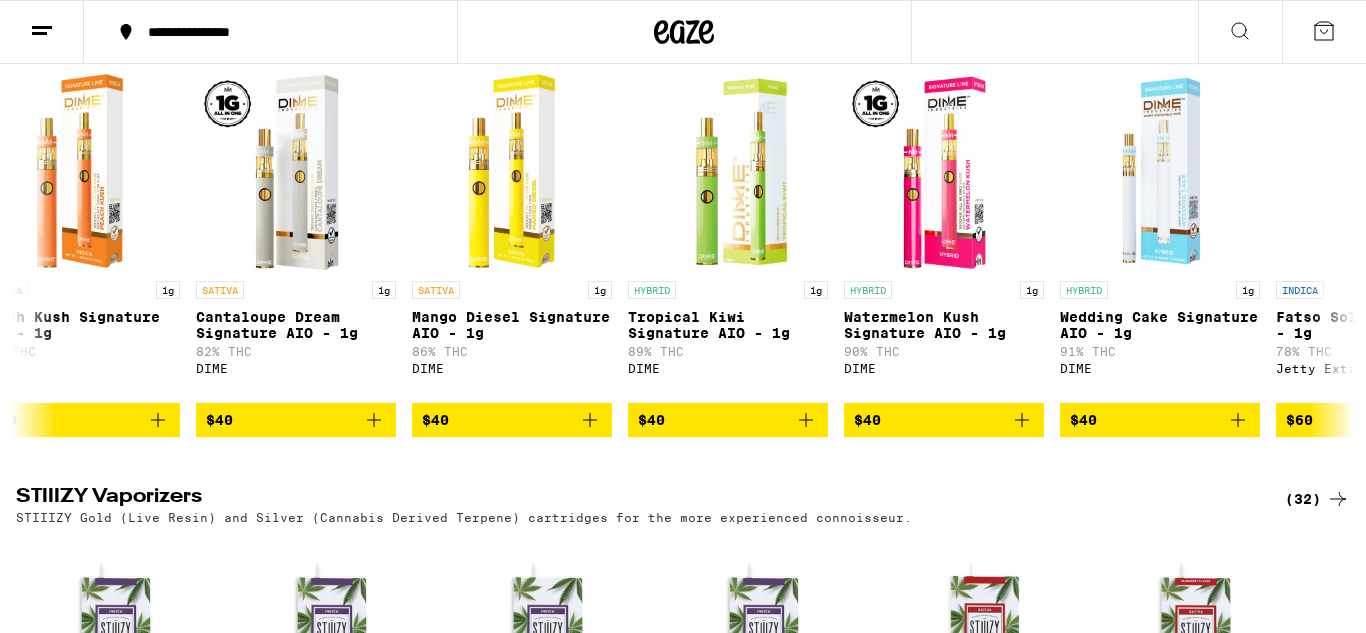 click on "**********" at bounding box center [282, 32] 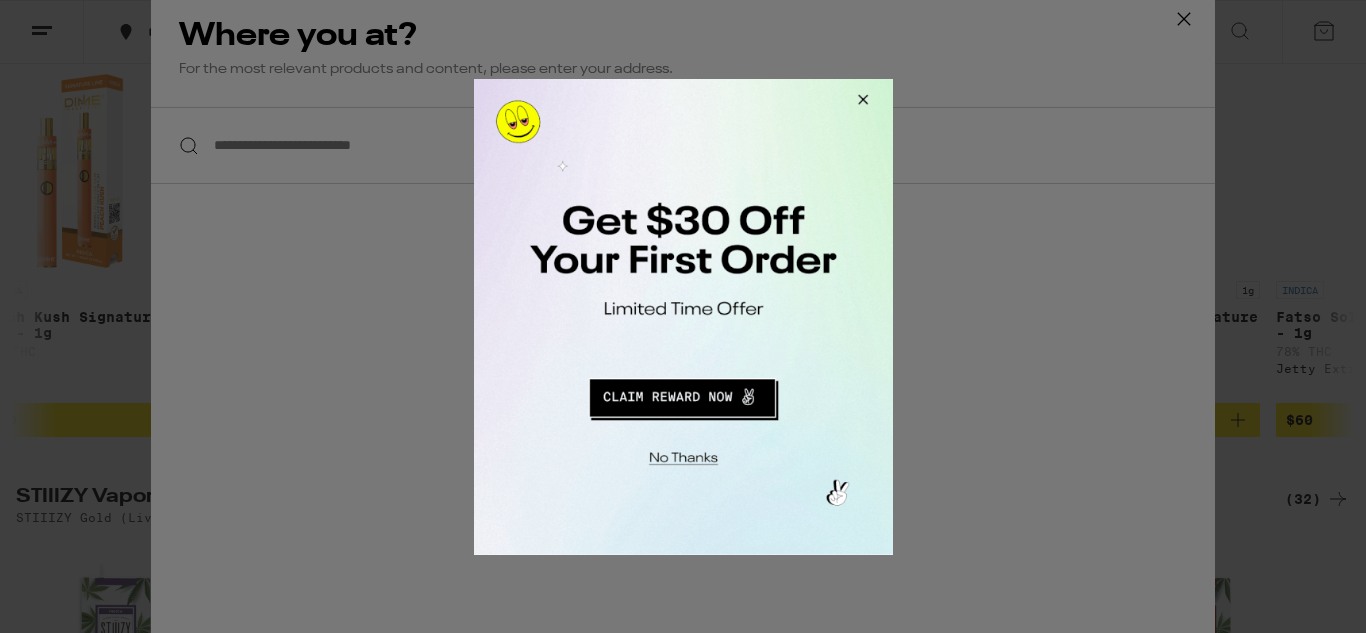 click at bounding box center [683, 316] 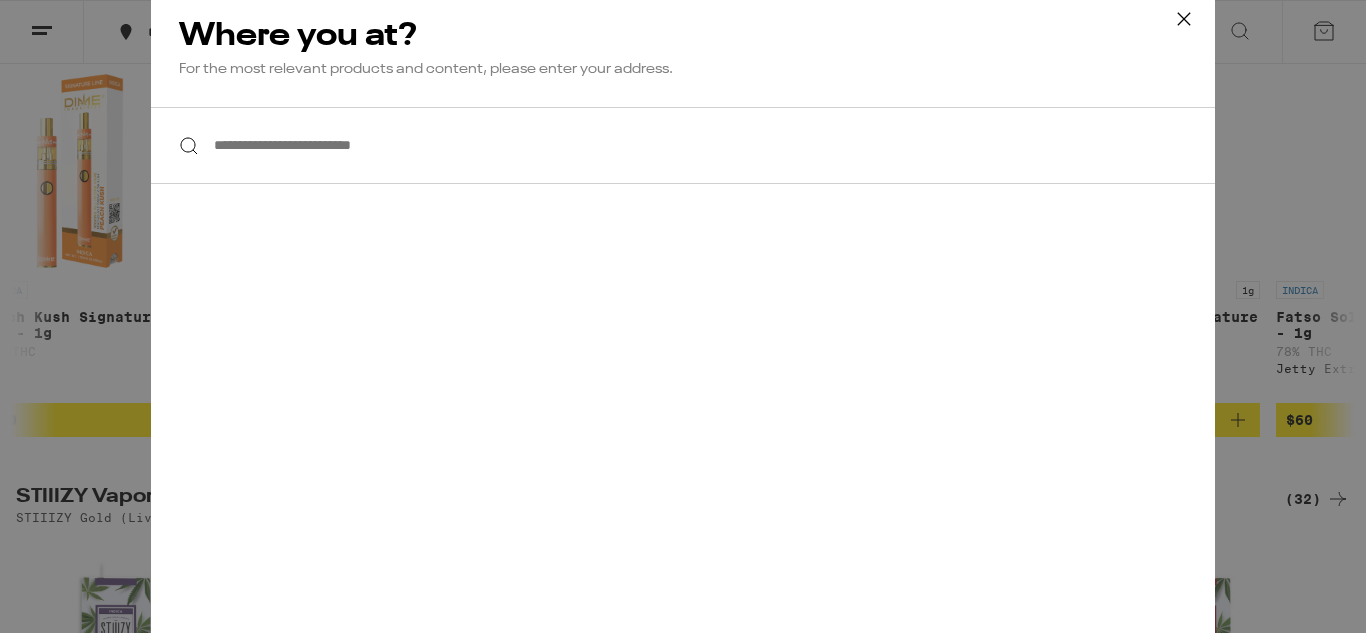 click 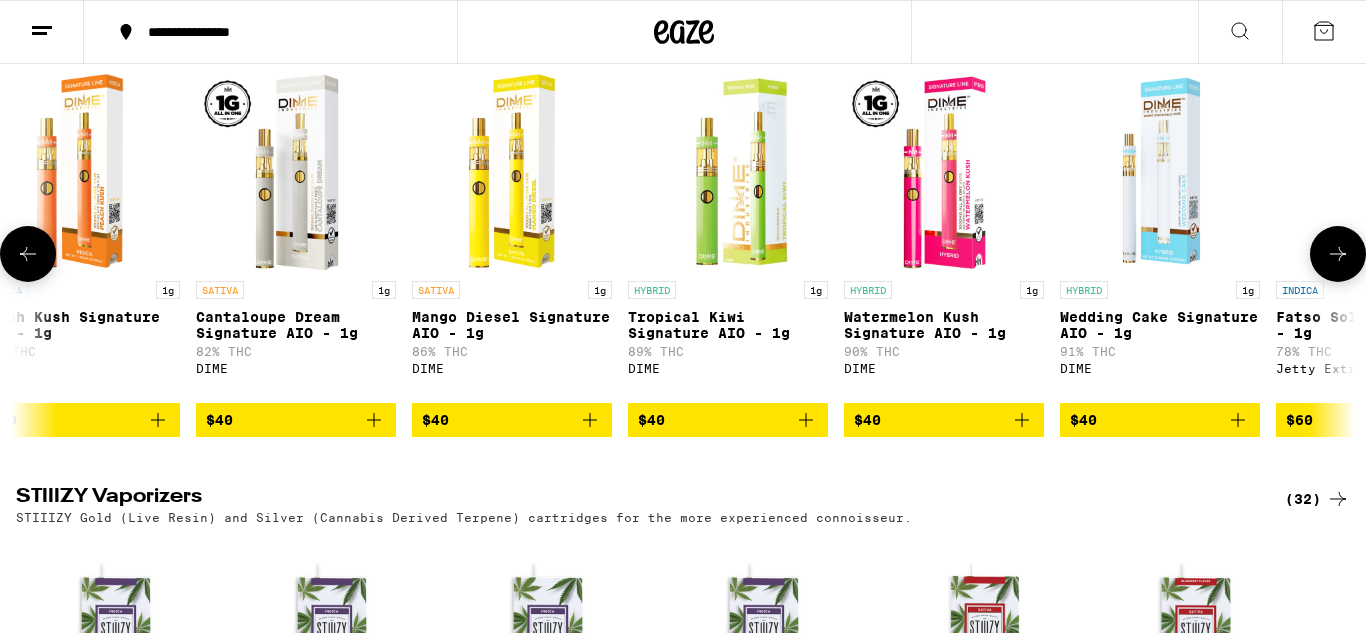 click at bounding box center (1338, 254) 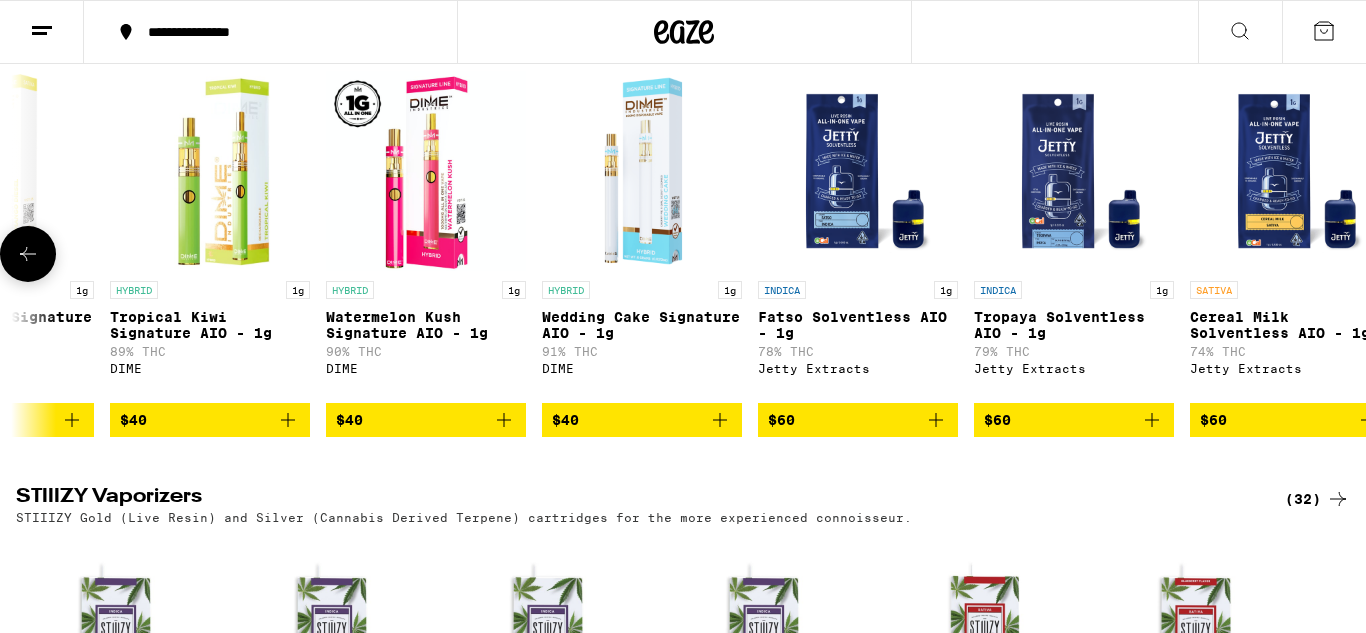 scroll, scrollTop: 0, scrollLeft: 15082, axis: horizontal 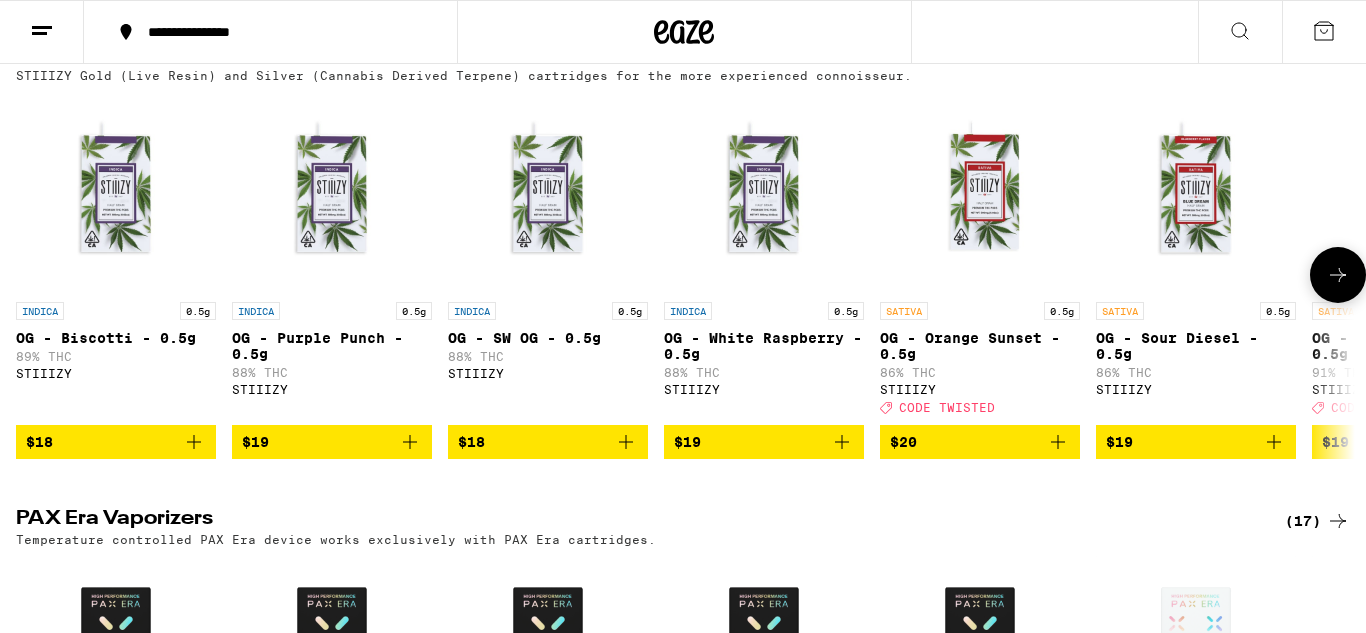click 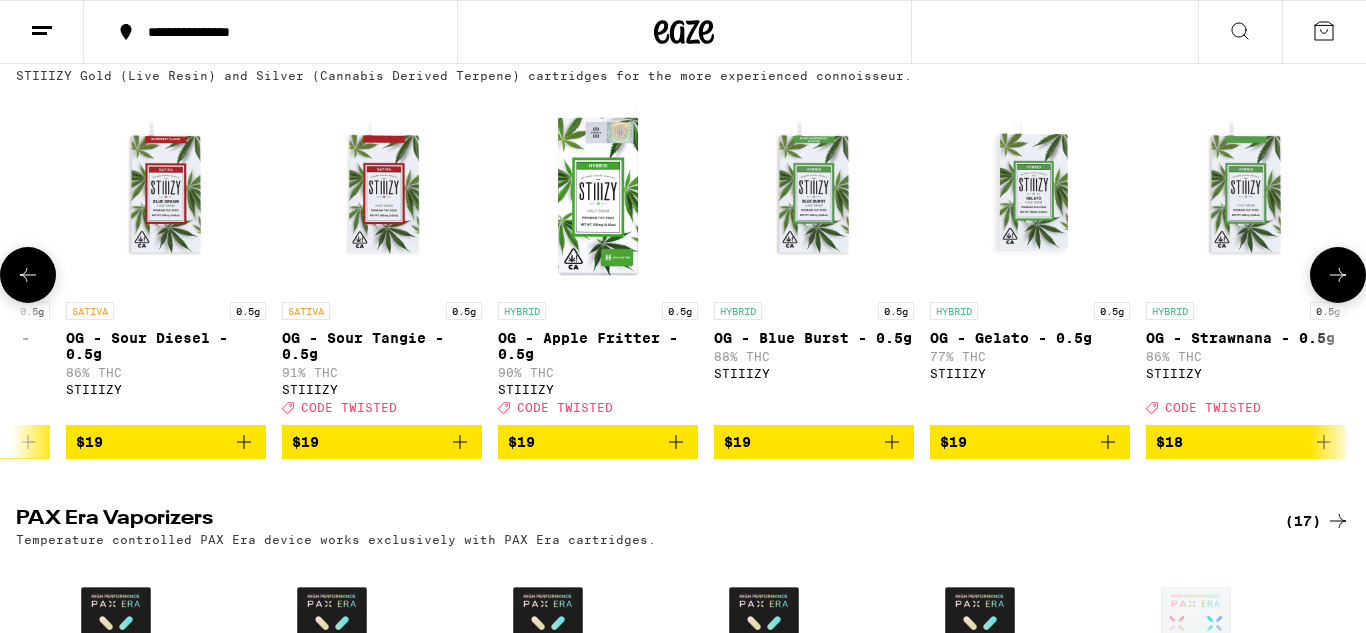 scroll, scrollTop: 0, scrollLeft: 1116, axis: horizontal 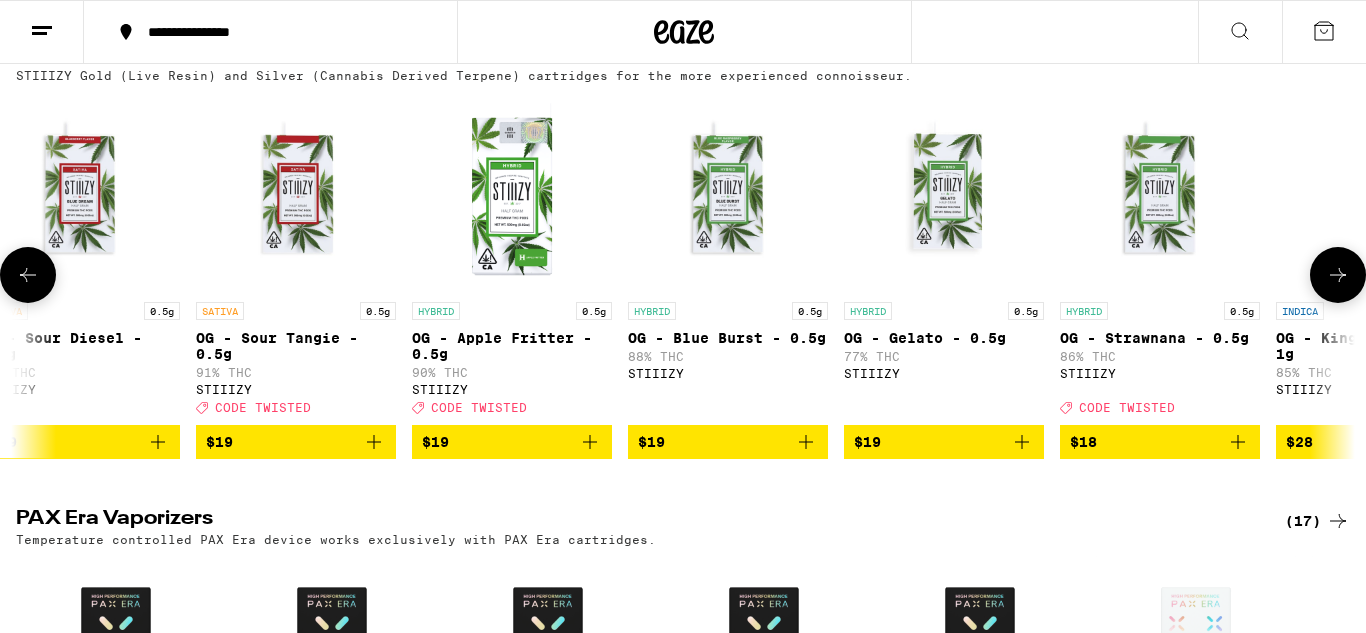 click 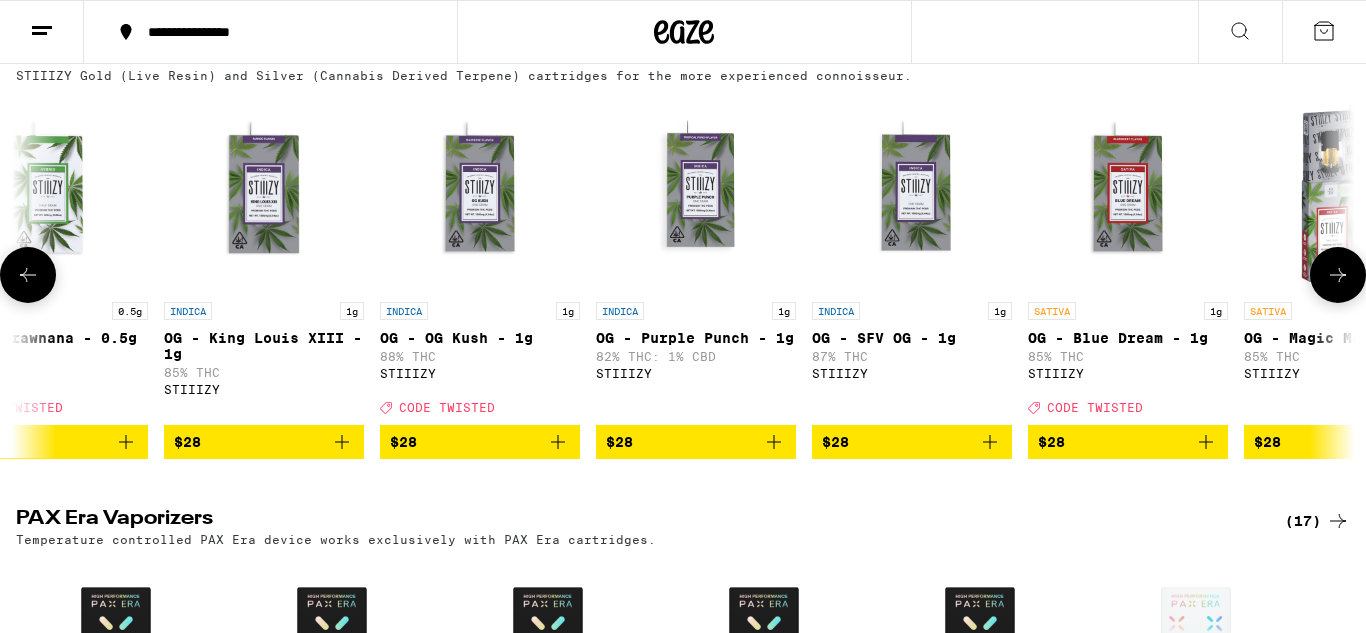 scroll, scrollTop: 0, scrollLeft: 2232, axis: horizontal 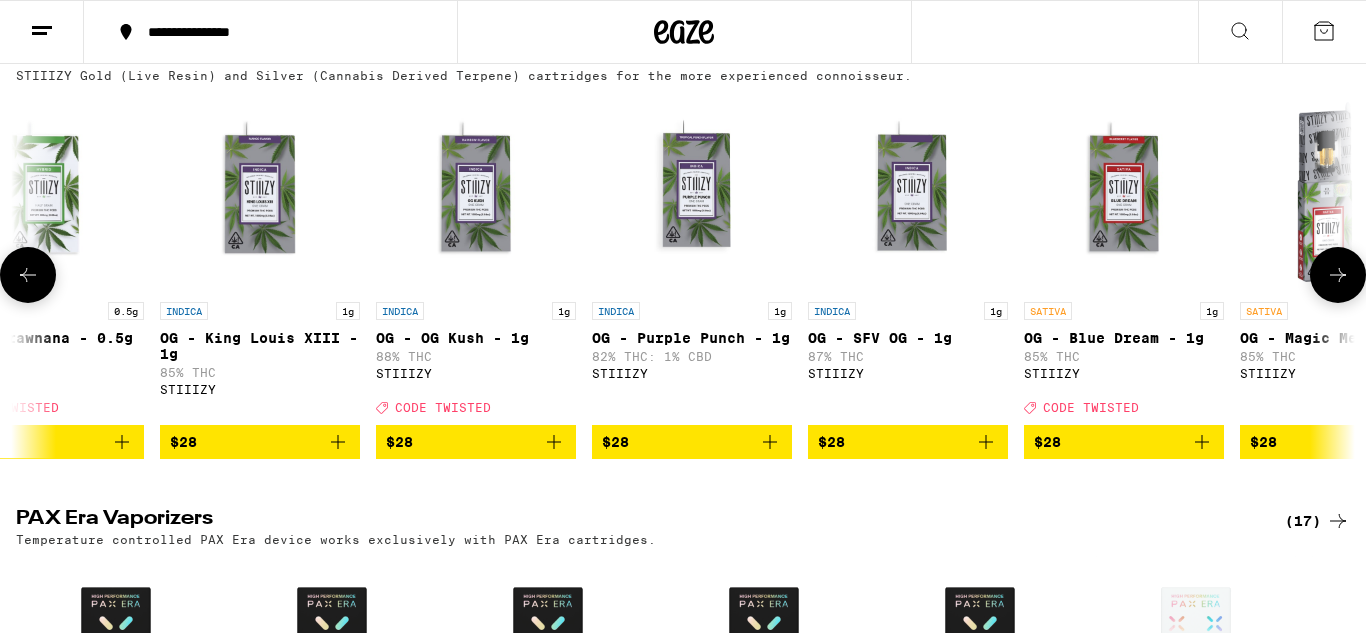 click 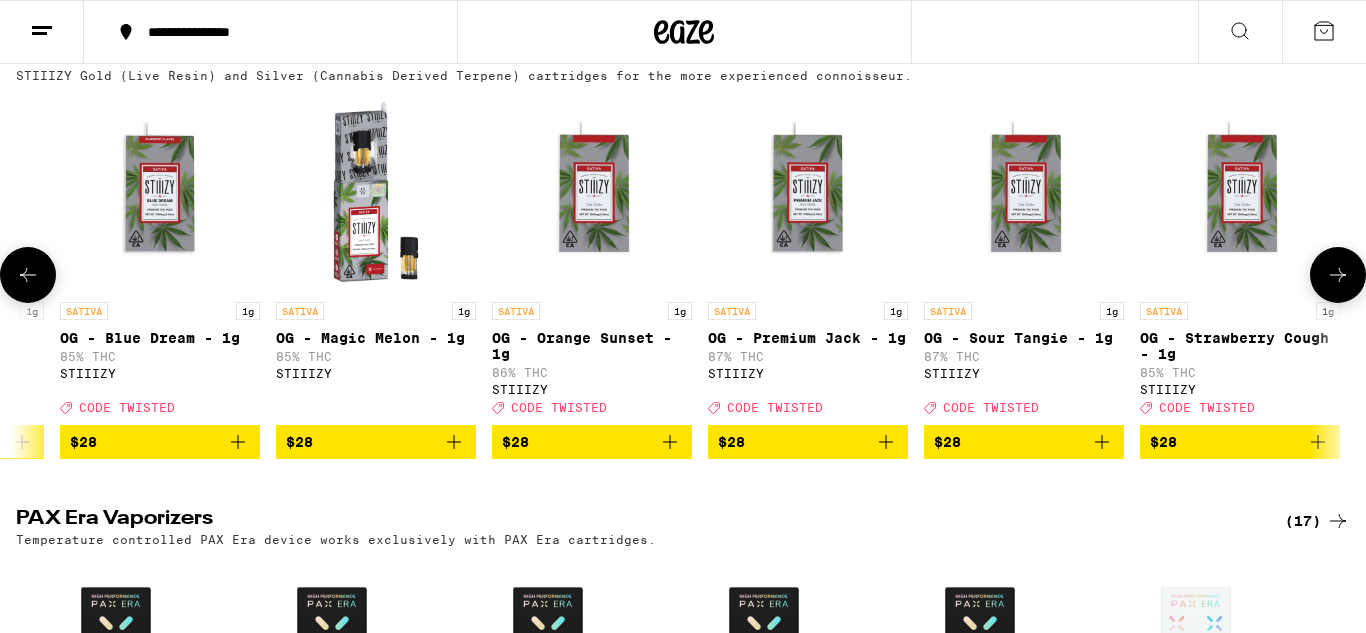 scroll, scrollTop: 0, scrollLeft: 3348, axis: horizontal 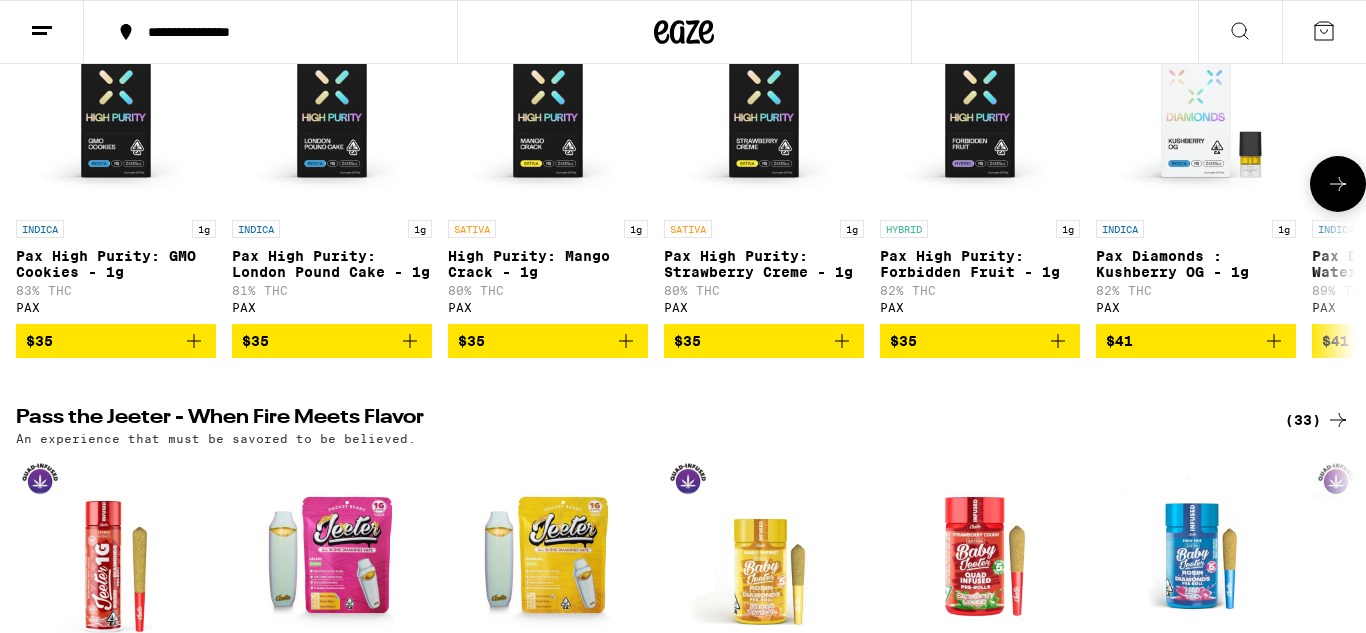 click at bounding box center (1338, 184) 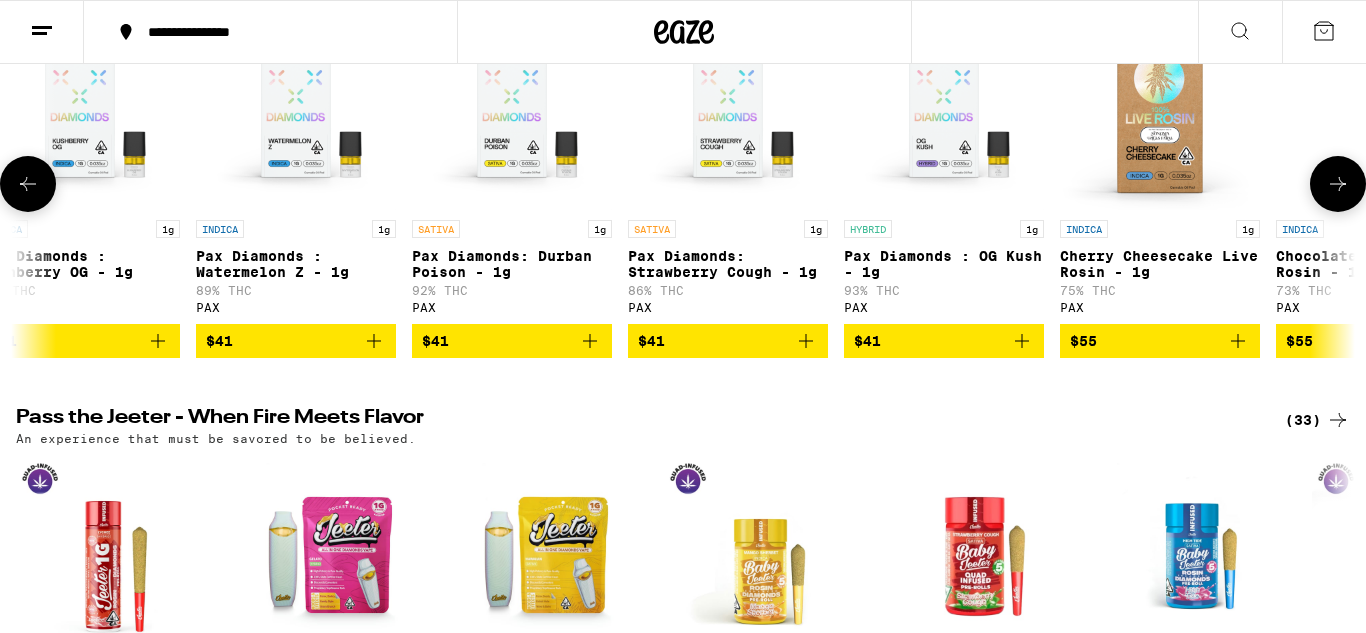 click at bounding box center (1338, 184) 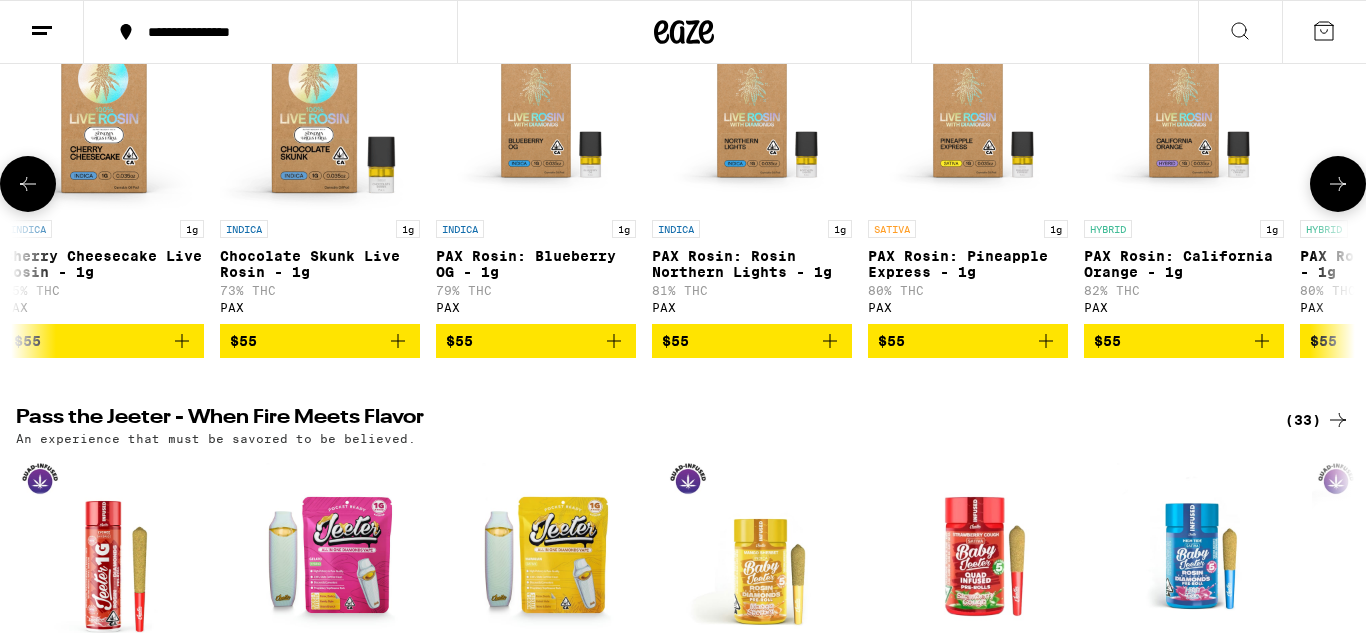 scroll, scrollTop: 0, scrollLeft: 2232, axis: horizontal 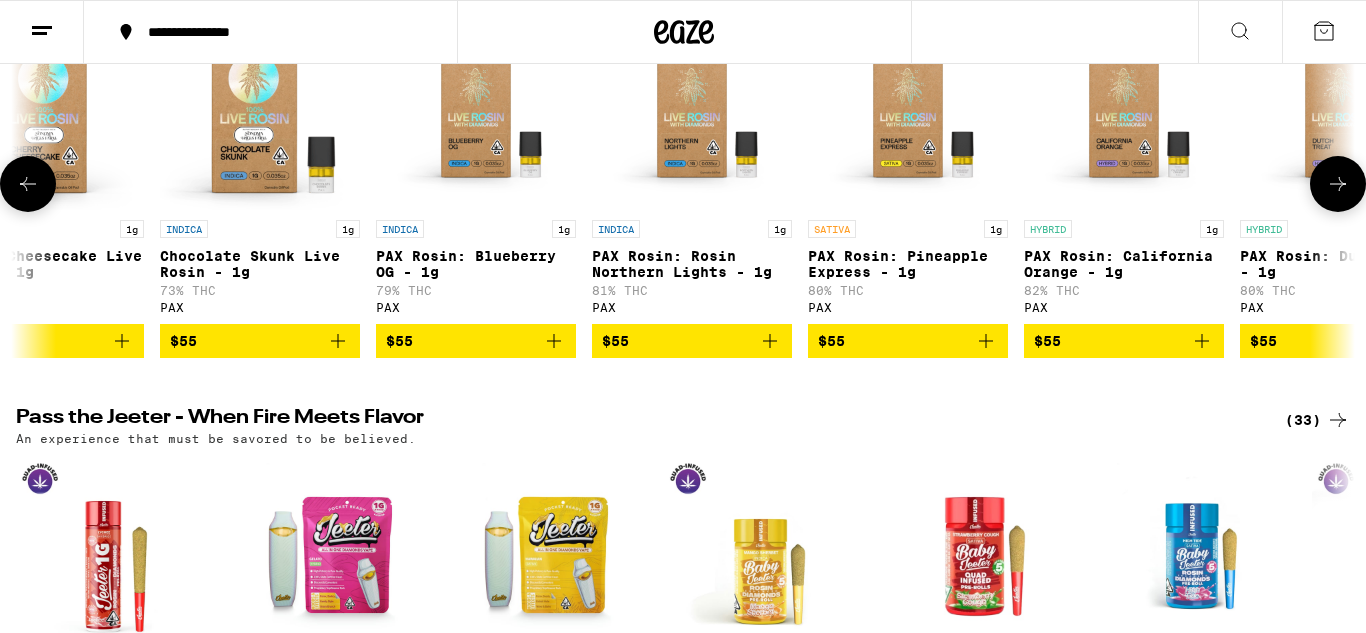 click at bounding box center [1338, 184] 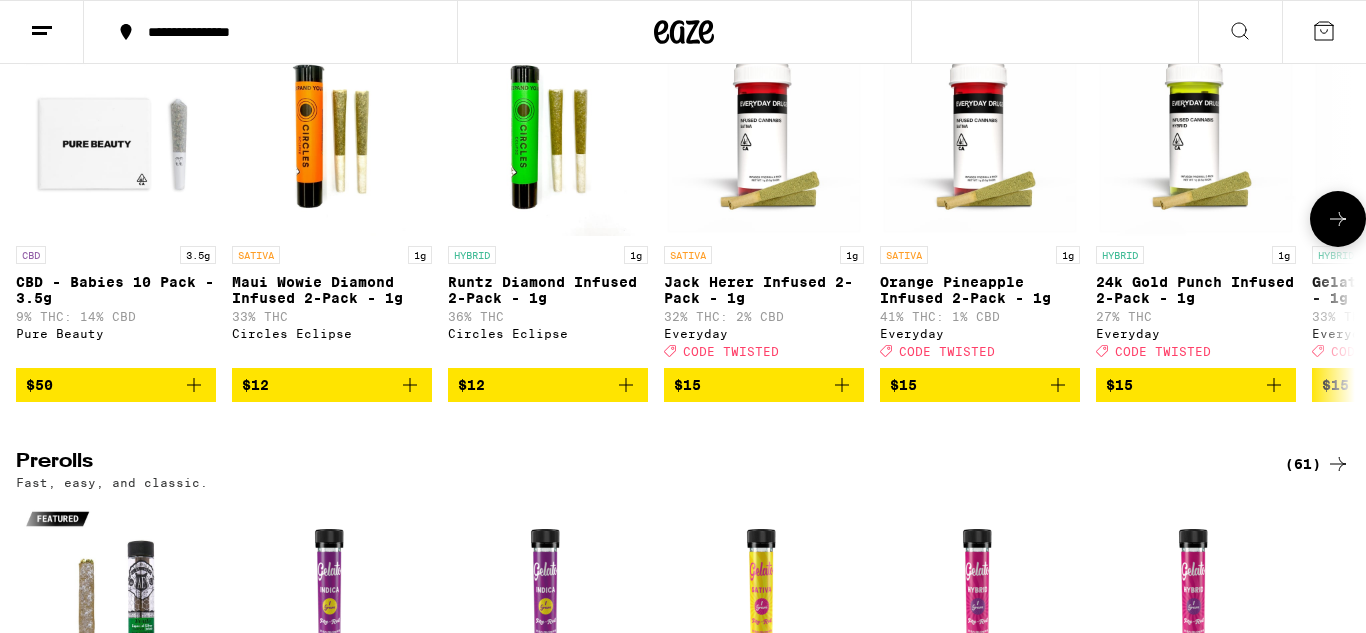 scroll, scrollTop: 4113, scrollLeft: 0, axis: vertical 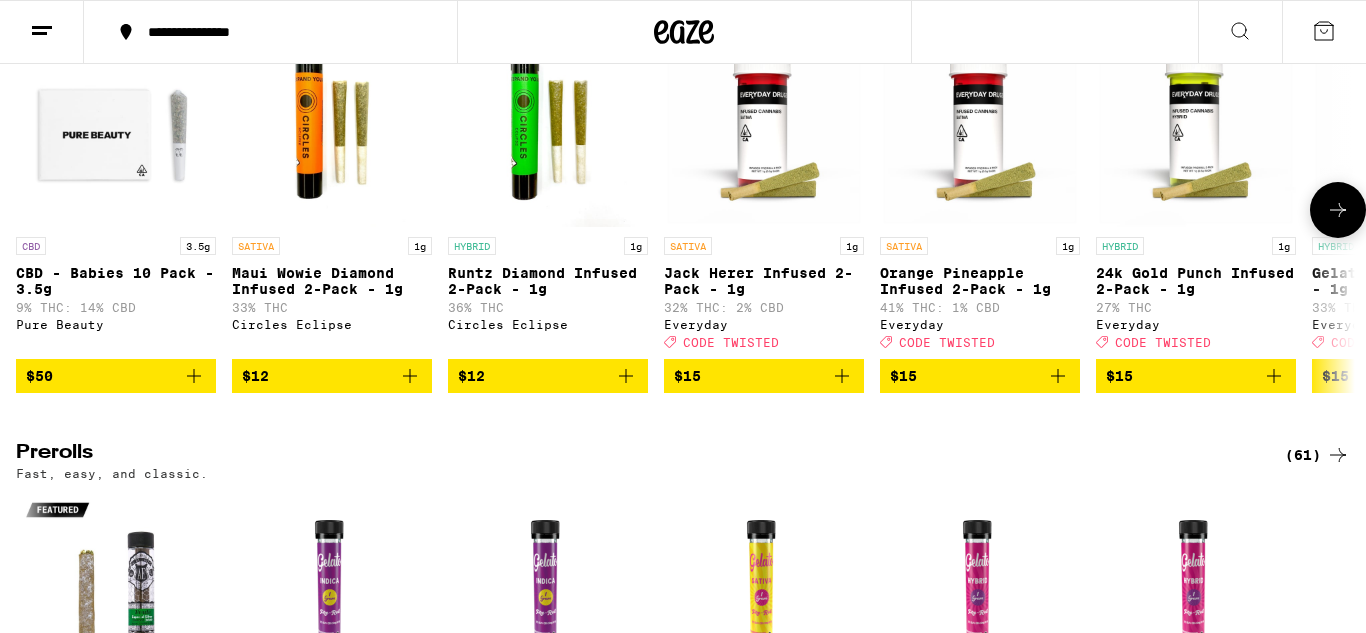 click 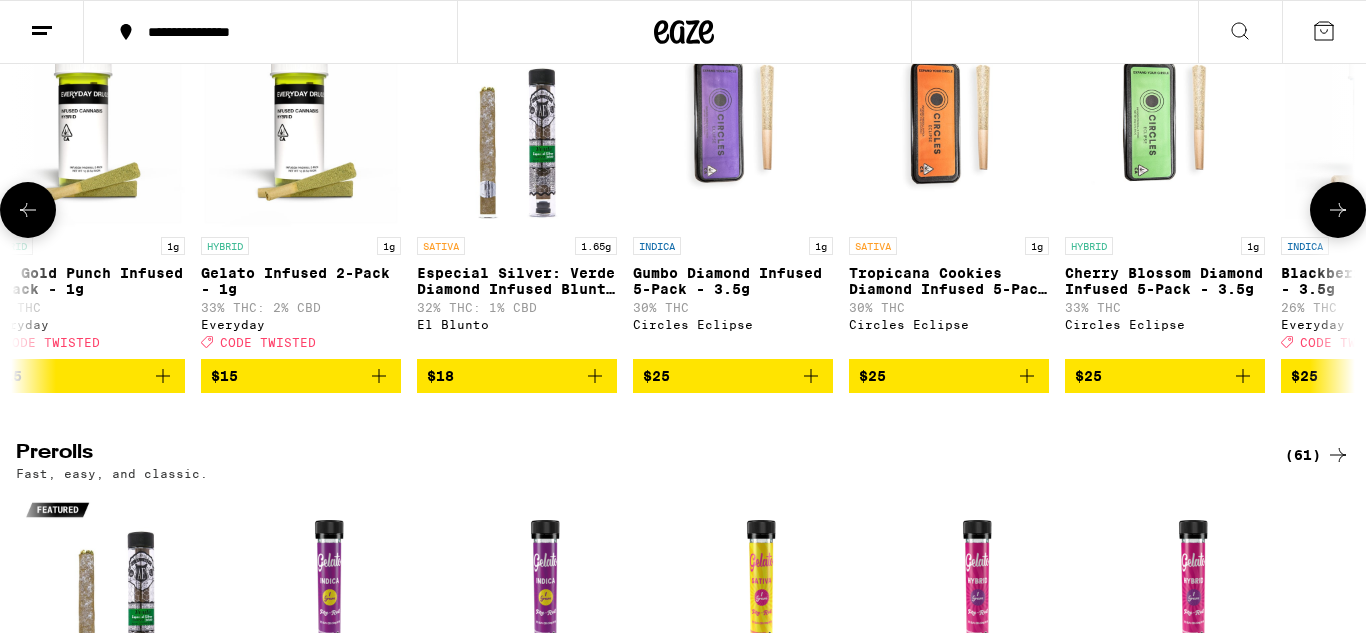 scroll, scrollTop: 0, scrollLeft: 1116, axis: horizontal 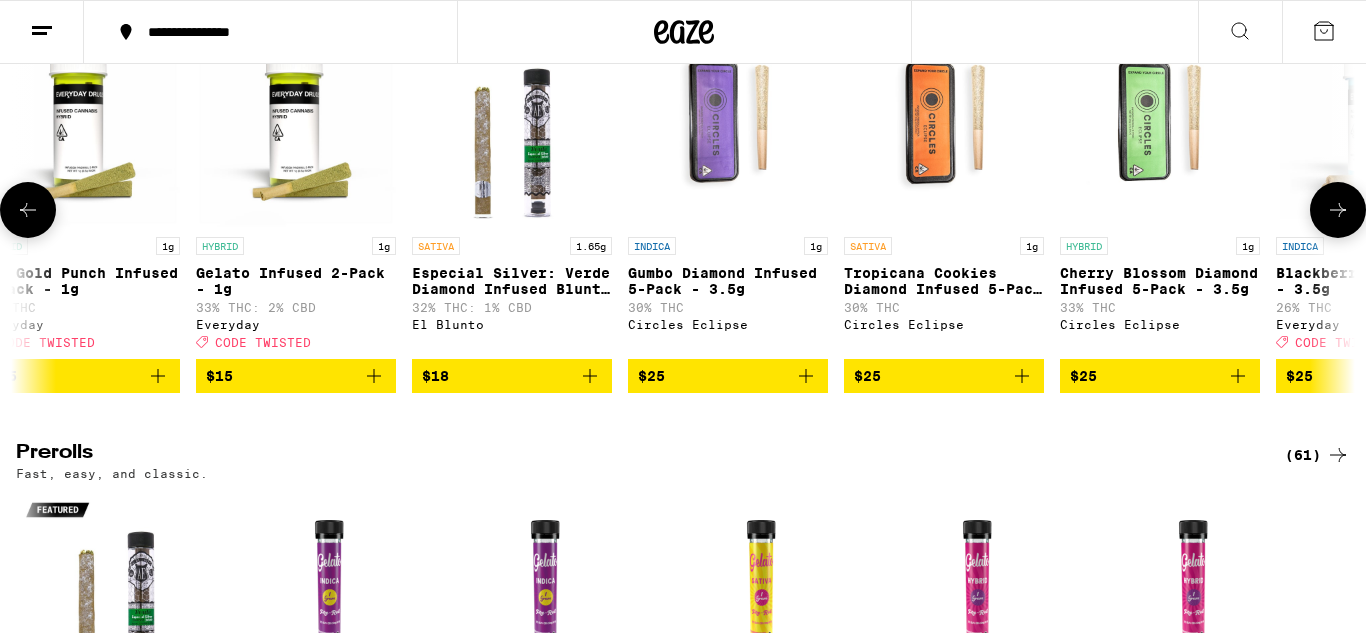 click 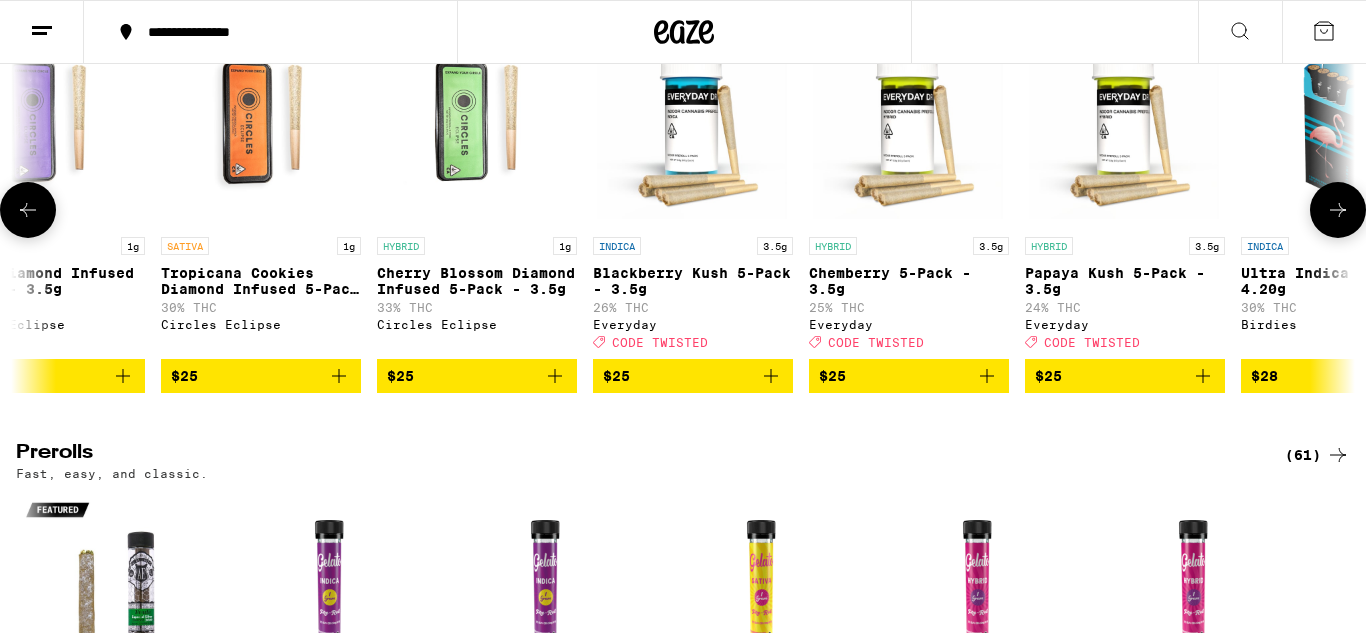 scroll, scrollTop: 0, scrollLeft: 2232, axis: horizontal 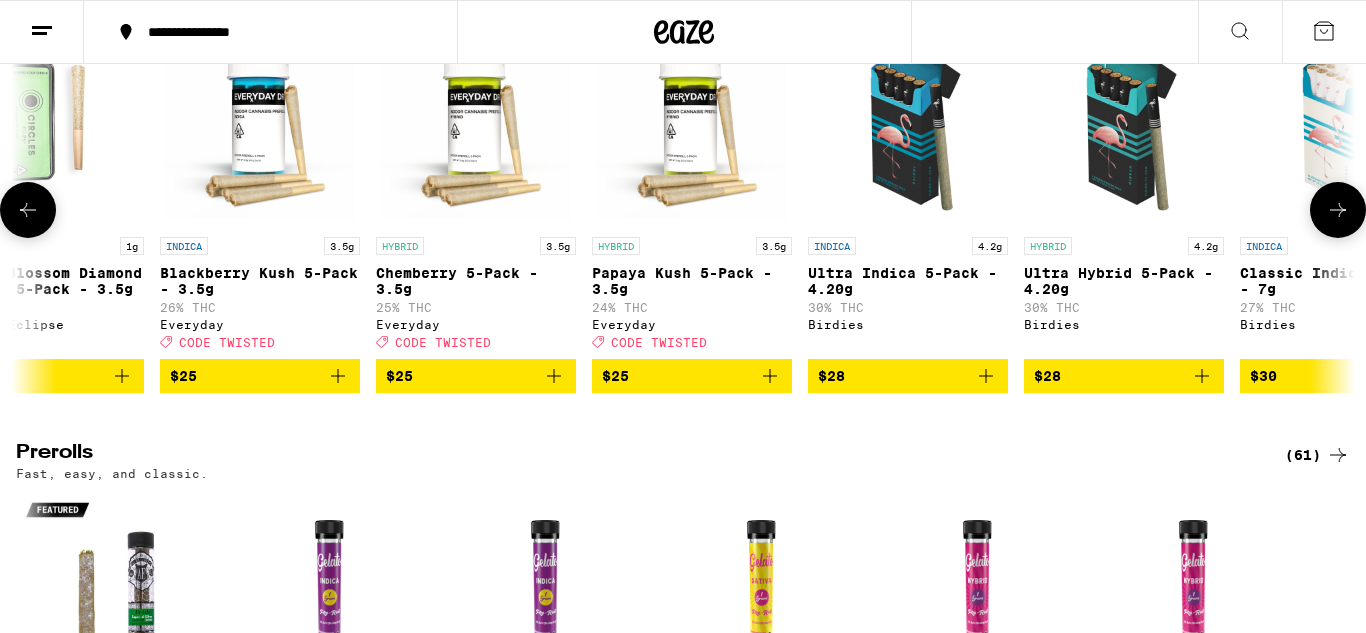 click 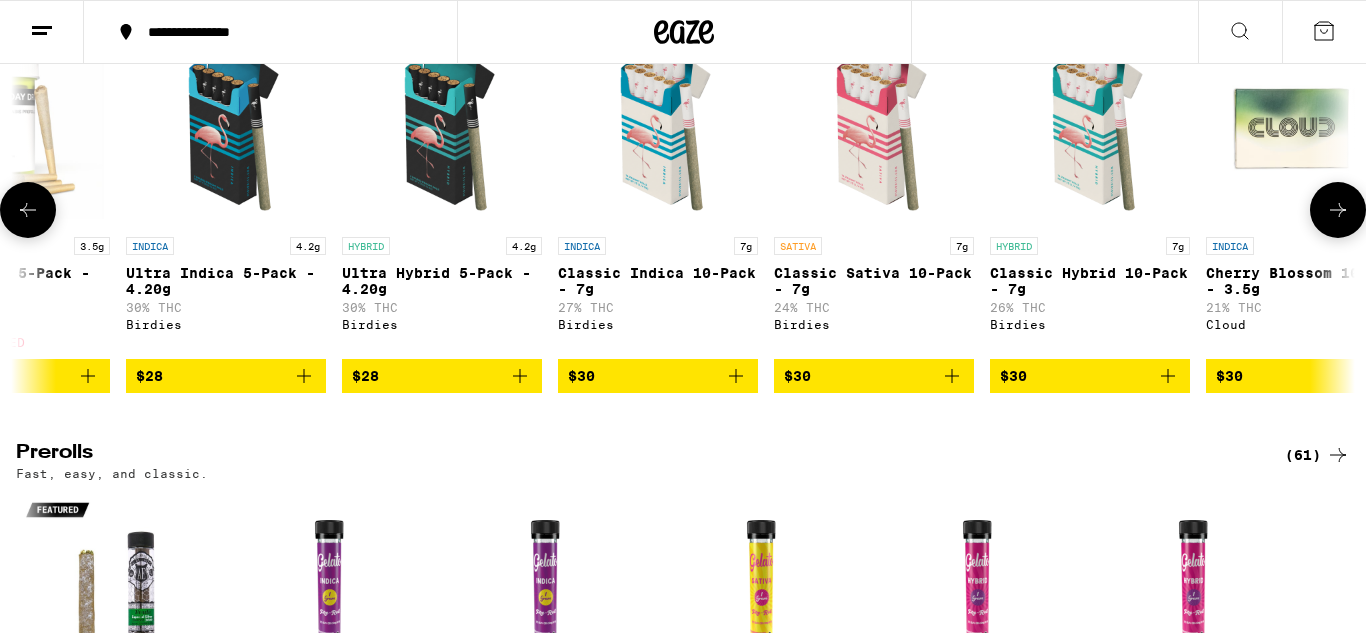 scroll, scrollTop: 0, scrollLeft: 3348, axis: horizontal 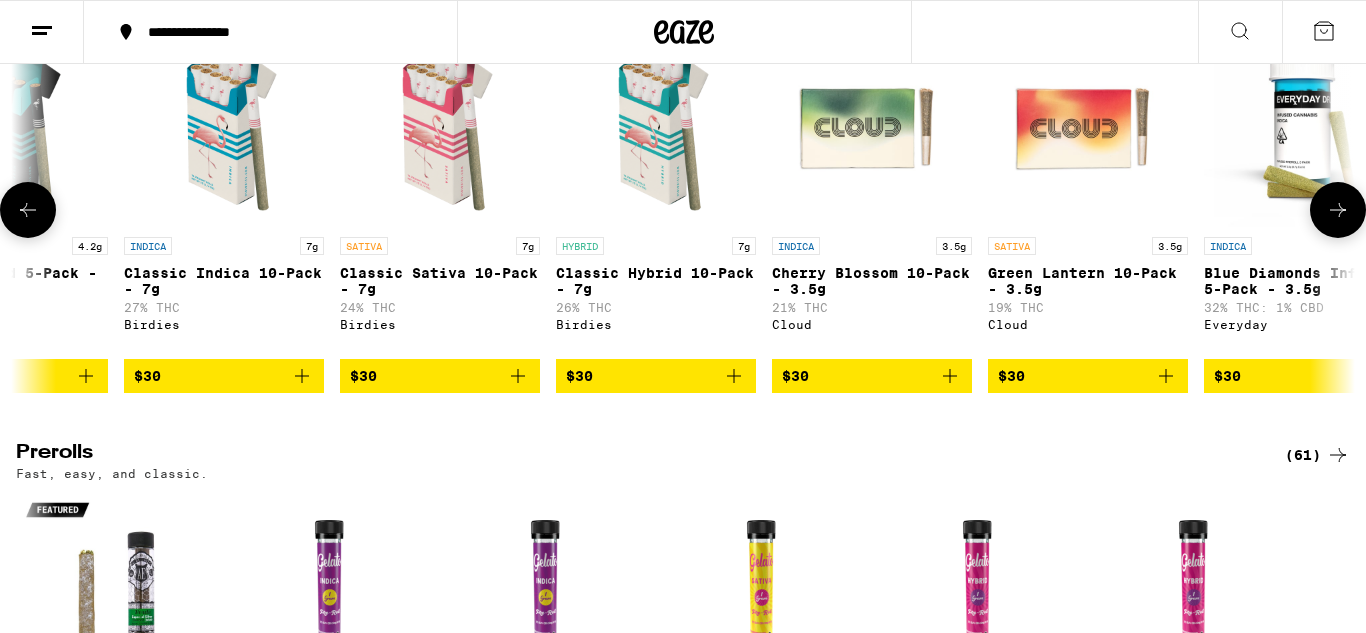 click 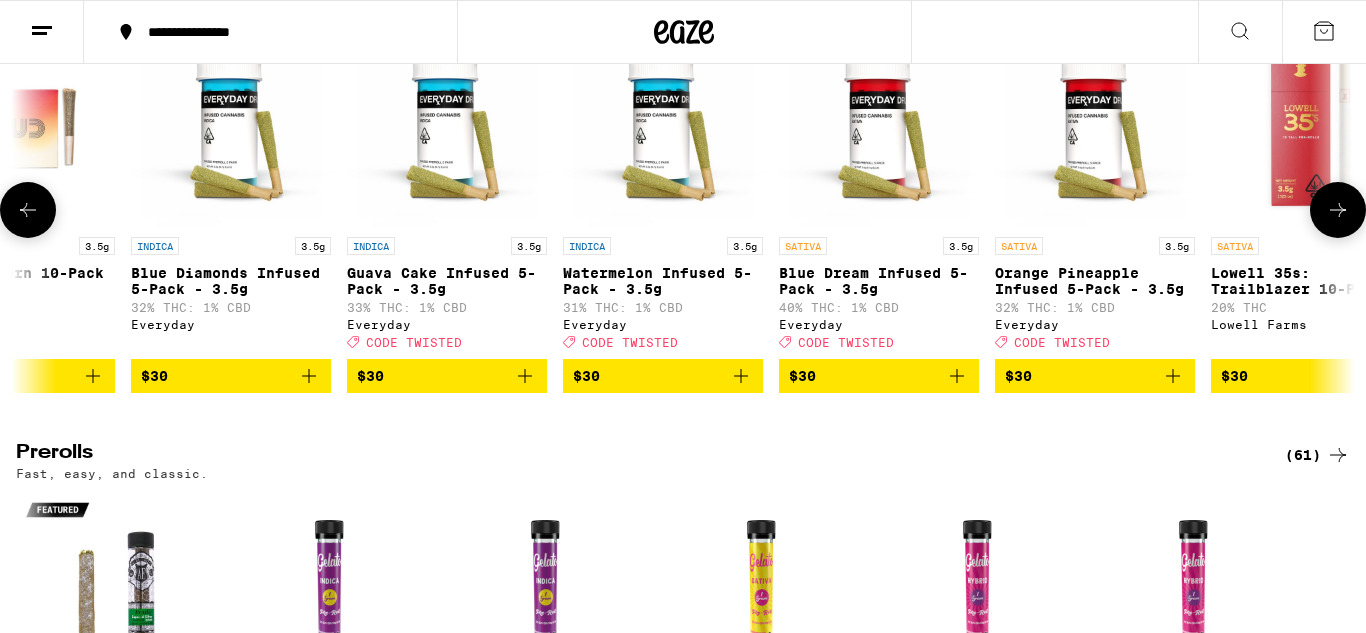 scroll, scrollTop: 0, scrollLeft: 4464, axis: horizontal 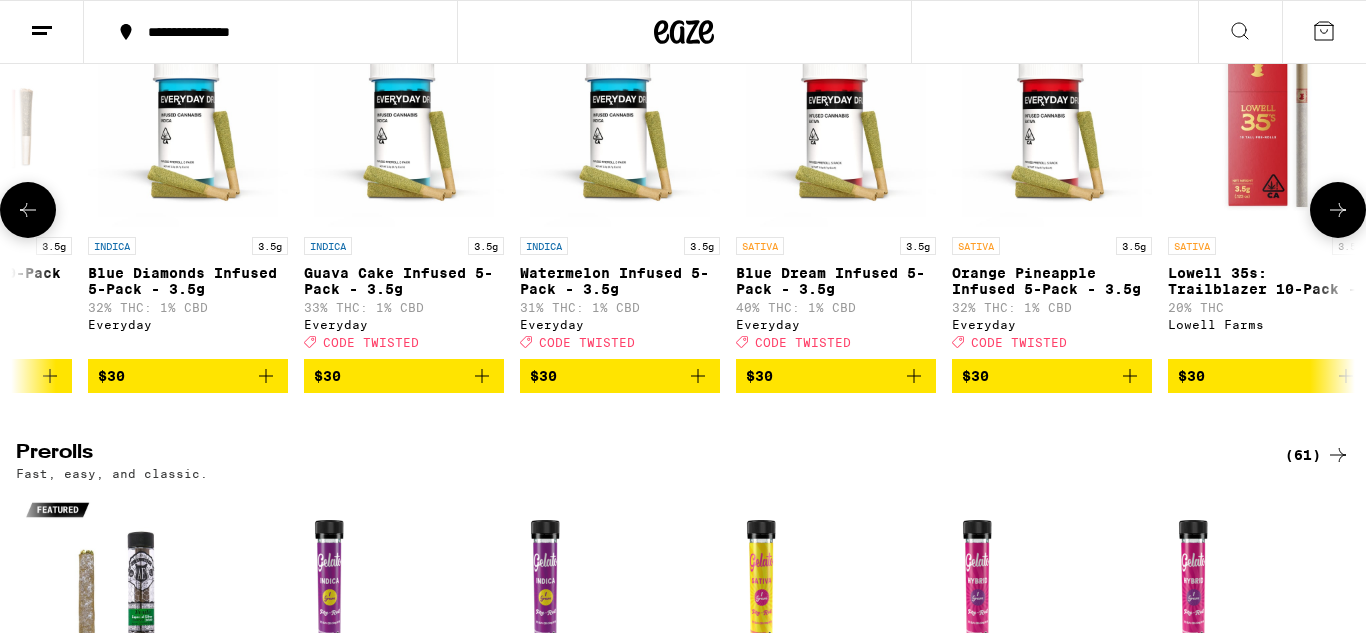 click 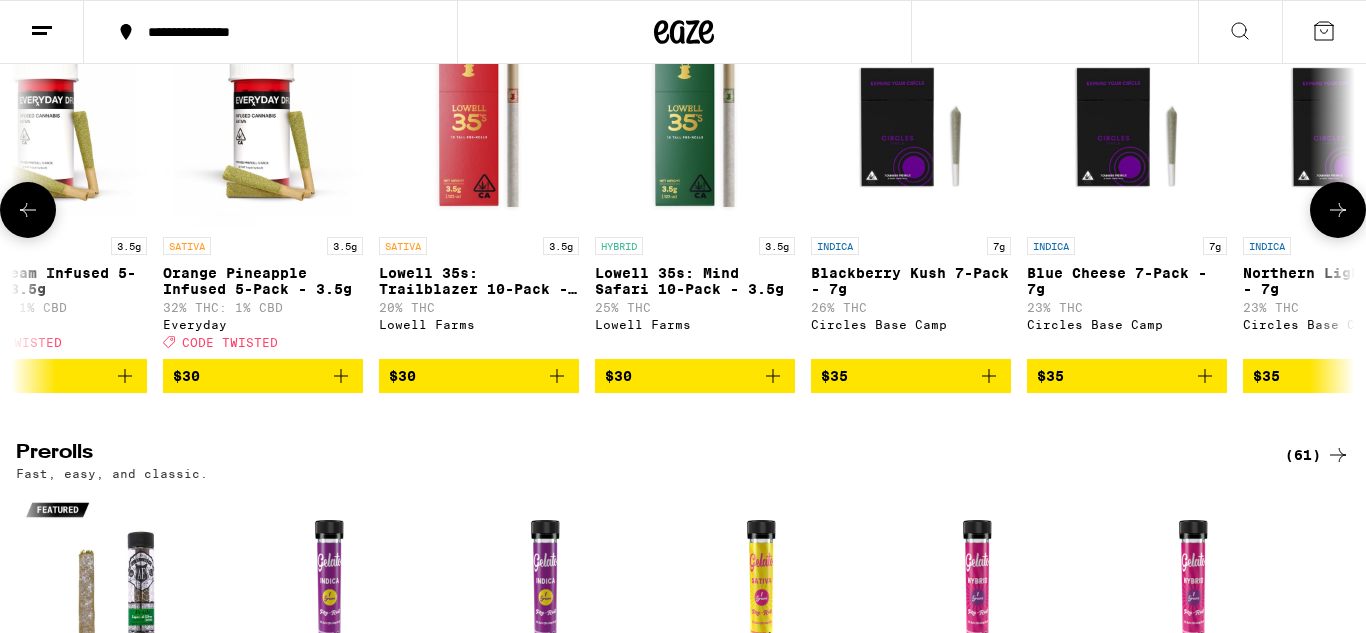 scroll, scrollTop: 0, scrollLeft: 5580, axis: horizontal 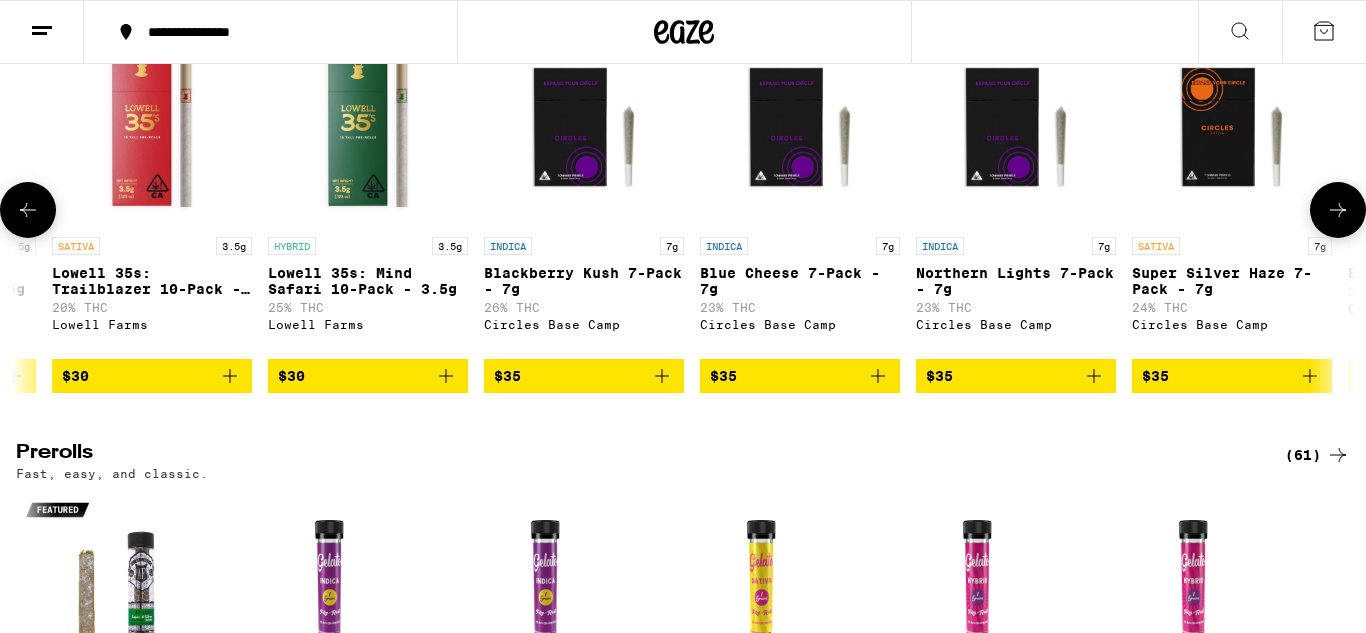 click 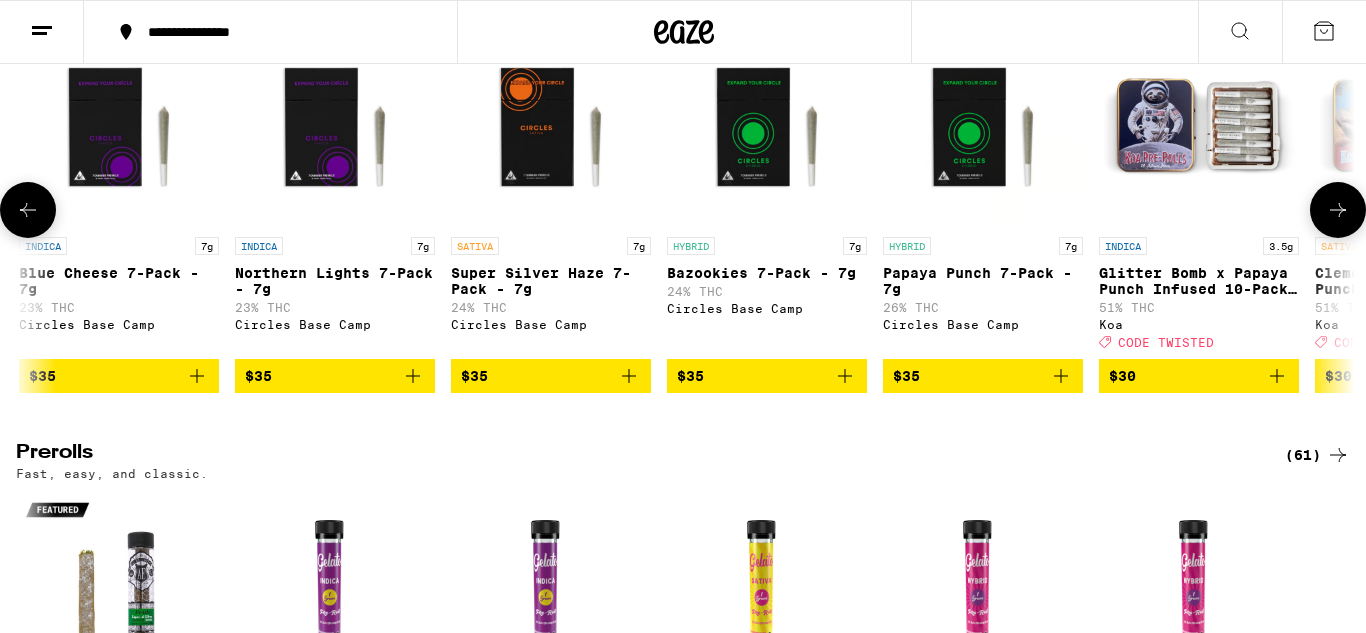 scroll, scrollTop: 0, scrollLeft: 6696, axis: horizontal 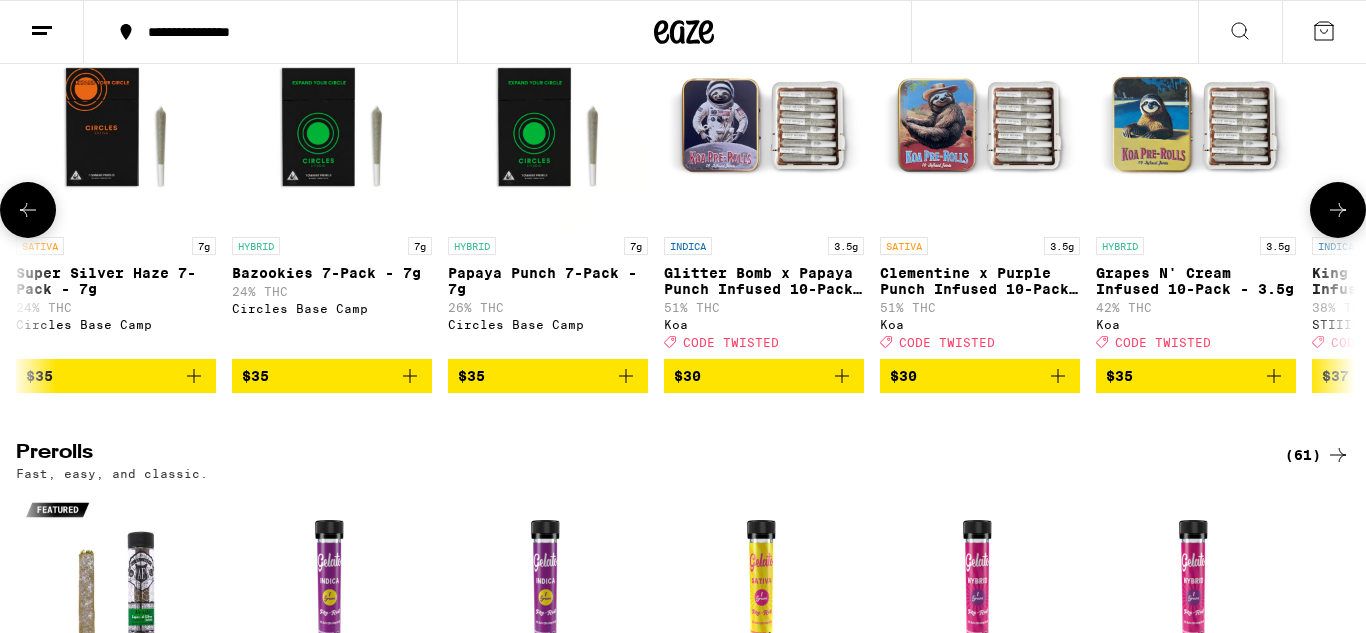 click 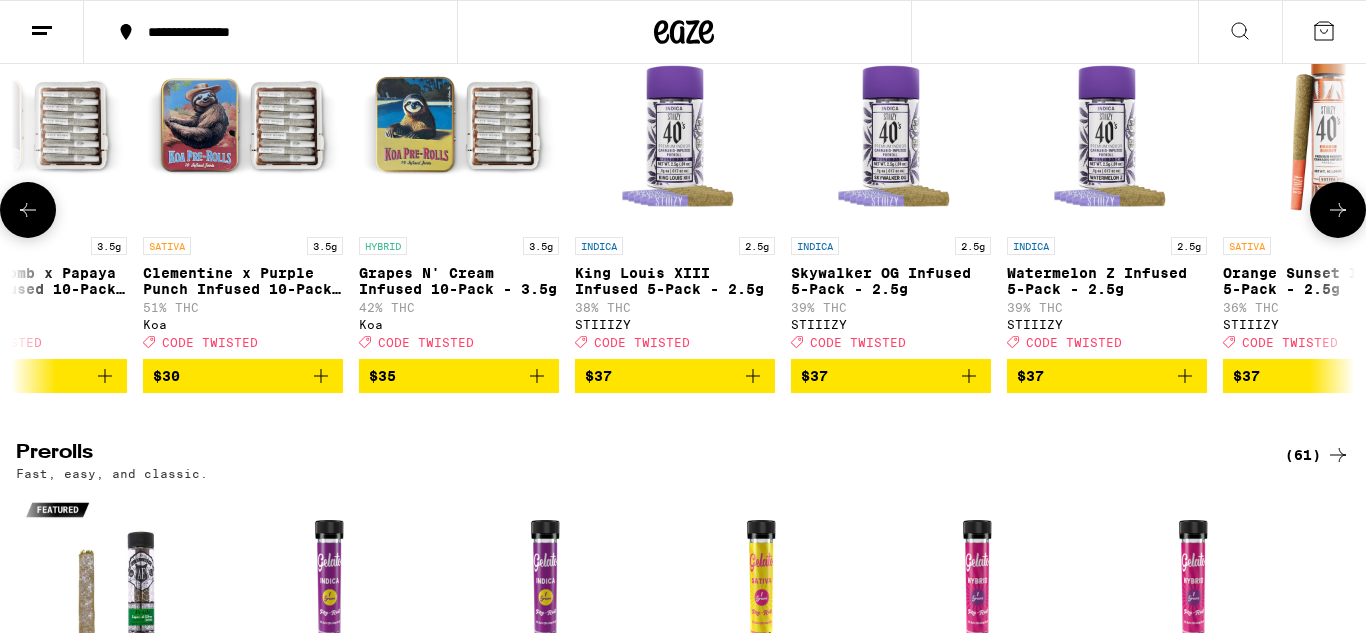 scroll, scrollTop: 0, scrollLeft: 7812, axis: horizontal 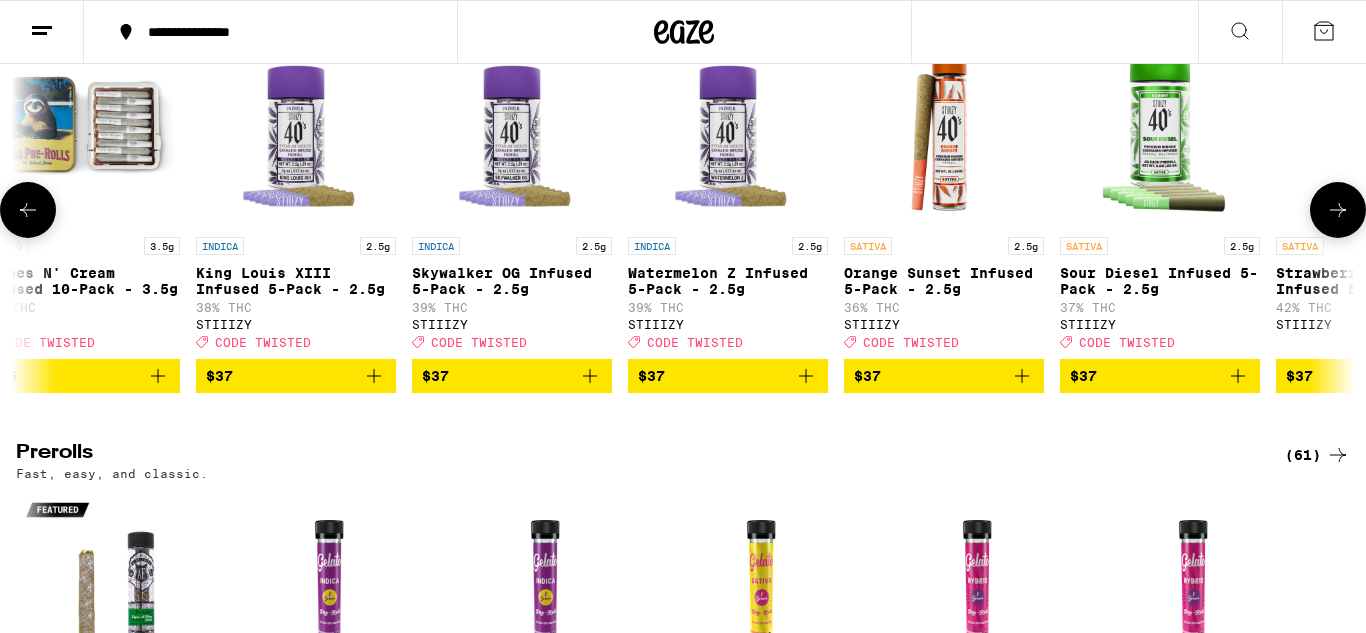 click 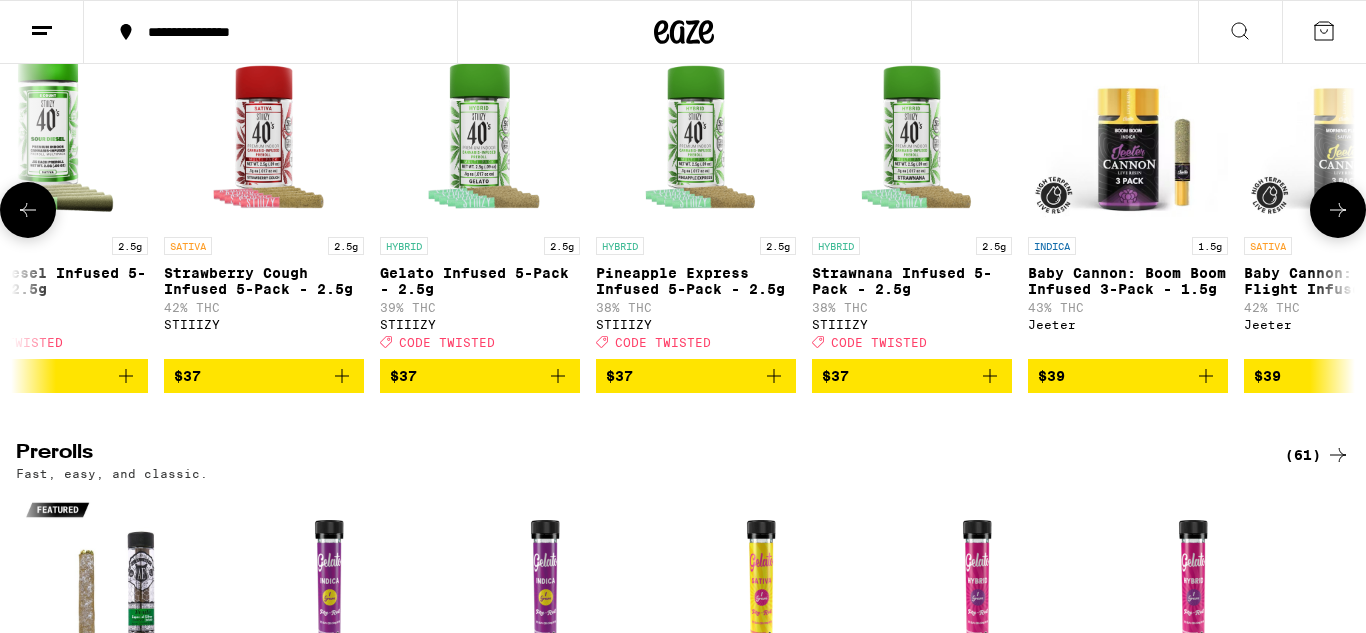 scroll, scrollTop: 0, scrollLeft: 8928, axis: horizontal 